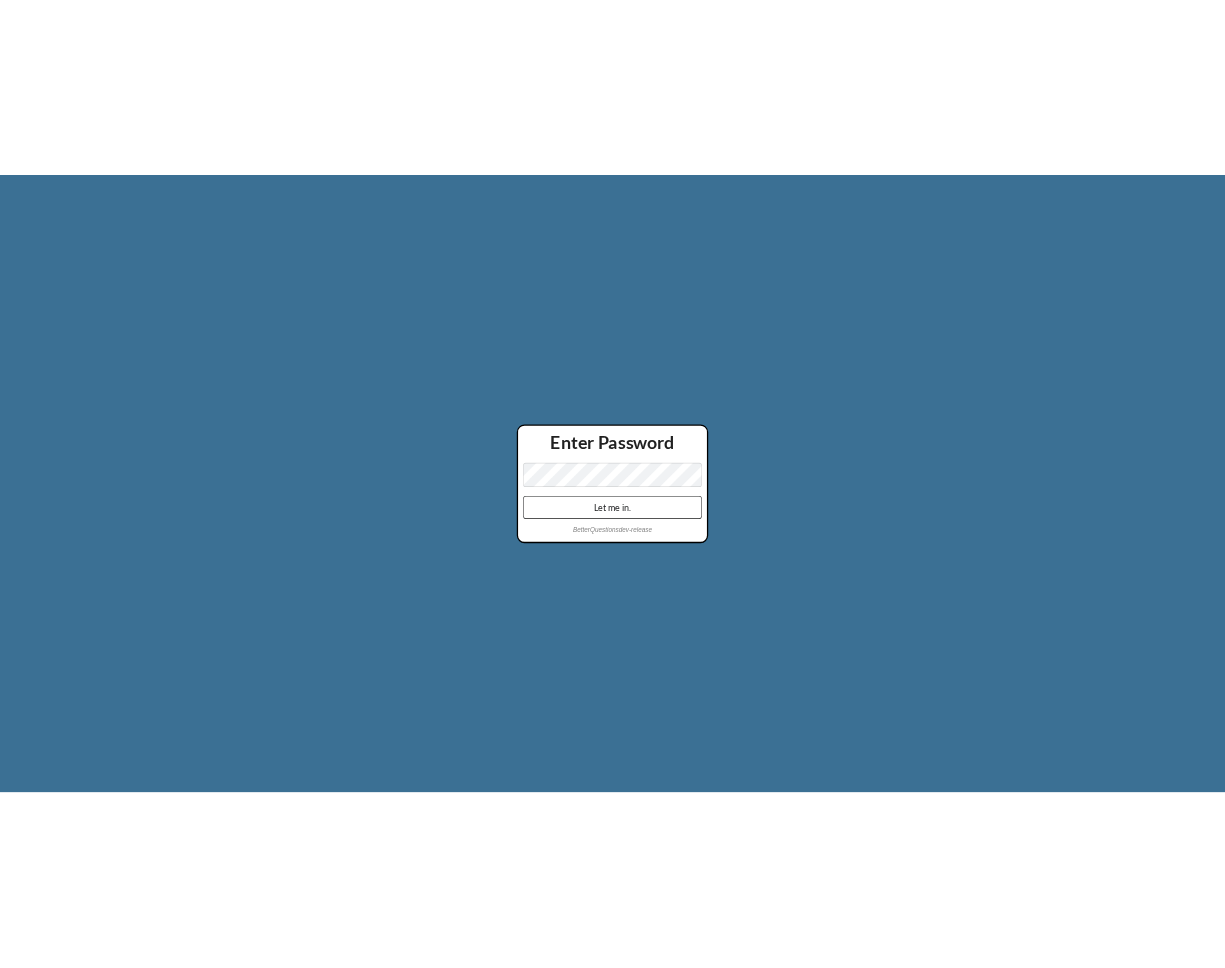 scroll, scrollTop: 0, scrollLeft: 0, axis: both 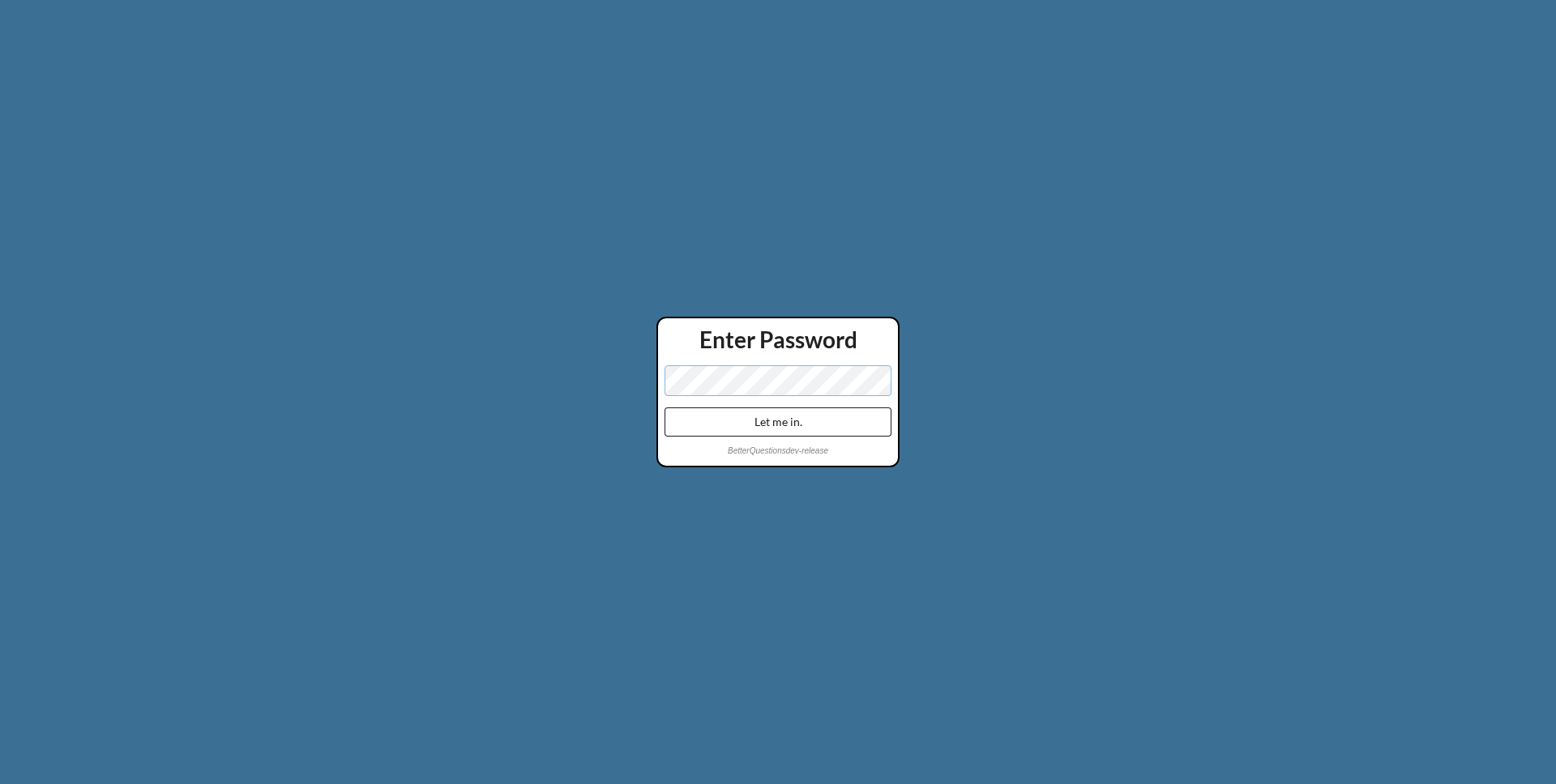 click on "Let me in." at bounding box center (778, 422) 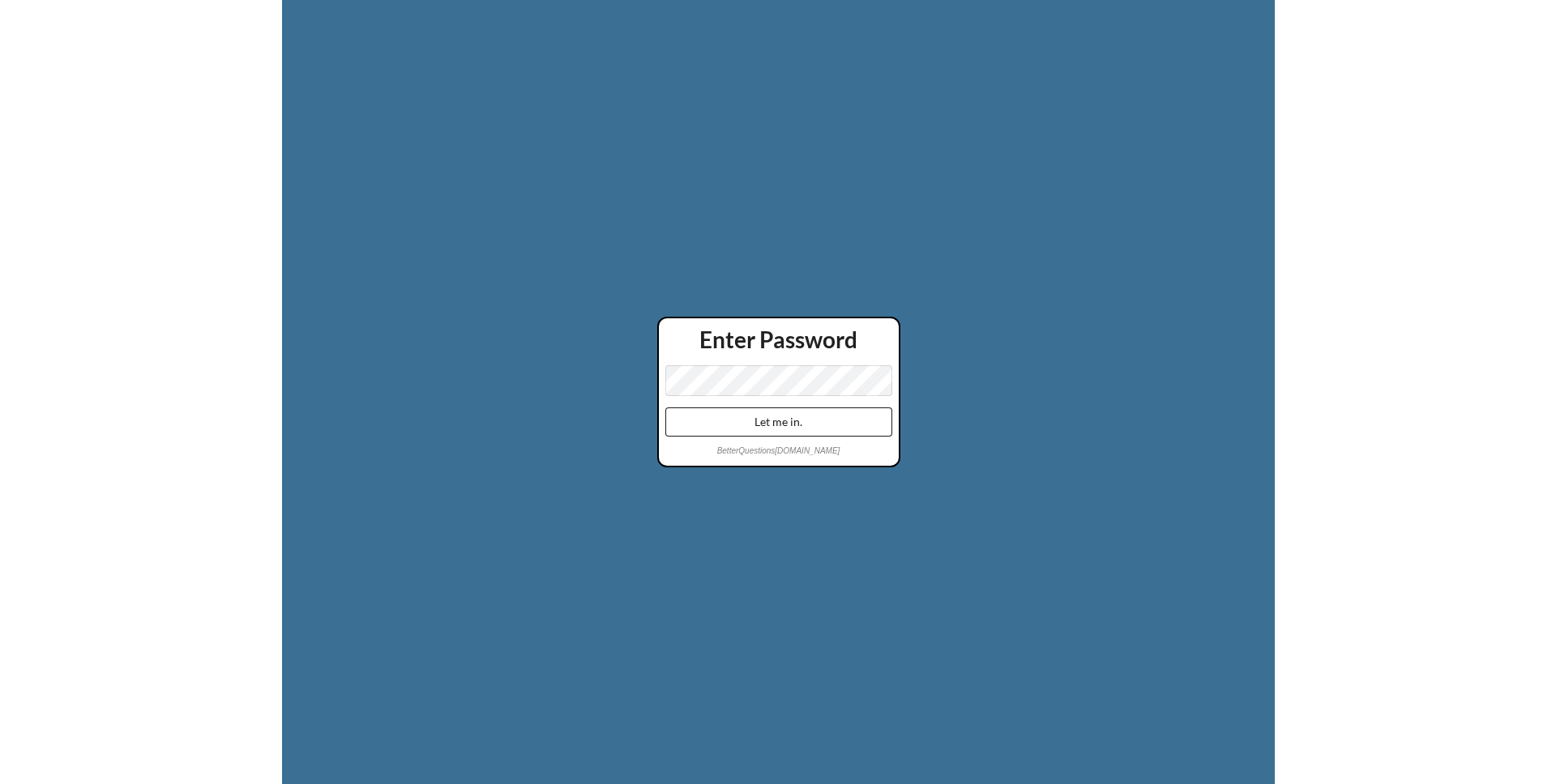 scroll, scrollTop: 0, scrollLeft: 0, axis: both 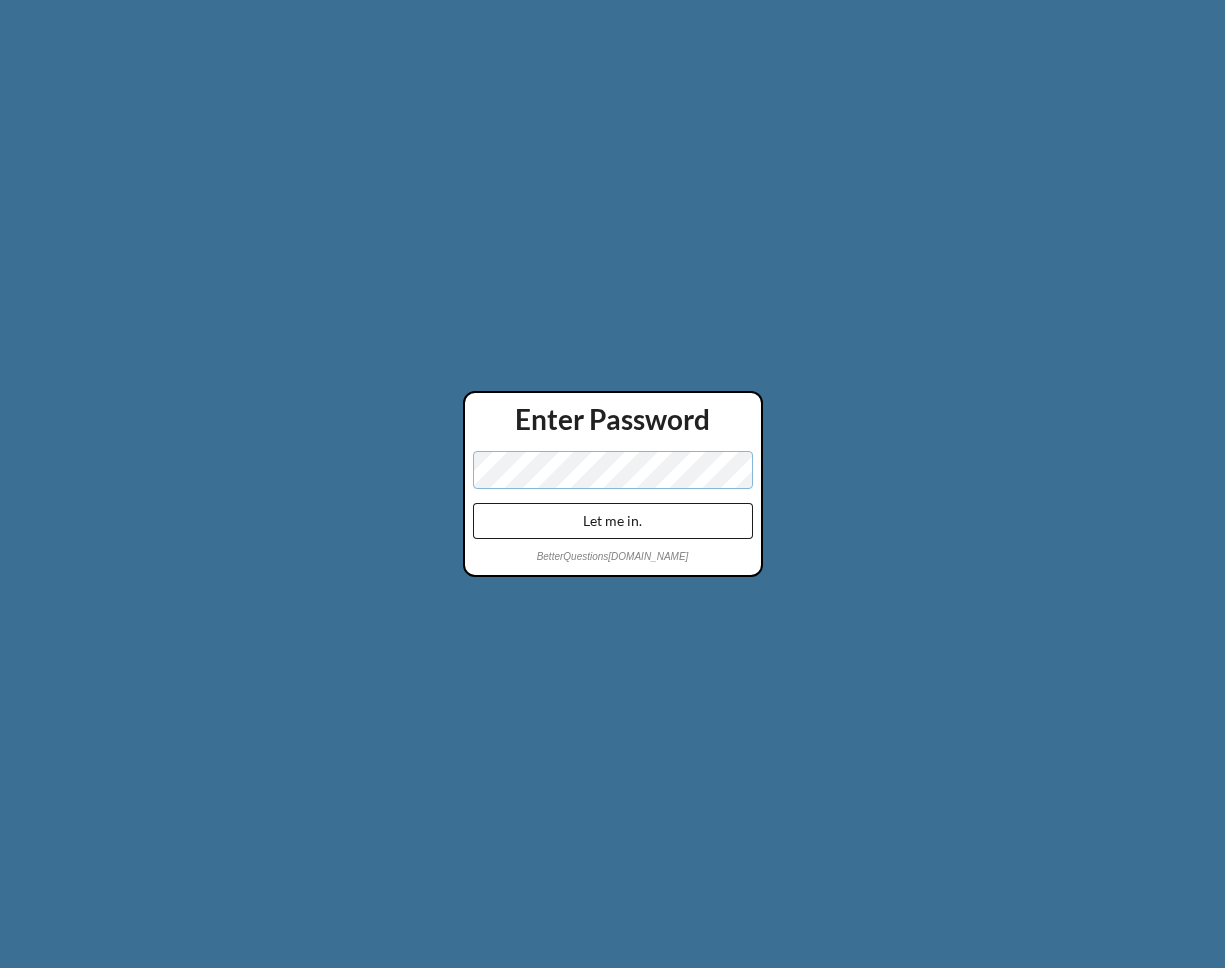 click on "Let me in." at bounding box center [613, 521] 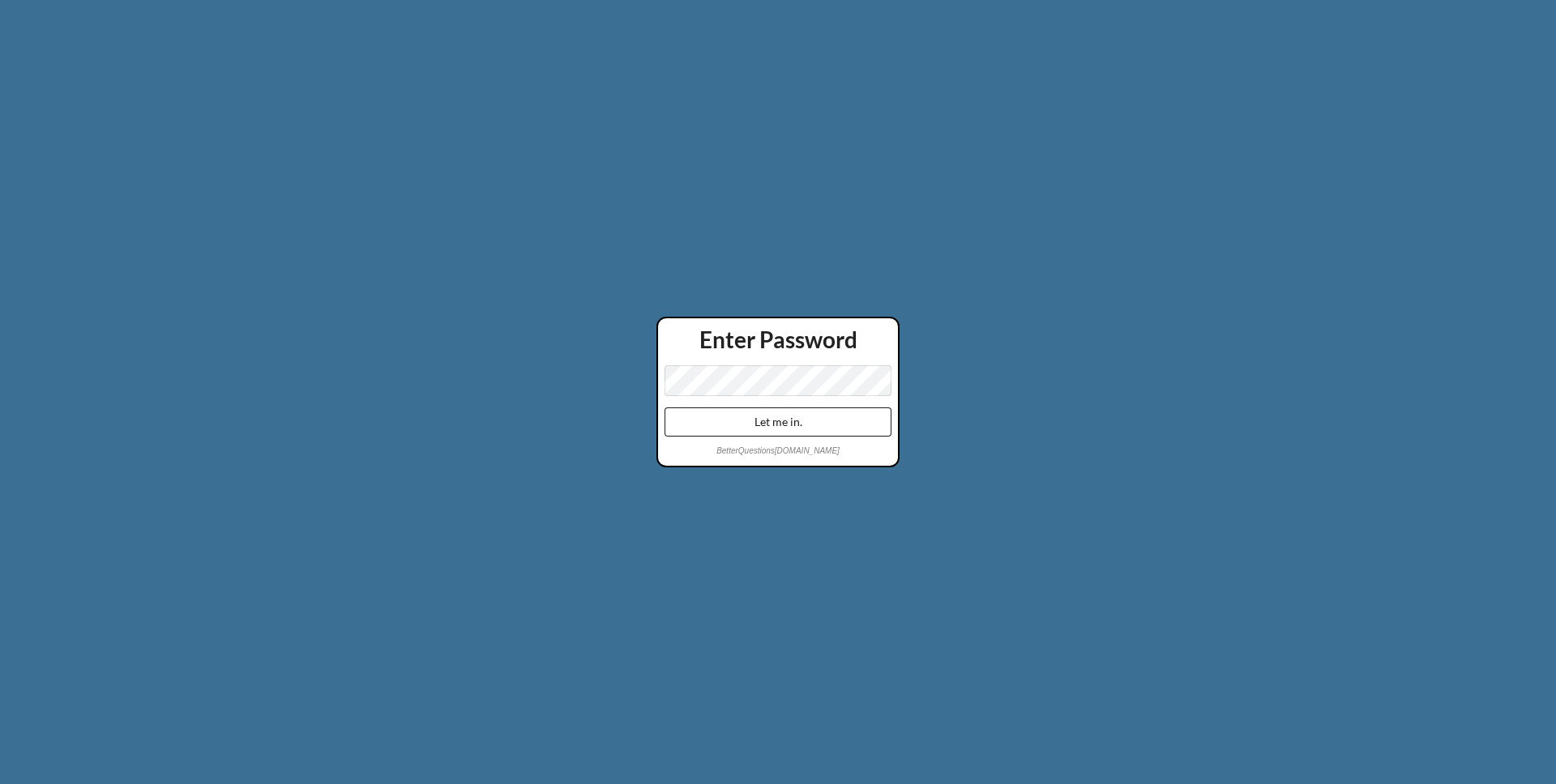 scroll, scrollTop: 0, scrollLeft: 0, axis: both 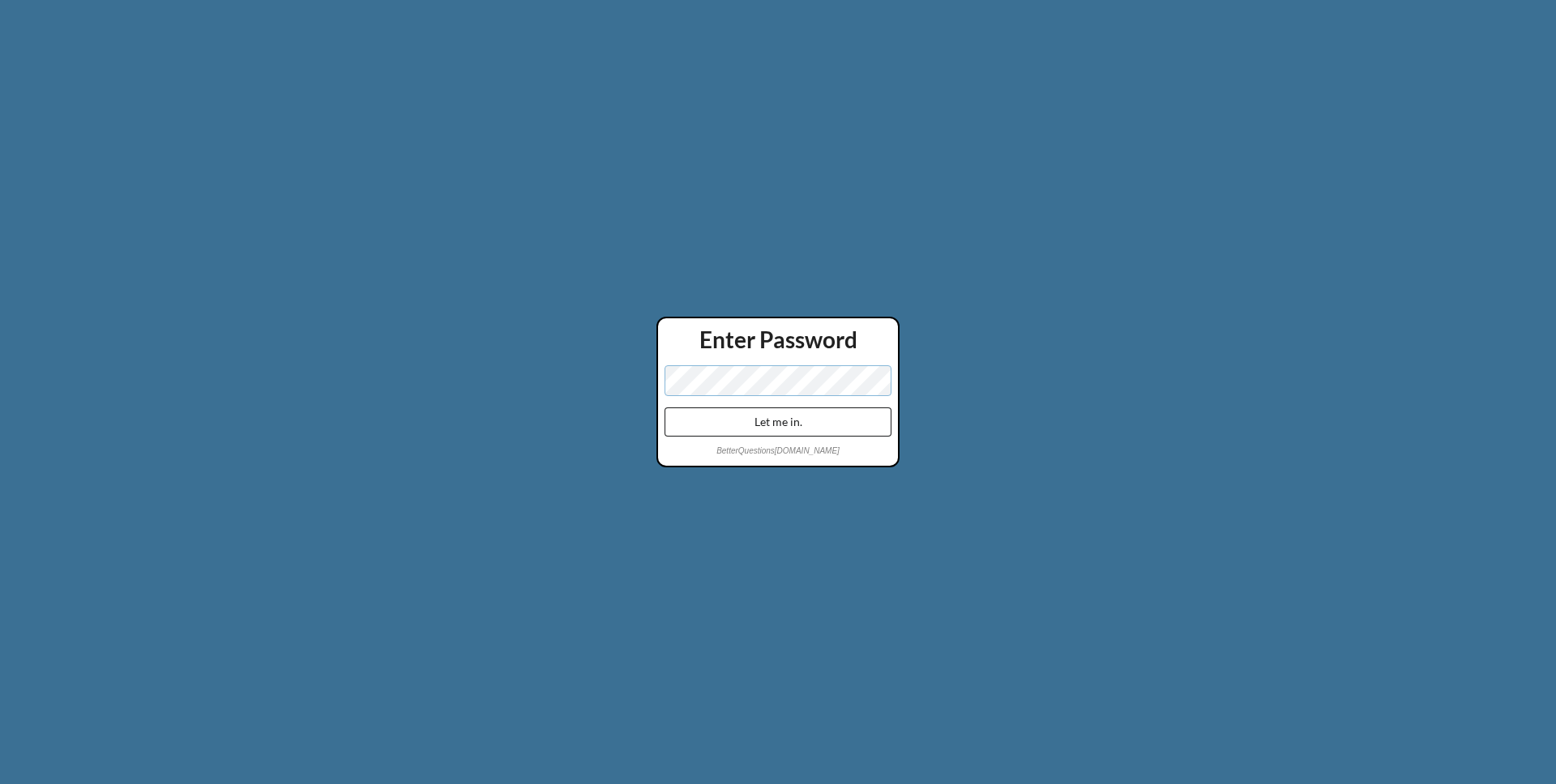 click on "Let me in." at bounding box center (778, 422) 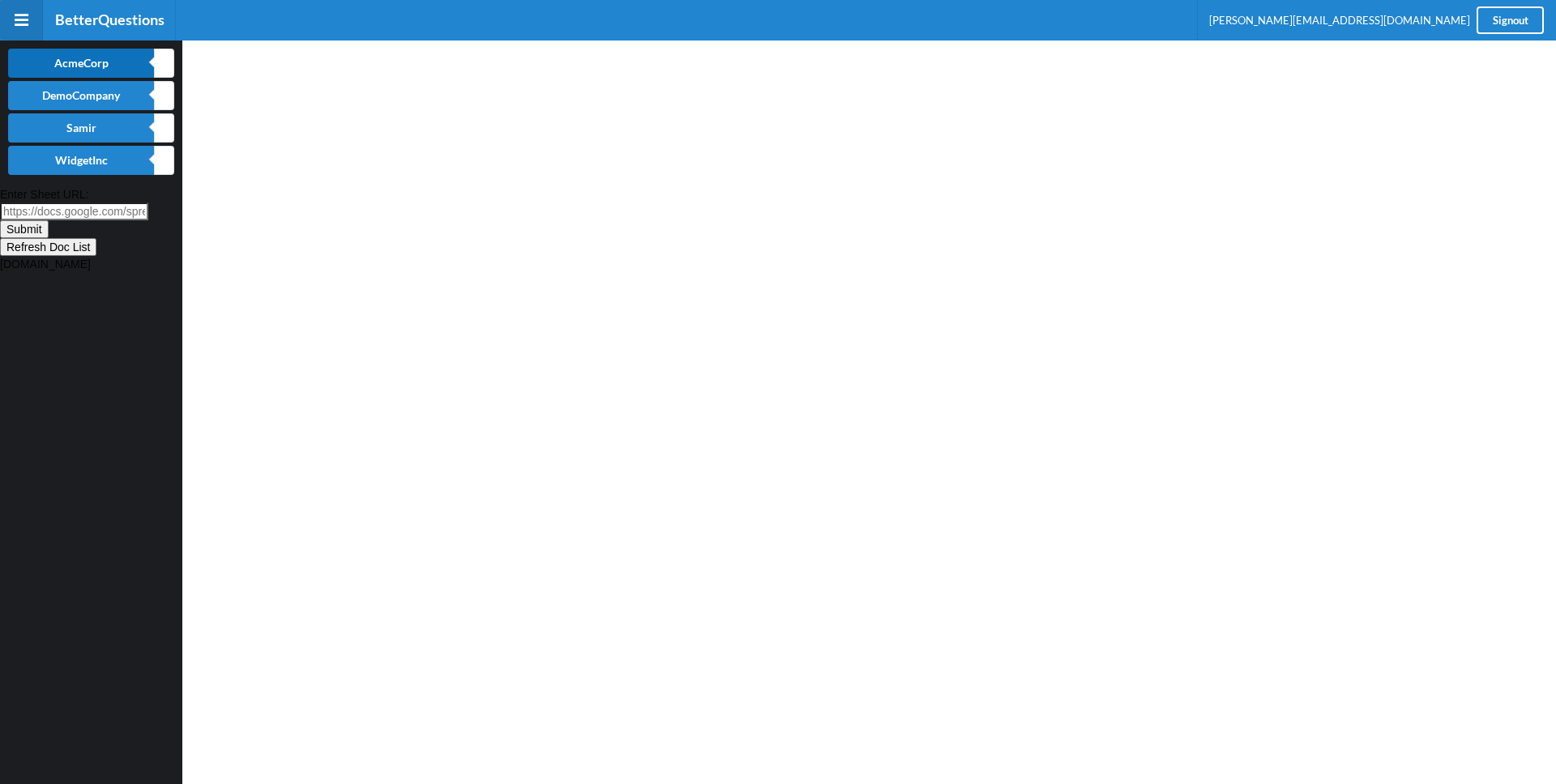 click on "AcmeCorp" at bounding box center (81, 63) 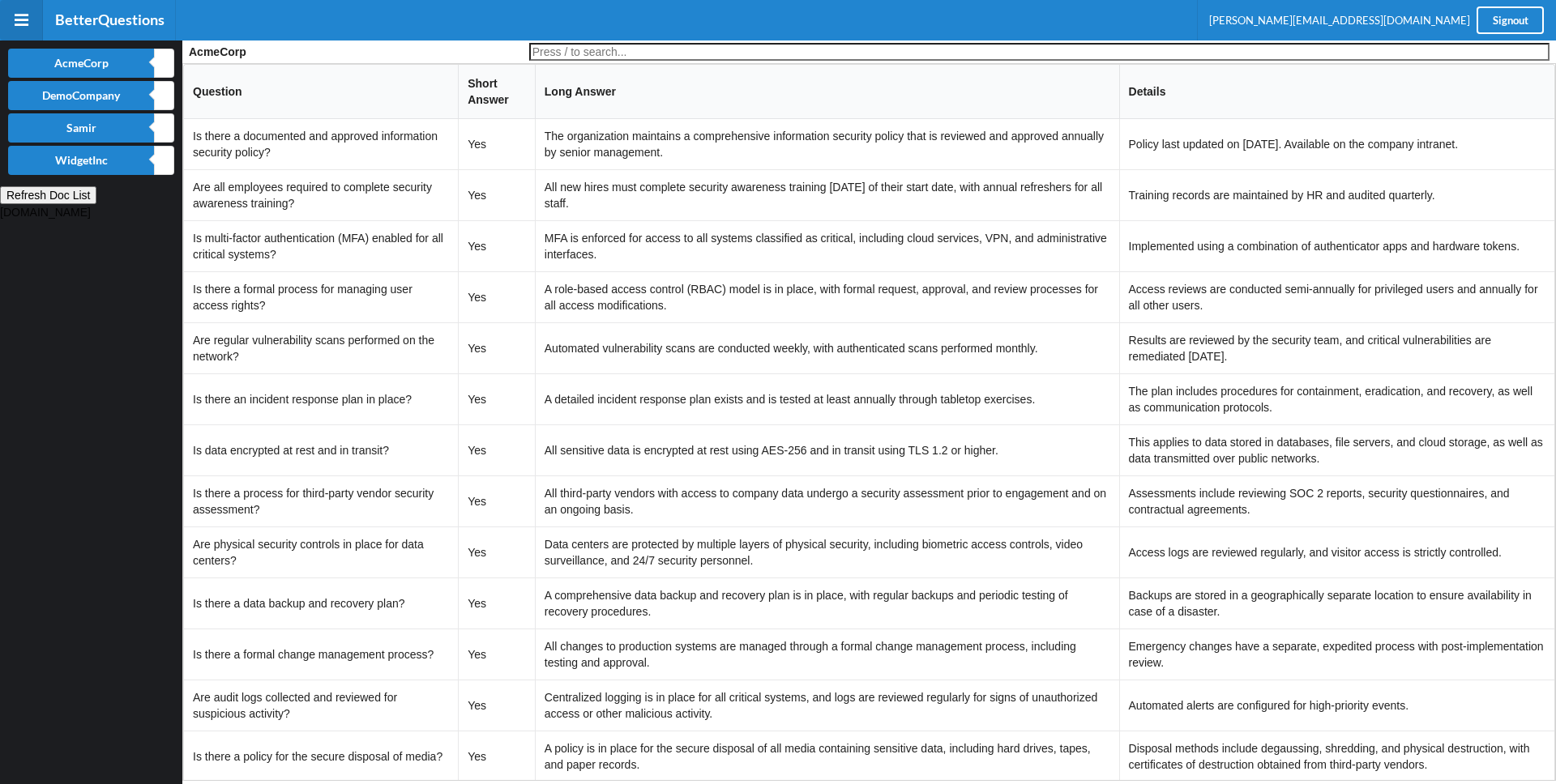 click at bounding box center [1039, 52] 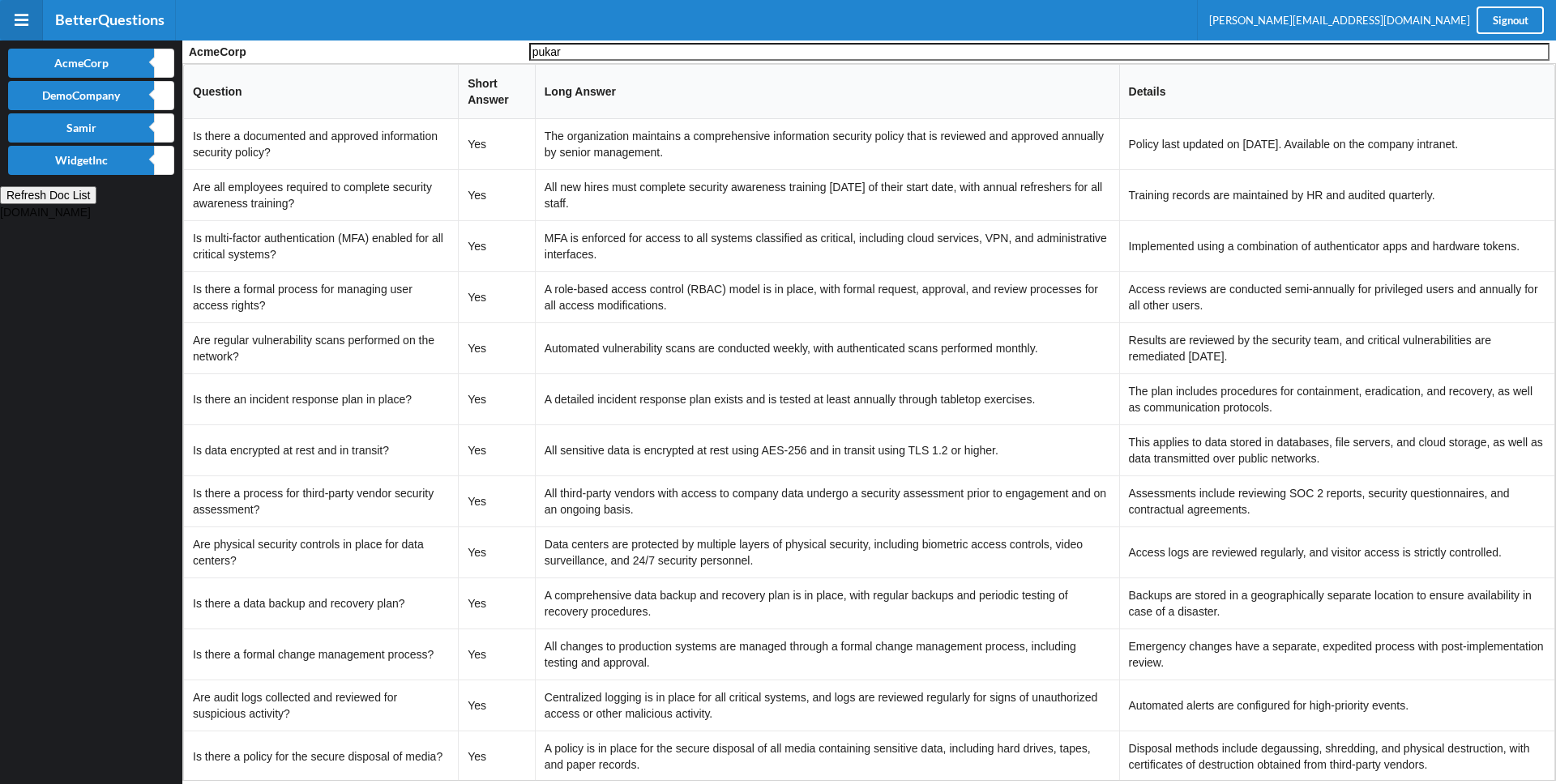 type on "pukar" 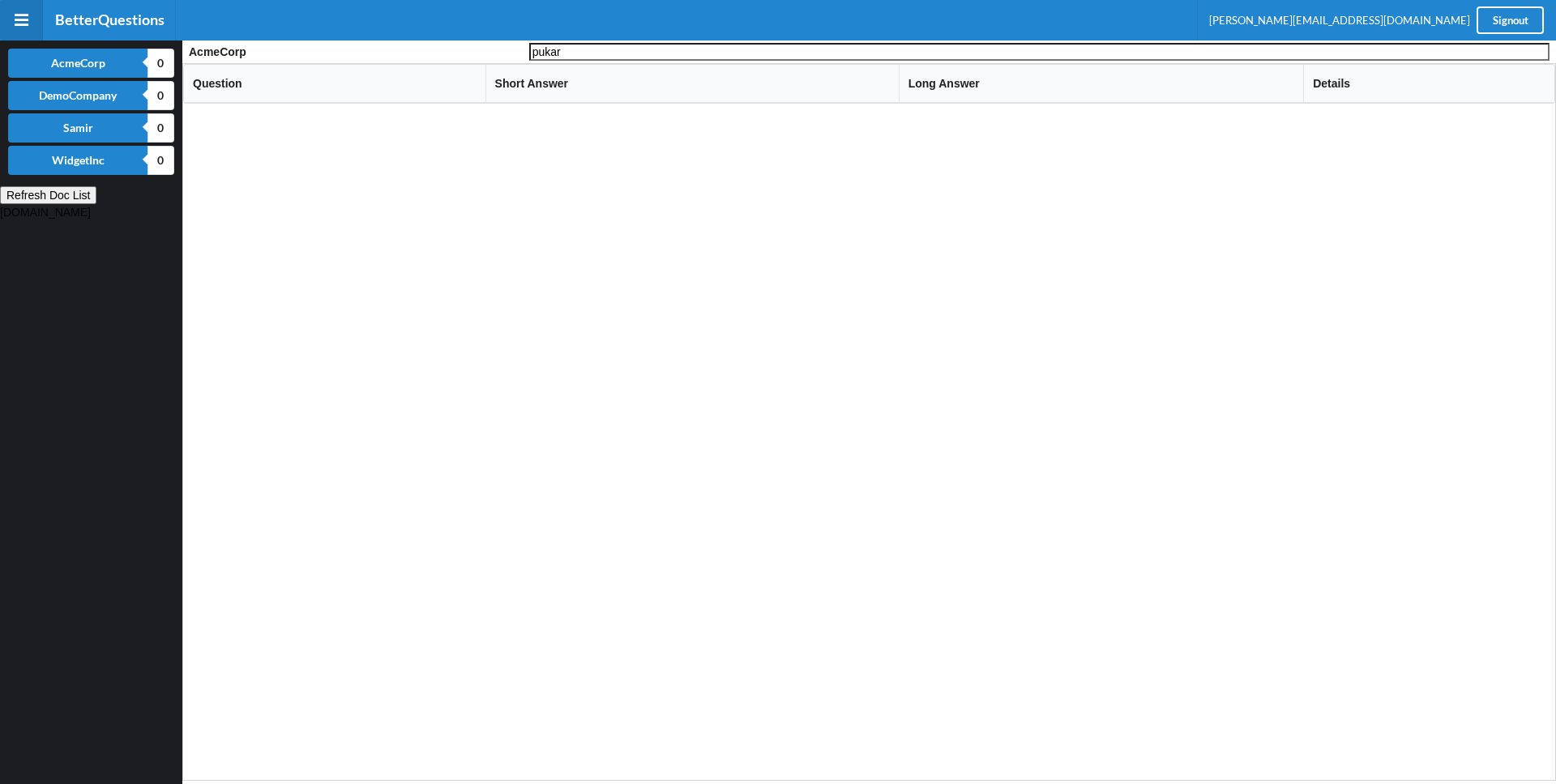 click at bounding box center (0, 0) 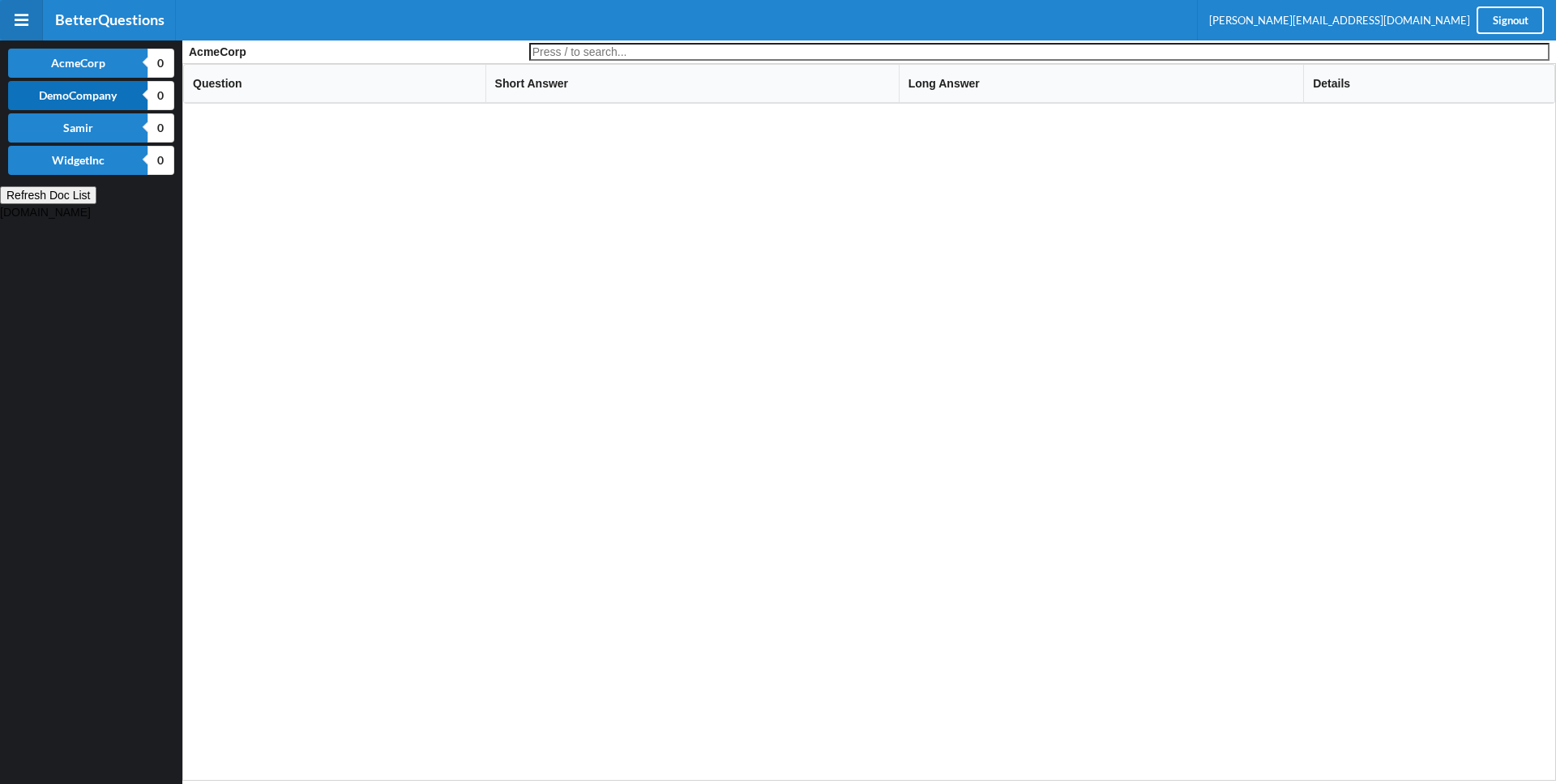 click on "DemoCompany" at bounding box center (78, 96) 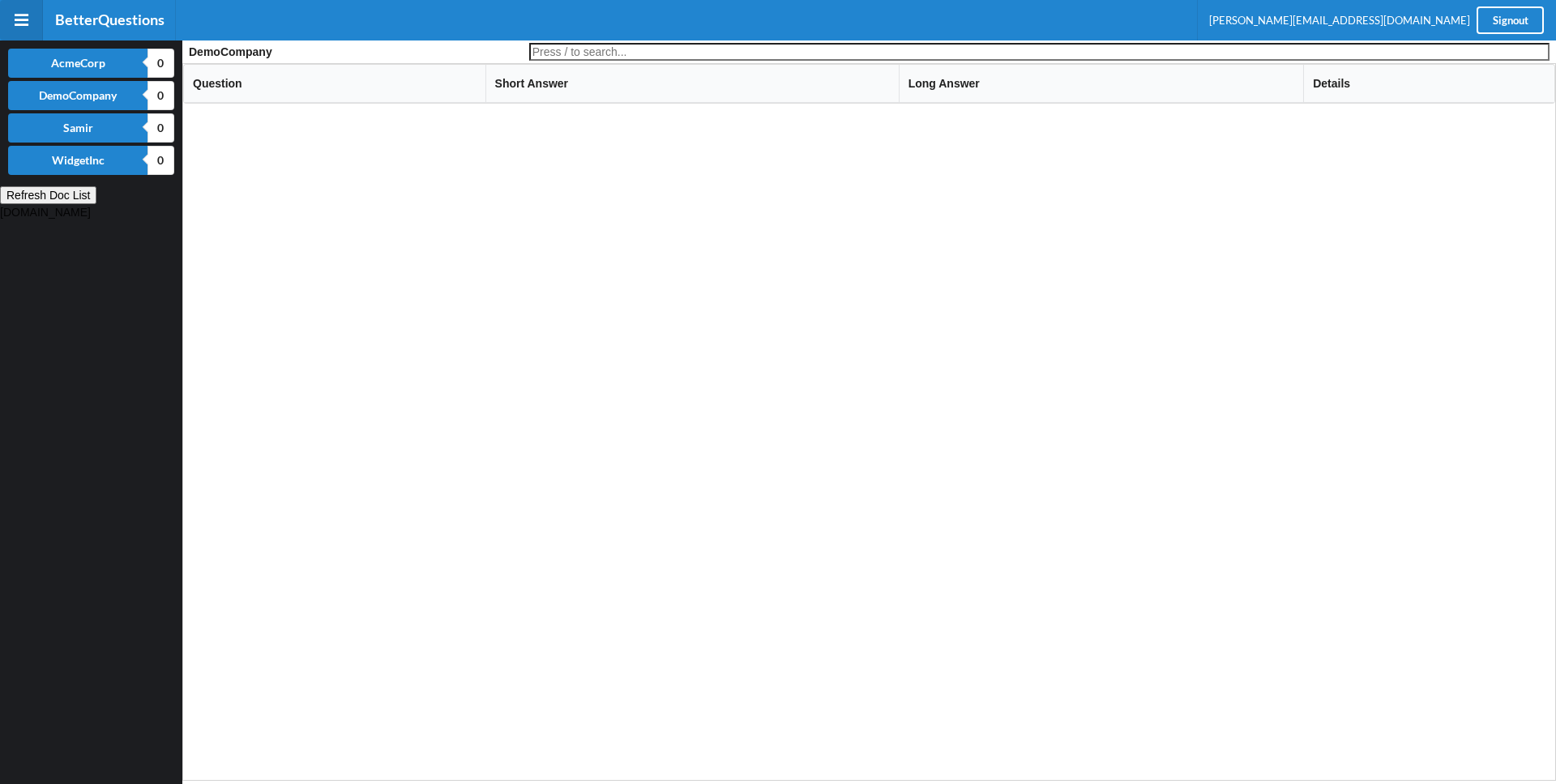 click at bounding box center [1039, 52] 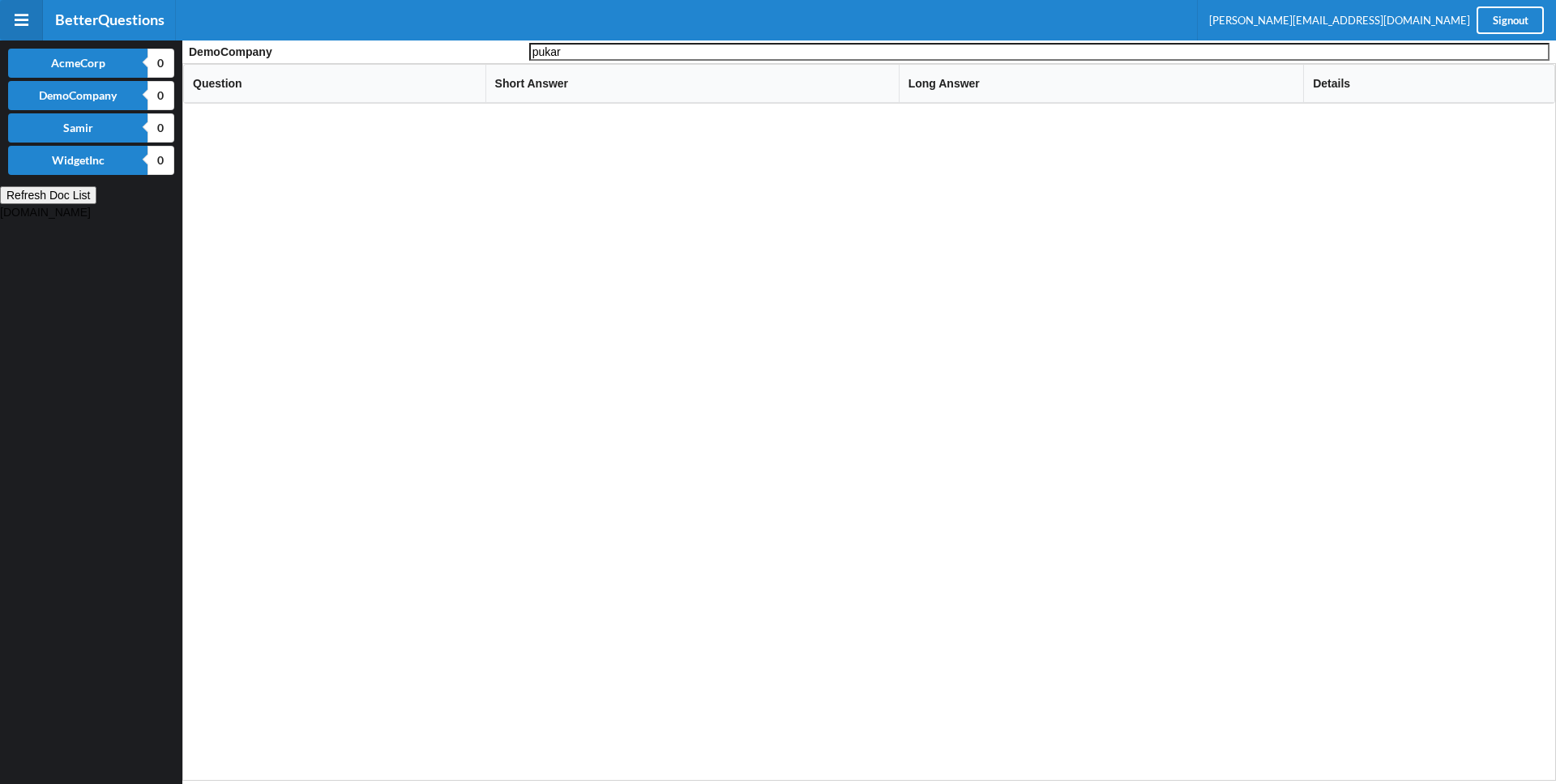 type on "pukar" 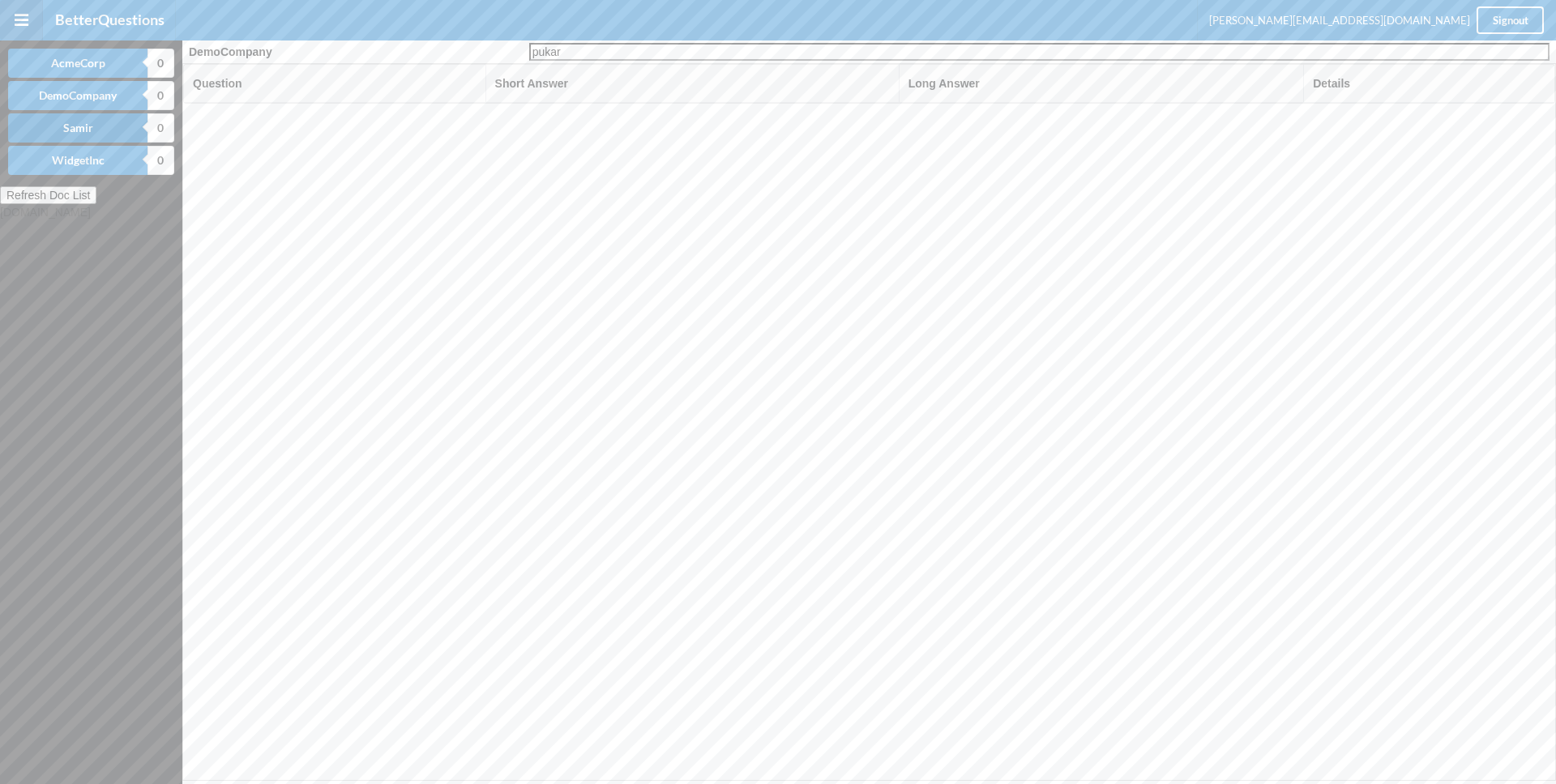 click on "Samir" at bounding box center [78, 128] 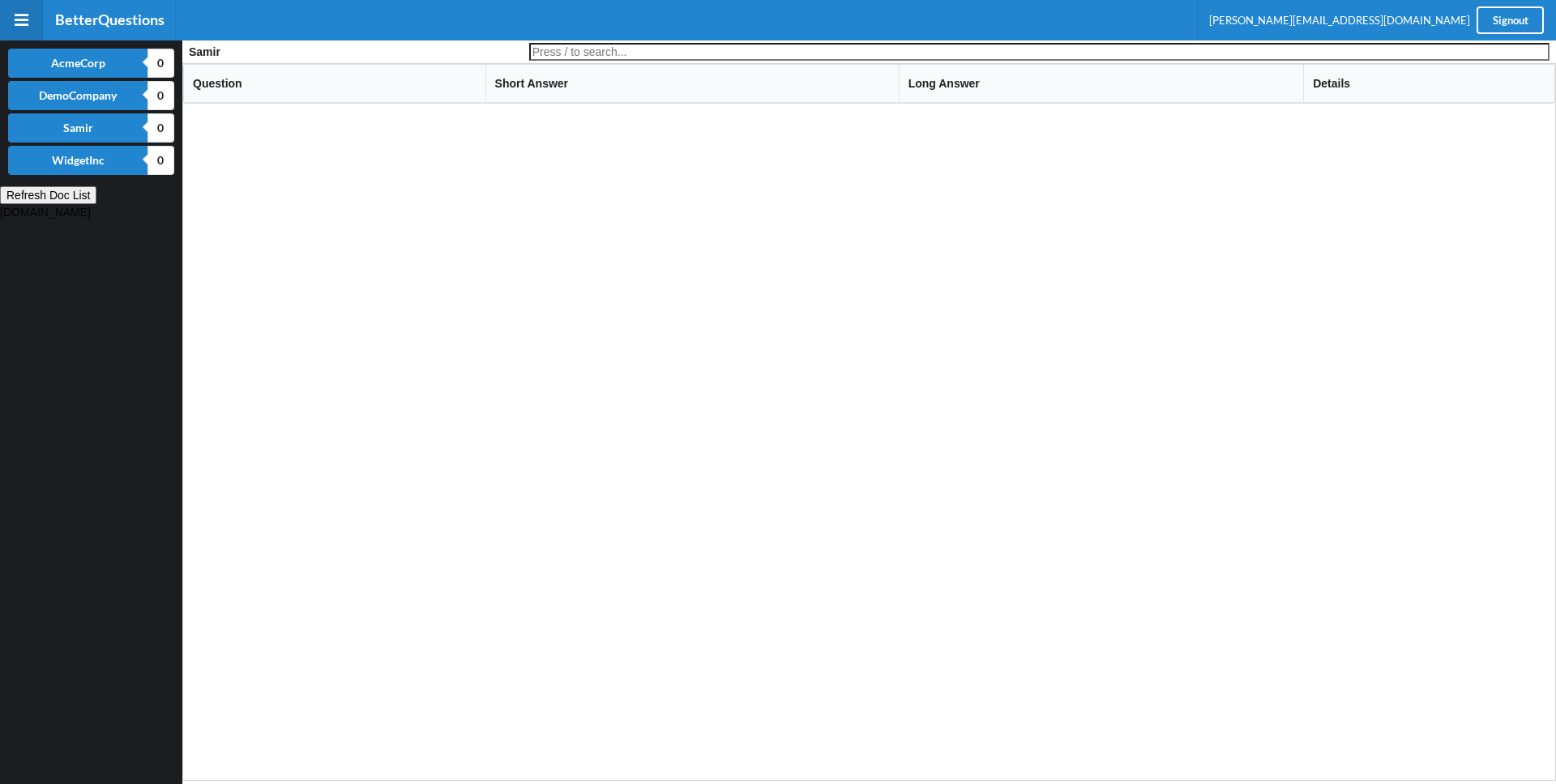 click at bounding box center (1039, 52) 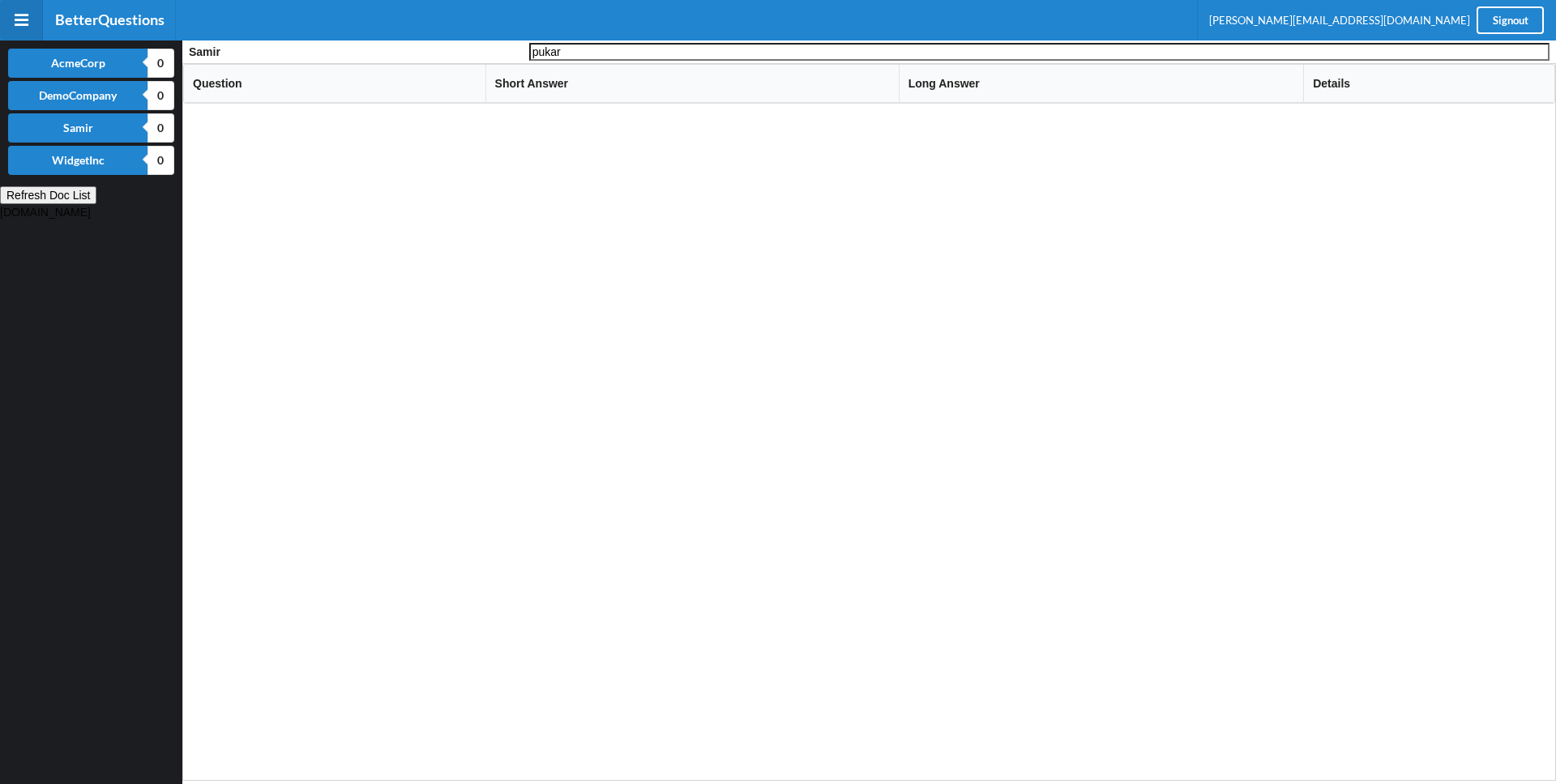 type on "pukar" 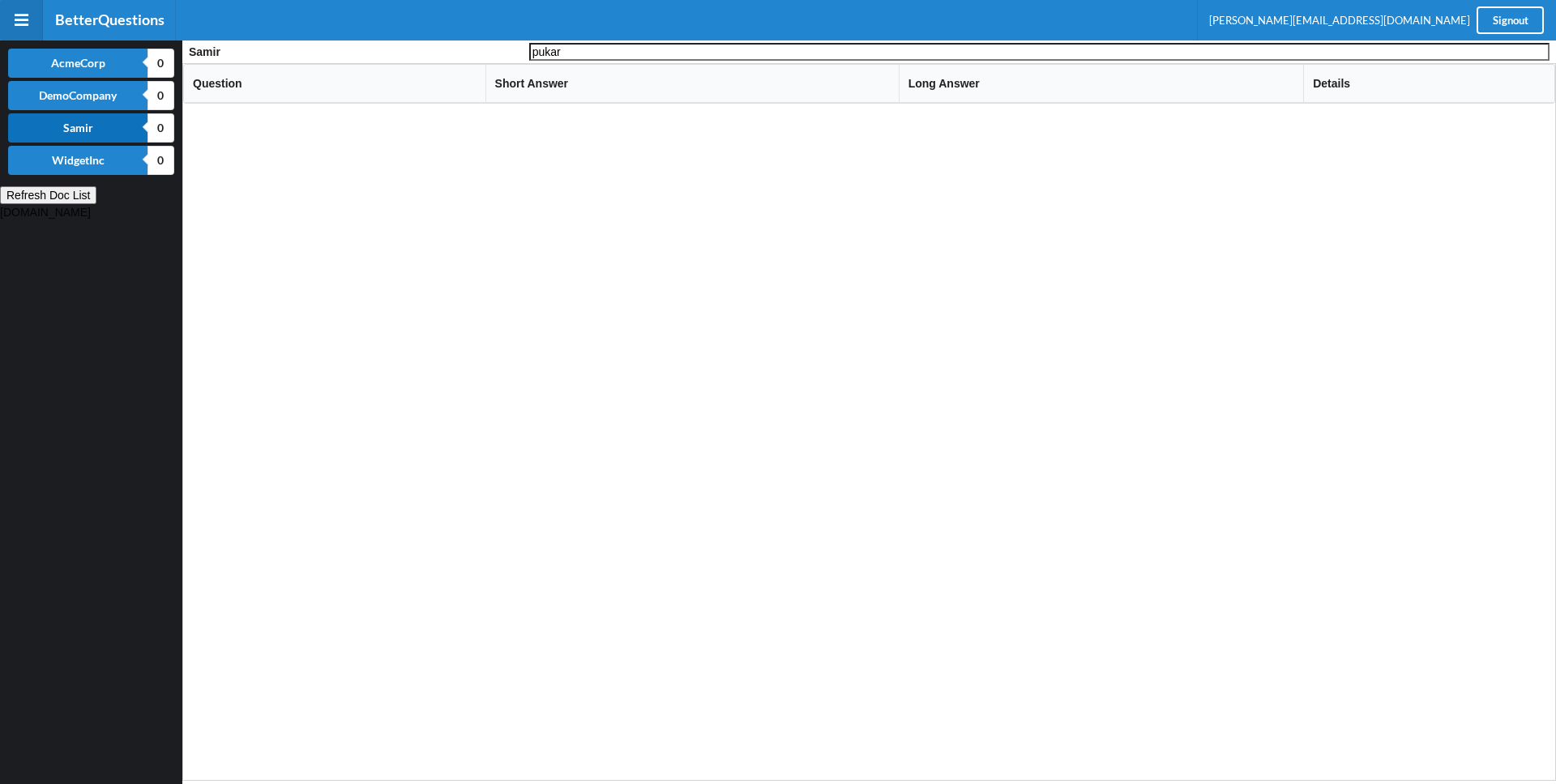 click on "Samir" at bounding box center [78, 128] 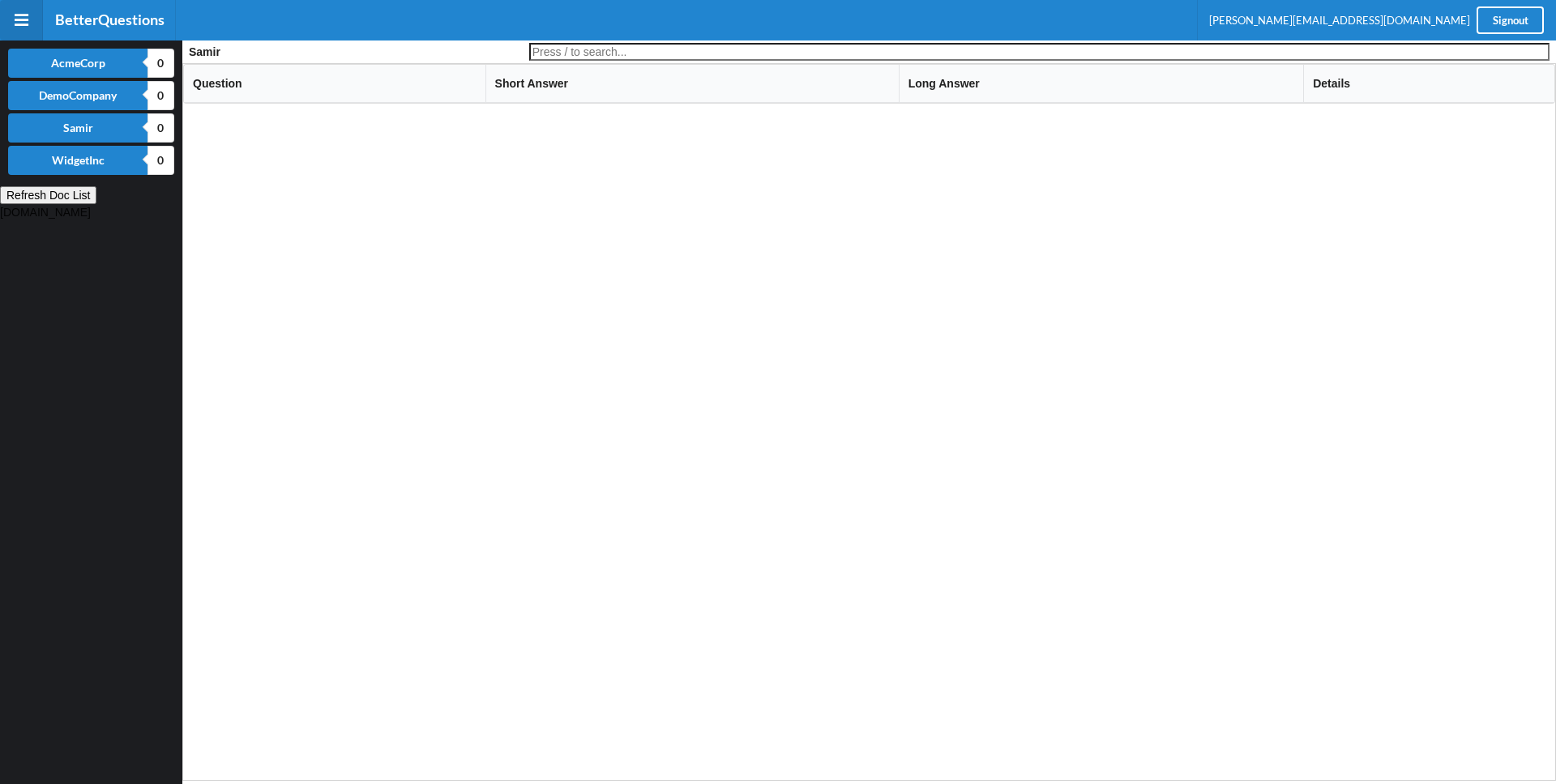 click at bounding box center (1039, 52) 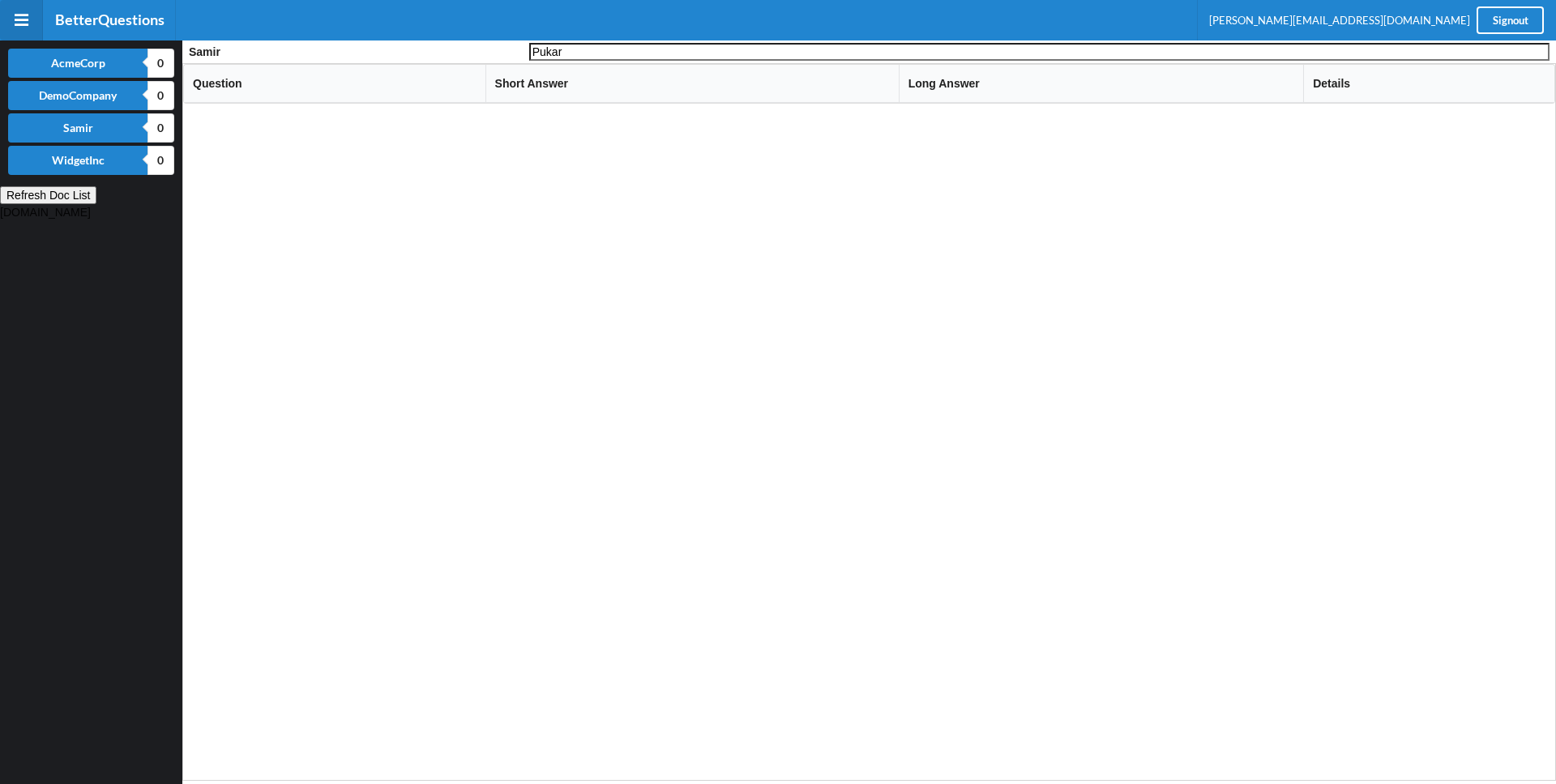type on "Pukar" 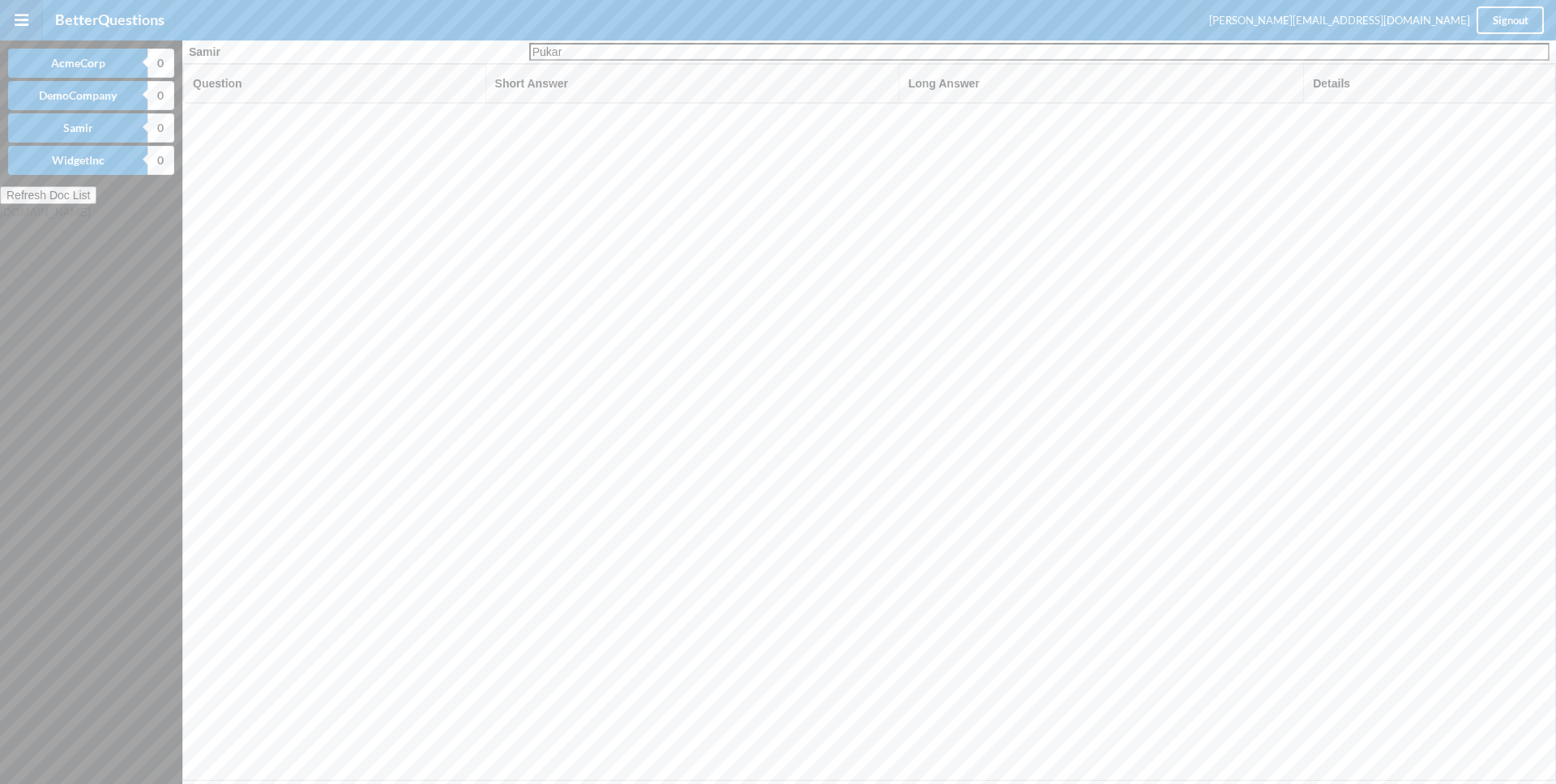 click on "Pukar" at bounding box center (1039, 52) 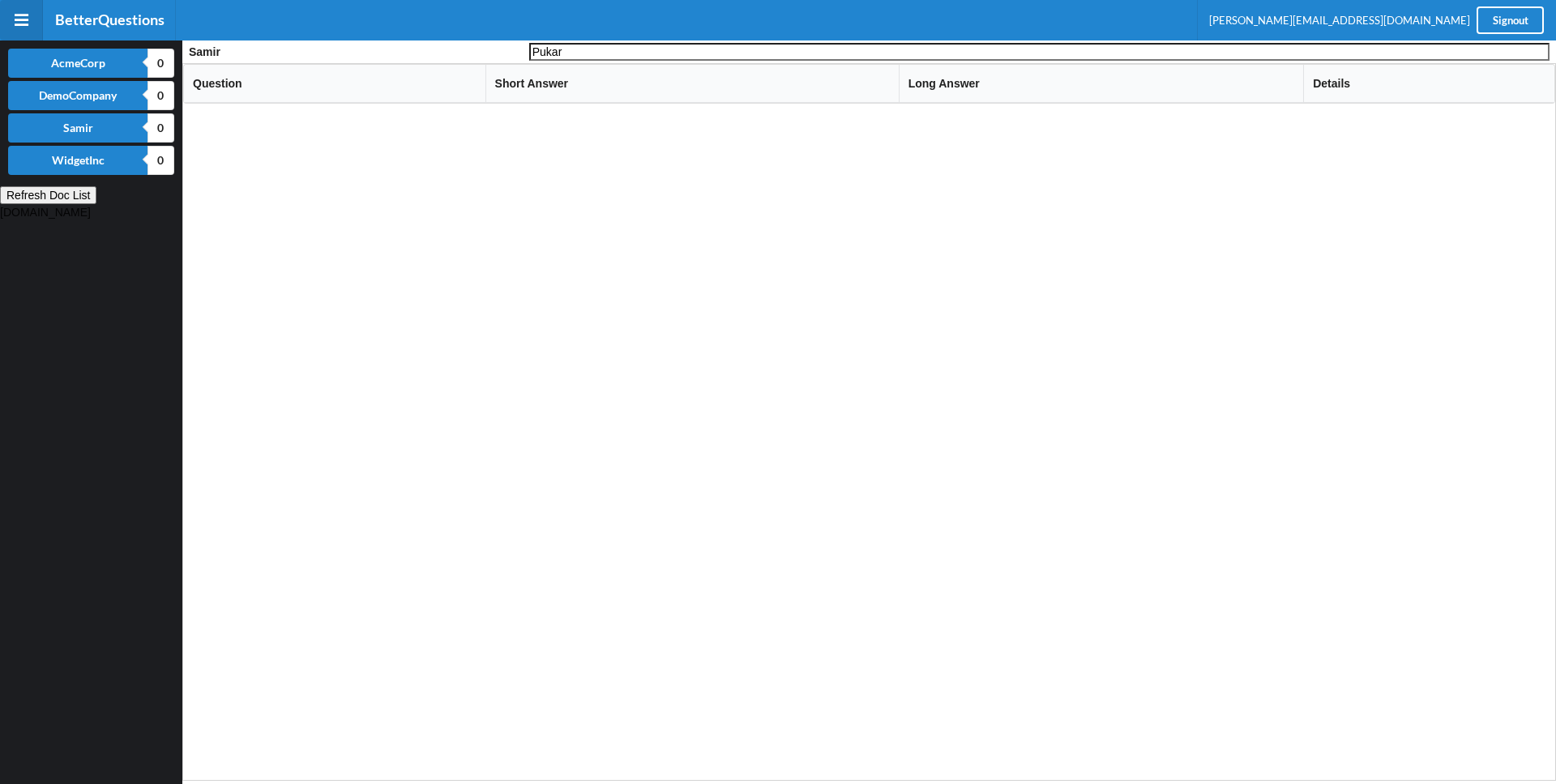type 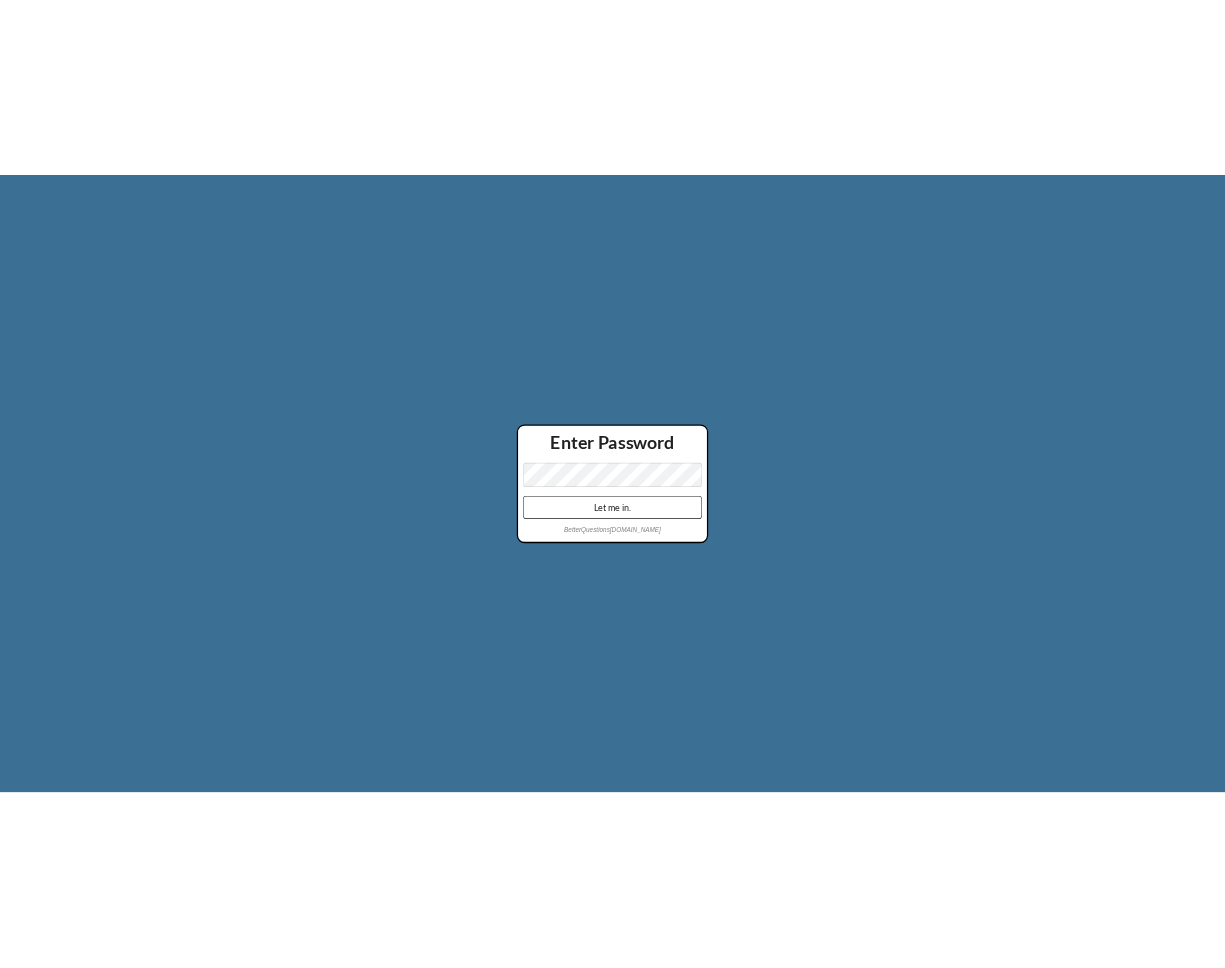scroll, scrollTop: 0, scrollLeft: 0, axis: both 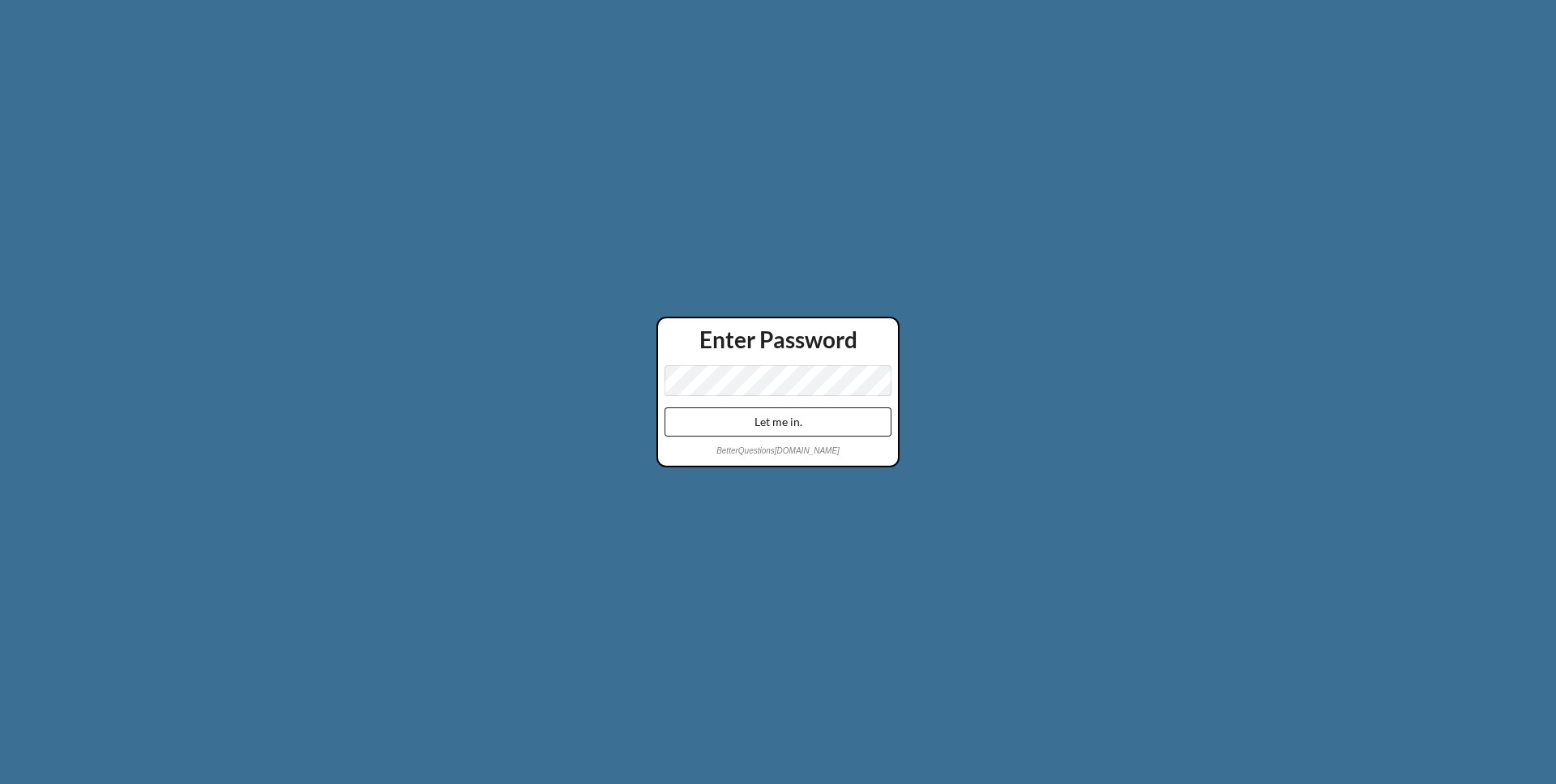 click on "Enter Password Let me in. BetterQuestions  happybirthdaypukar.co" at bounding box center [778, 392] 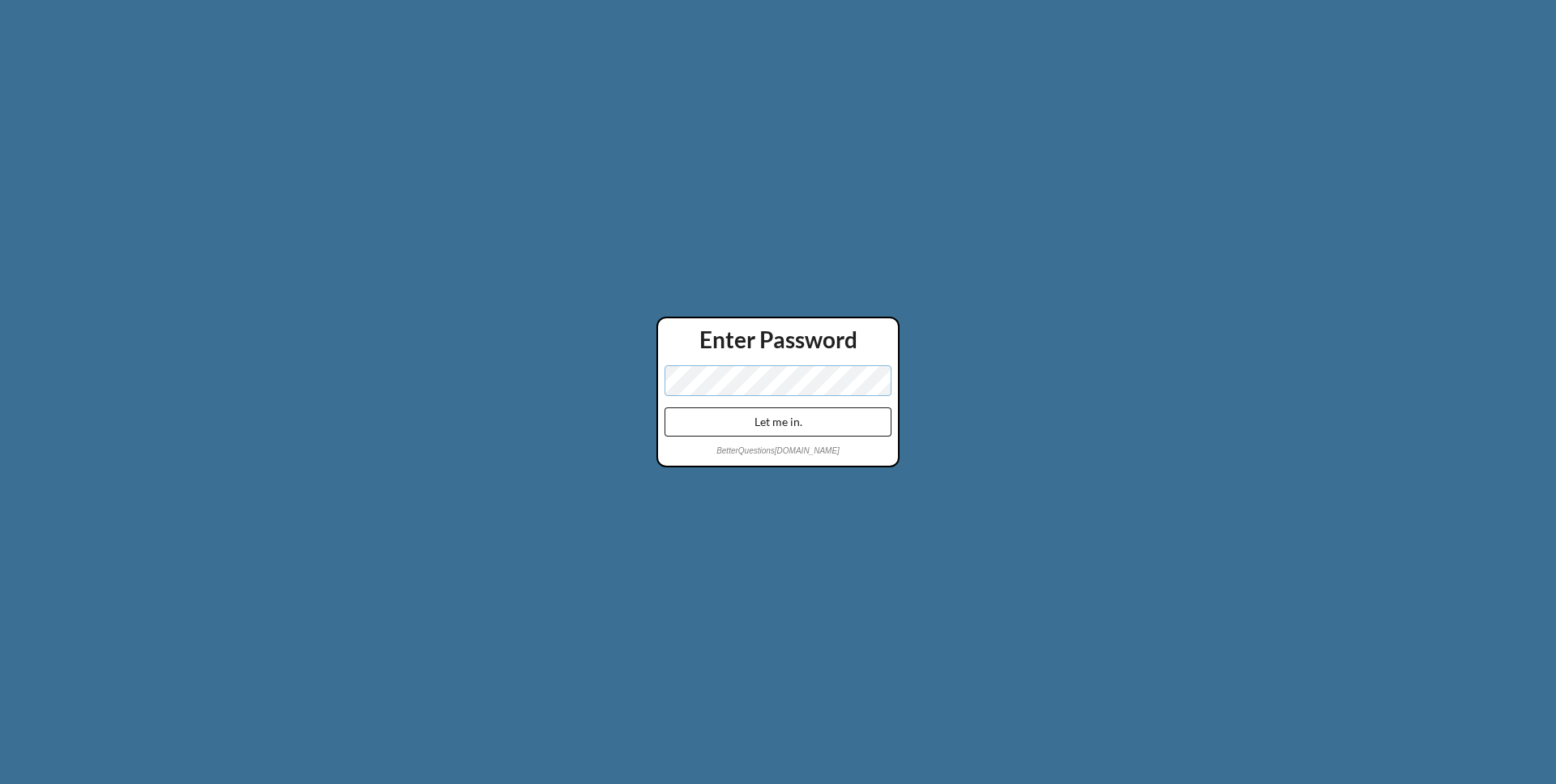 click on "Let me in." at bounding box center (778, 422) 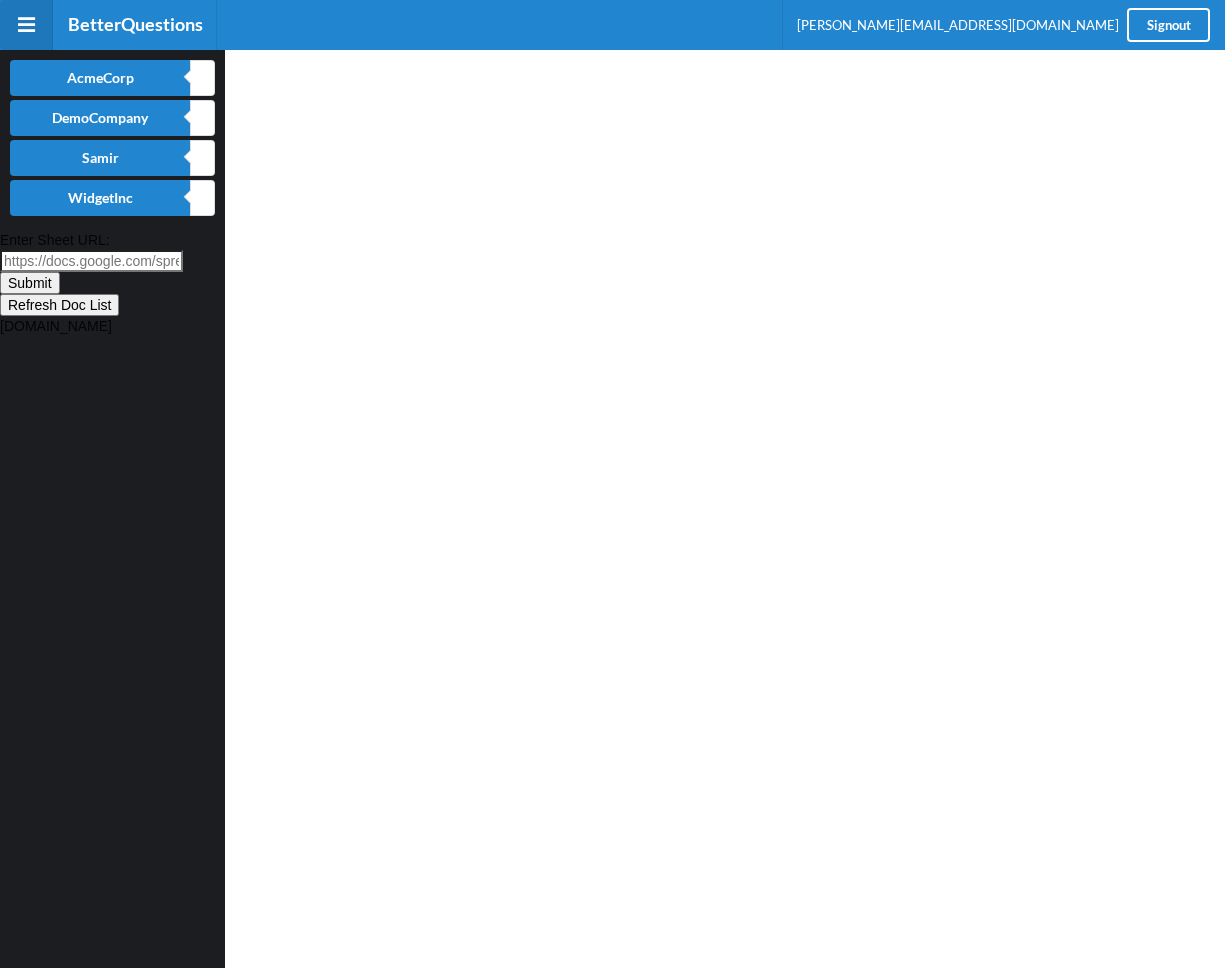 click at bounding box center (725, 509) 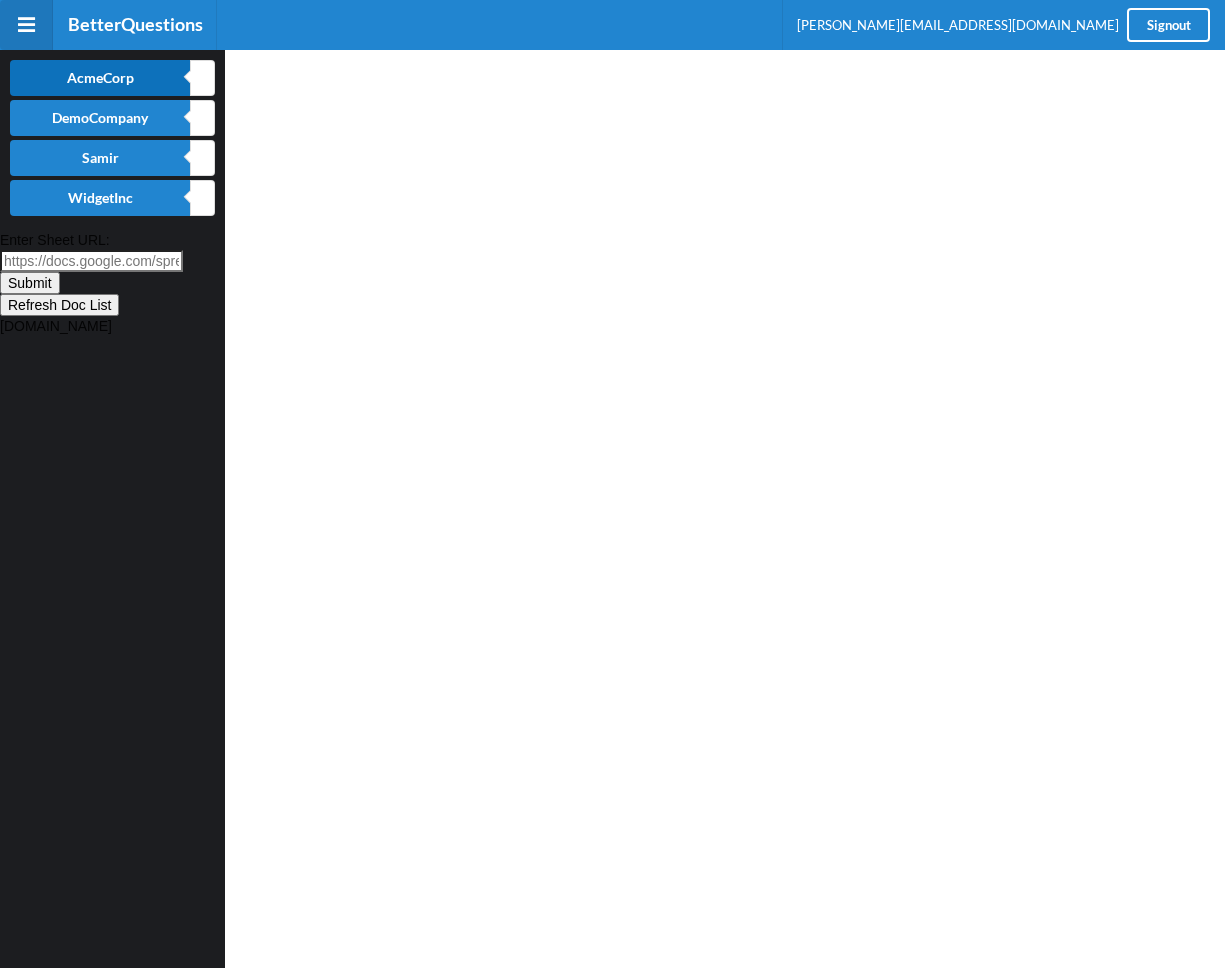 click on "AcmeCorp" at bounding box center [100, 78] 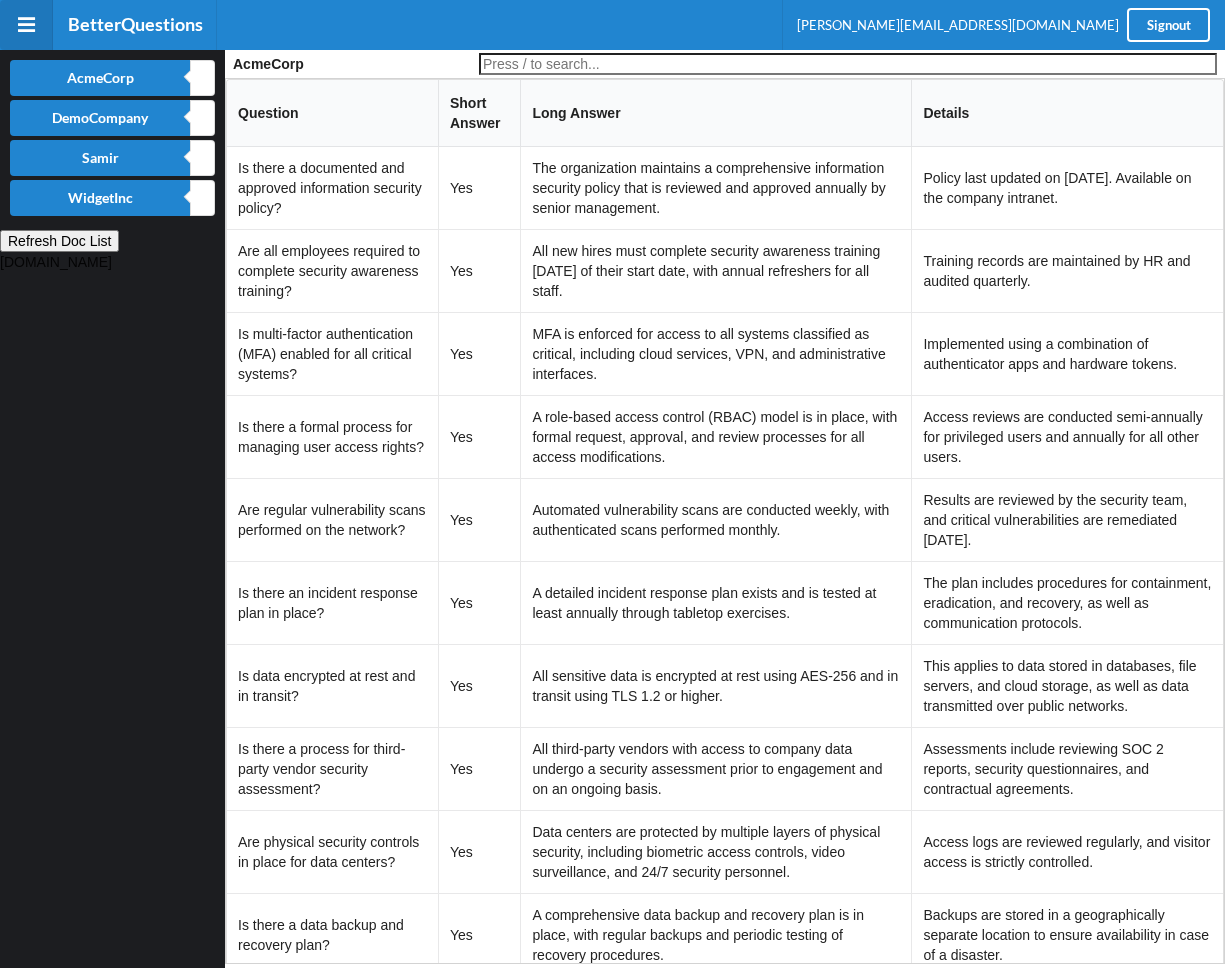 click on "Long Answer" at bounding box center [715, 113] 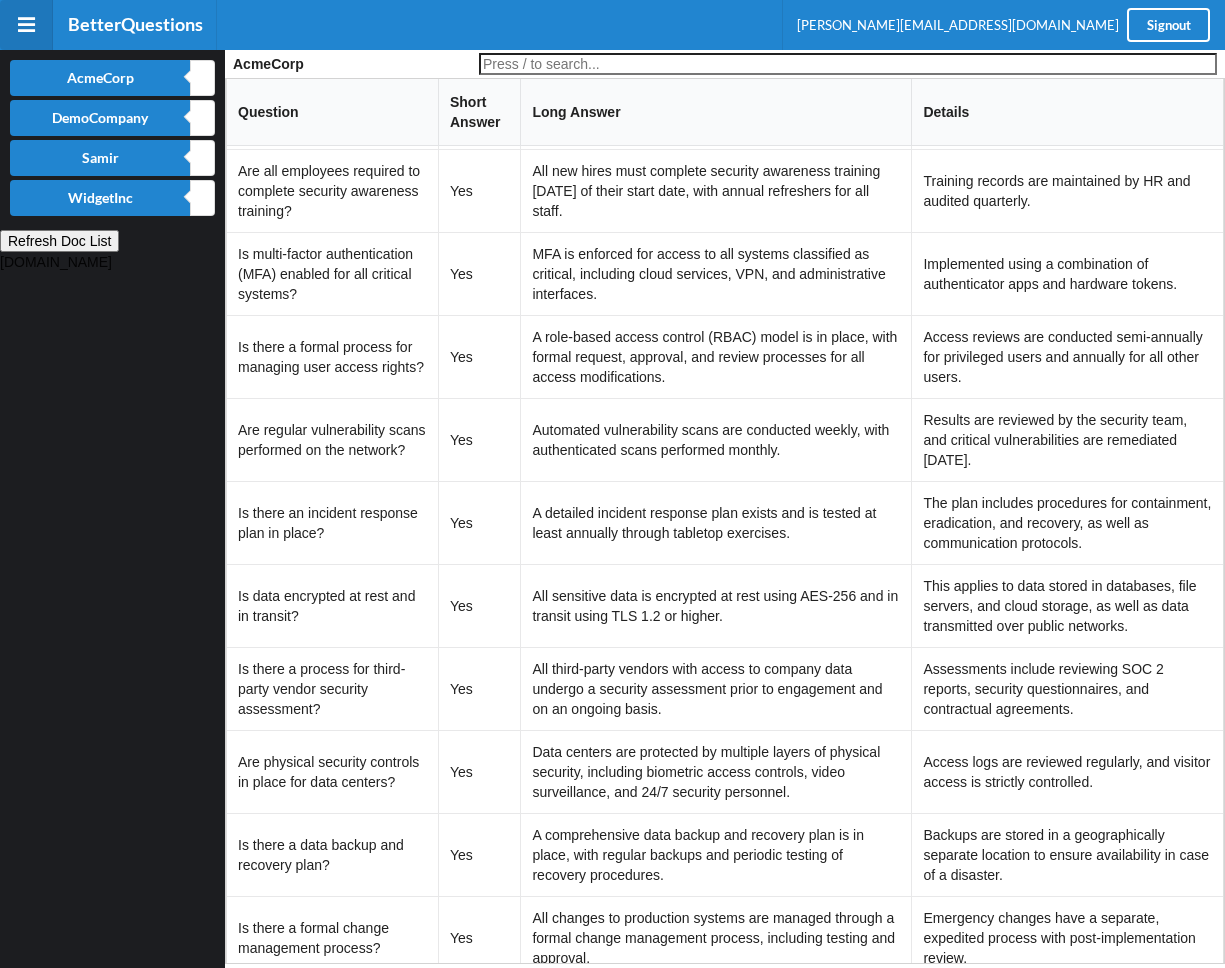 scroll, scrollTop: 90, scrollLeft: 0, axis: vertical 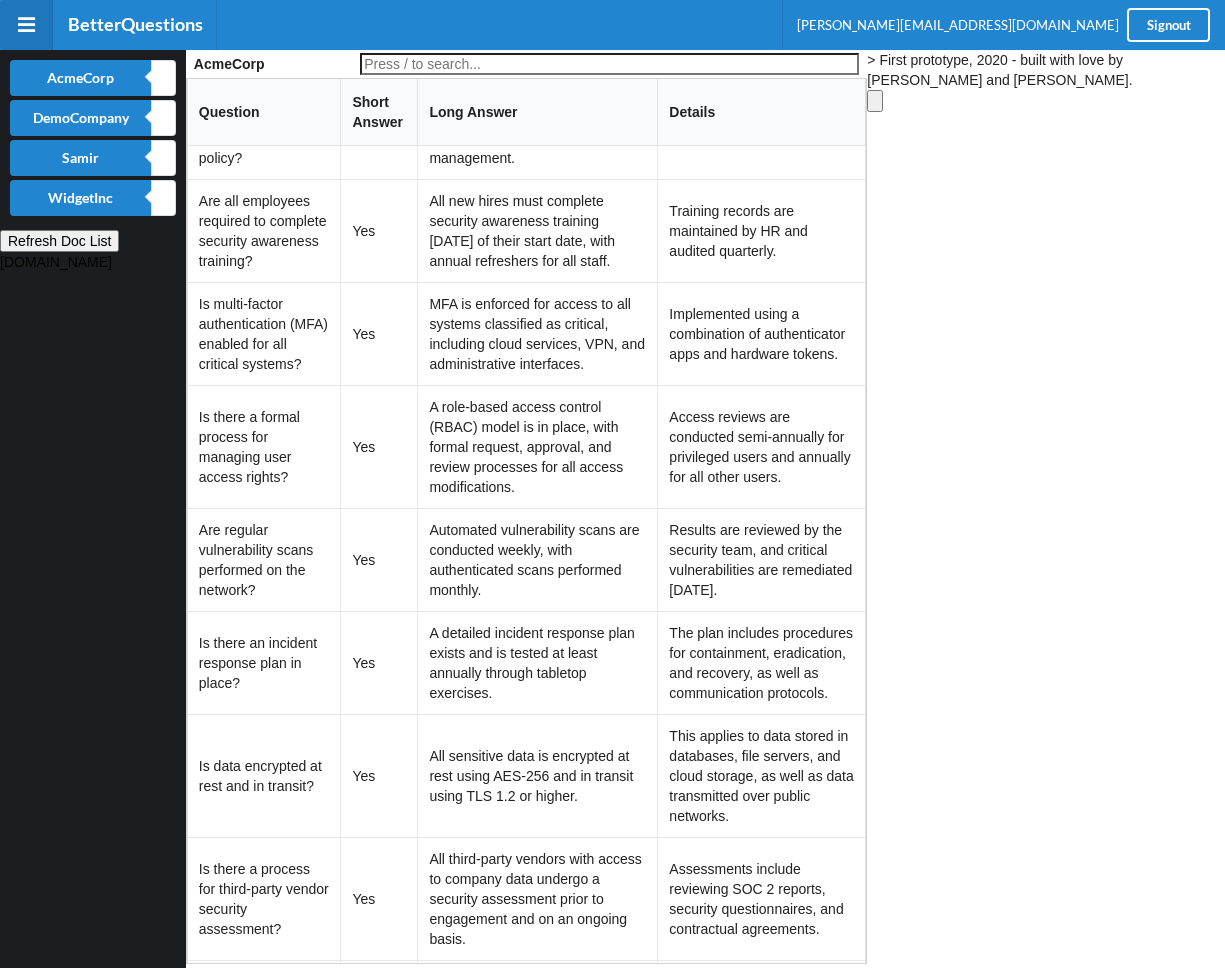 click at bounding box center [875, 101] 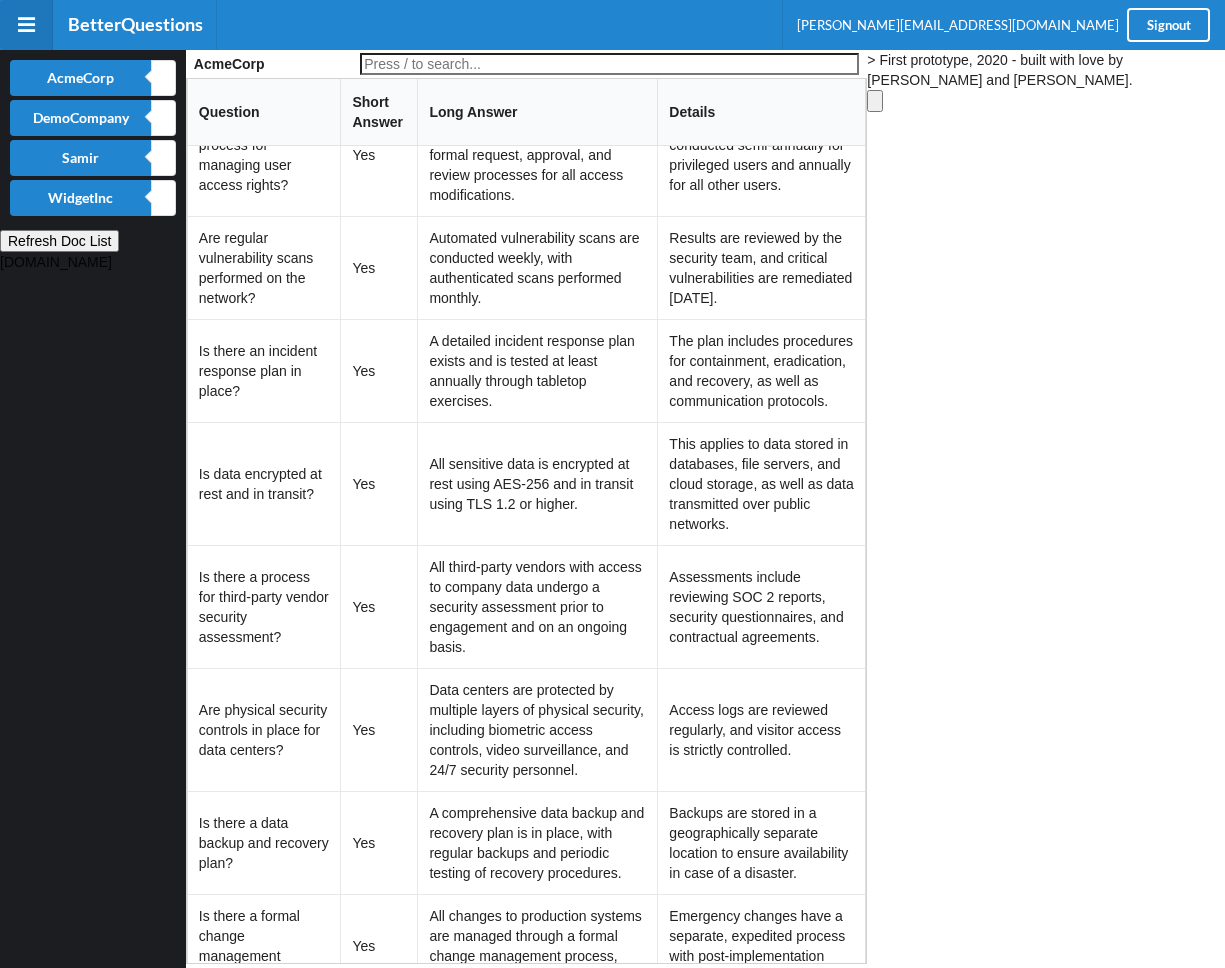 scroll, scrollTop: 0, scrollLeft: 0, axis: both 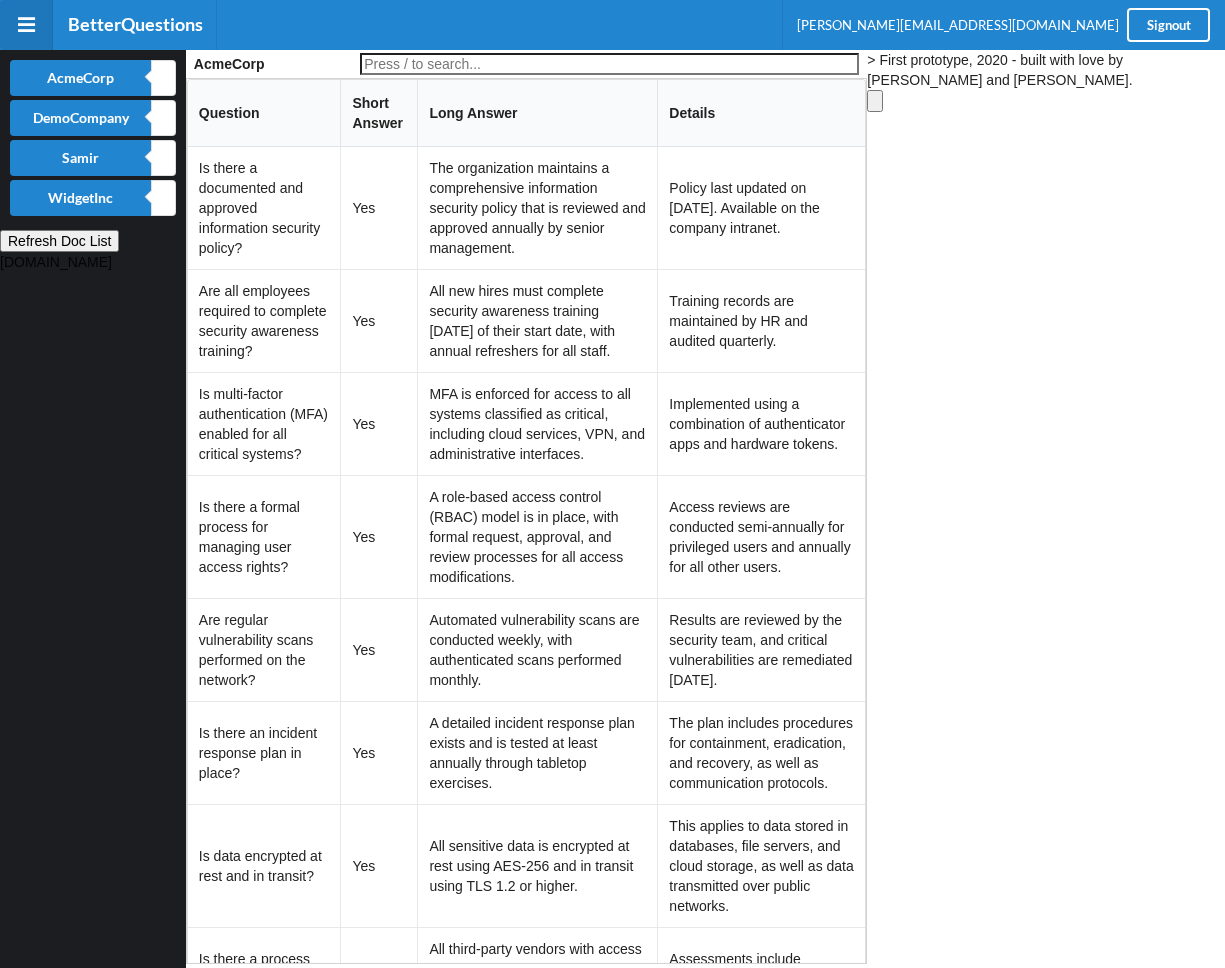click on "> First prototype, 2020 - built with love by [PERSON_NAME] and [PERSON_NAME]." at bounding box center (1046, 509) 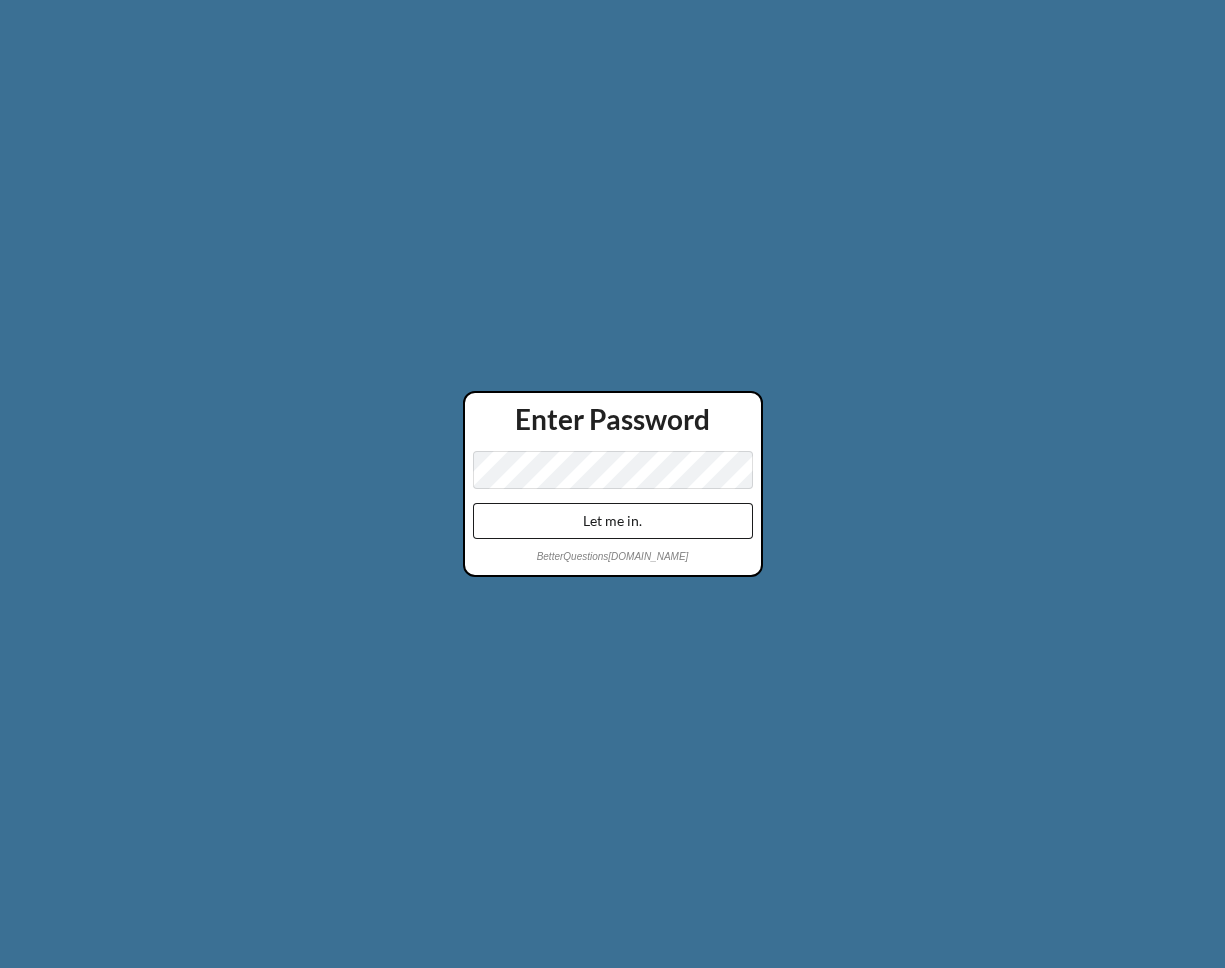scroll, scrollTop: 0, scrollLeft: 0, axis: both 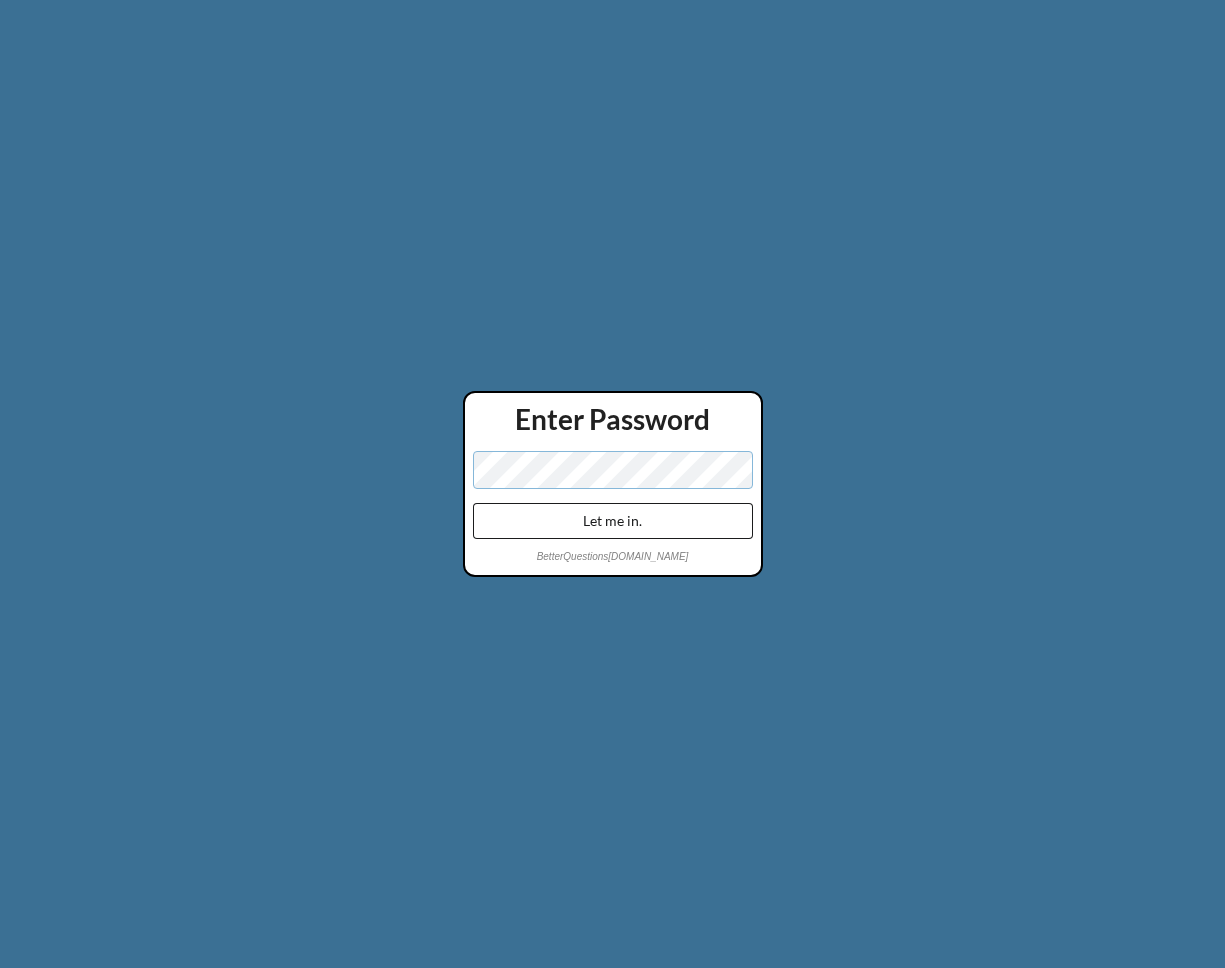 click on "Let me in." at bounding box center (613, 521) 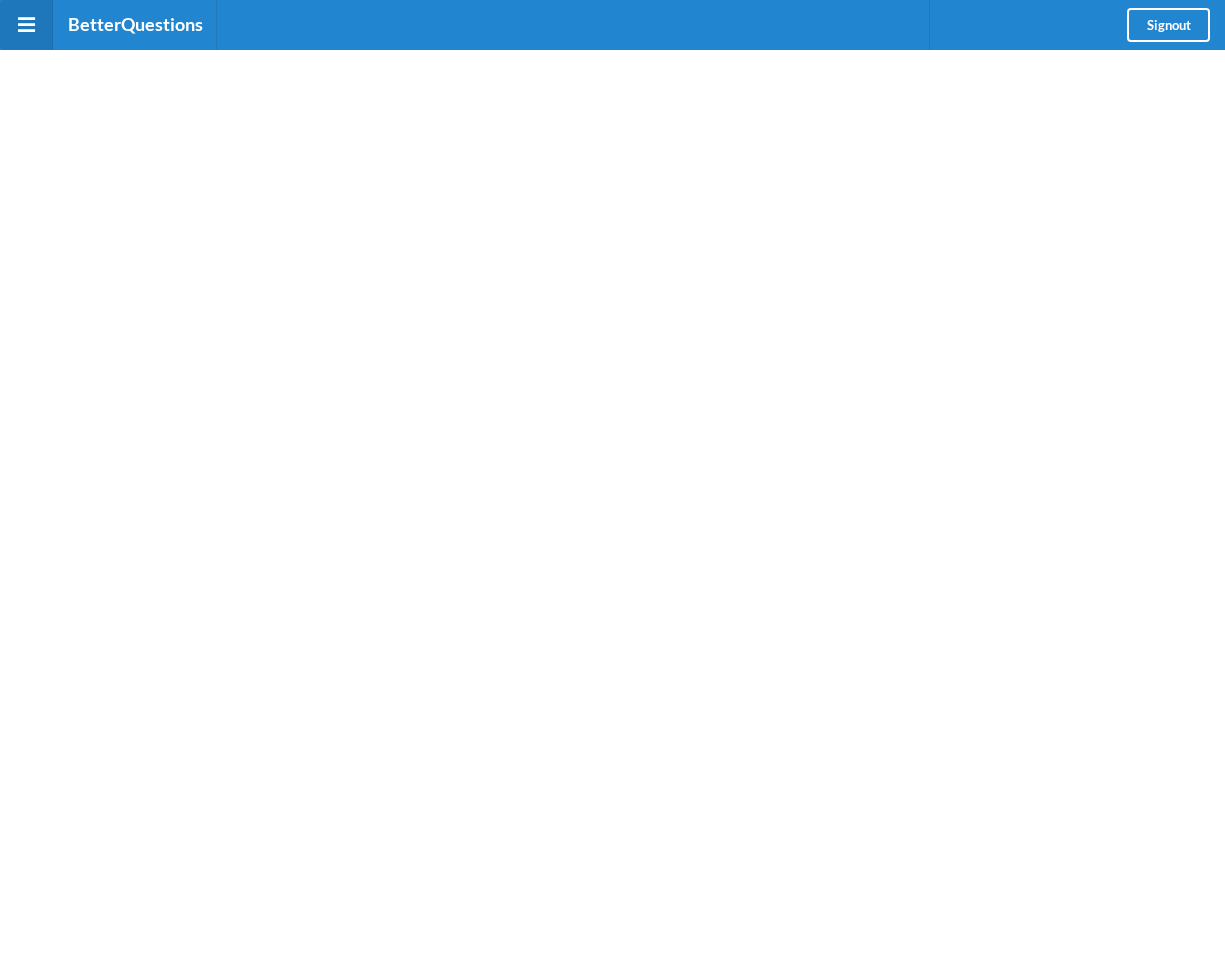 click on "BetterQuestions Signout
Auto Filling...   Captured" at bounding box center (612, 484) 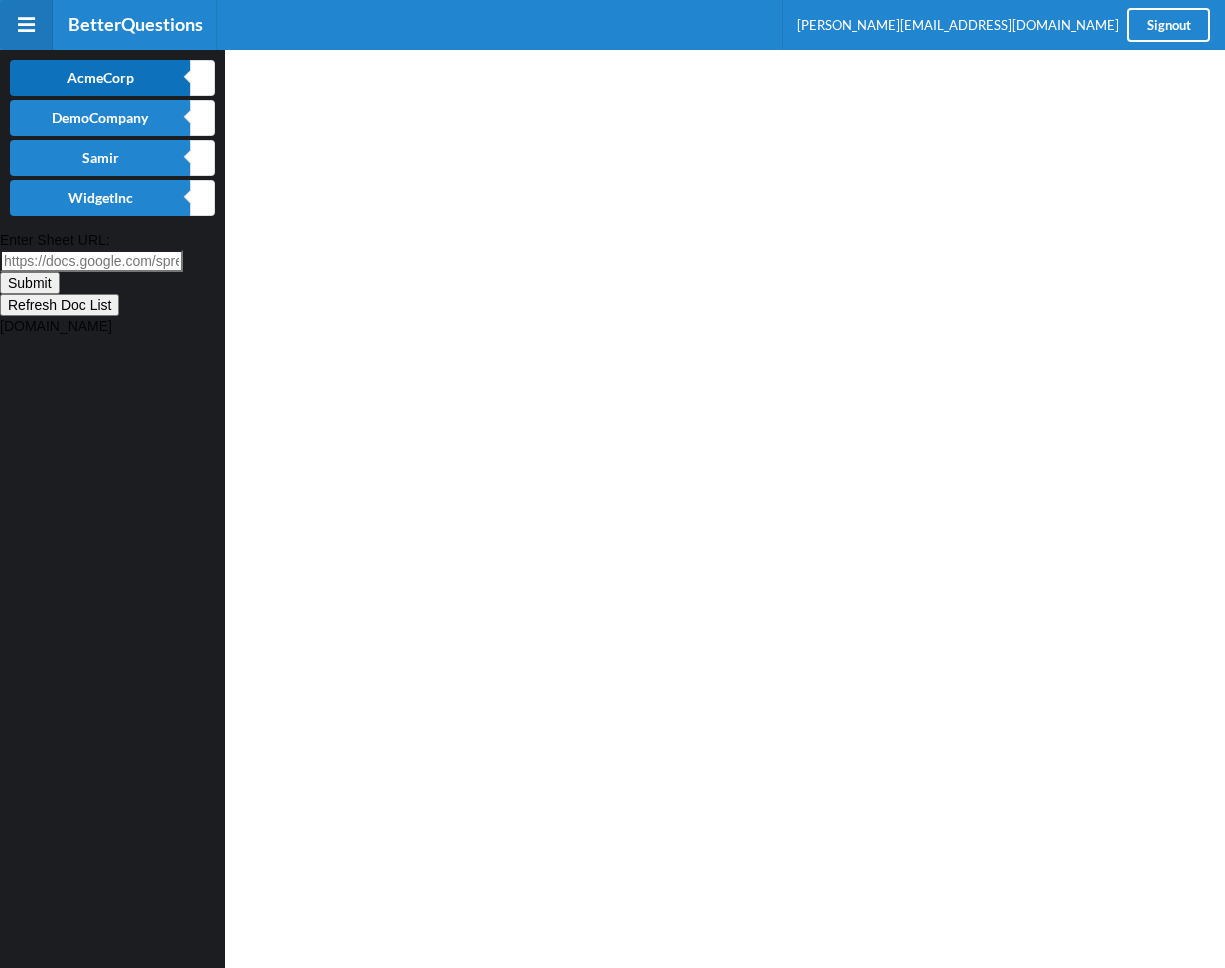 click on "AcmeCorp" at bounding box center (100, 78) 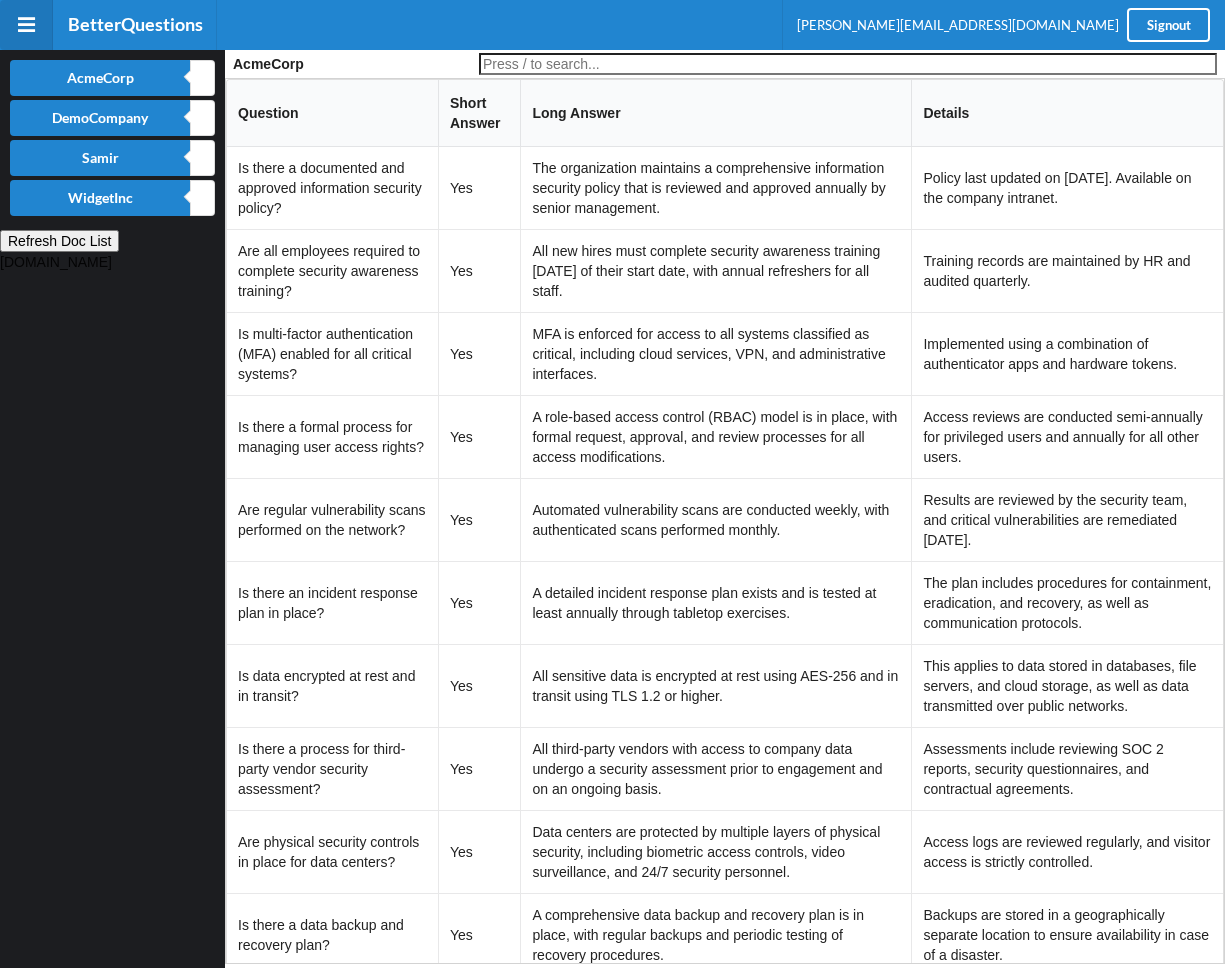 click on "Yes" at bounding box center [479, 353] 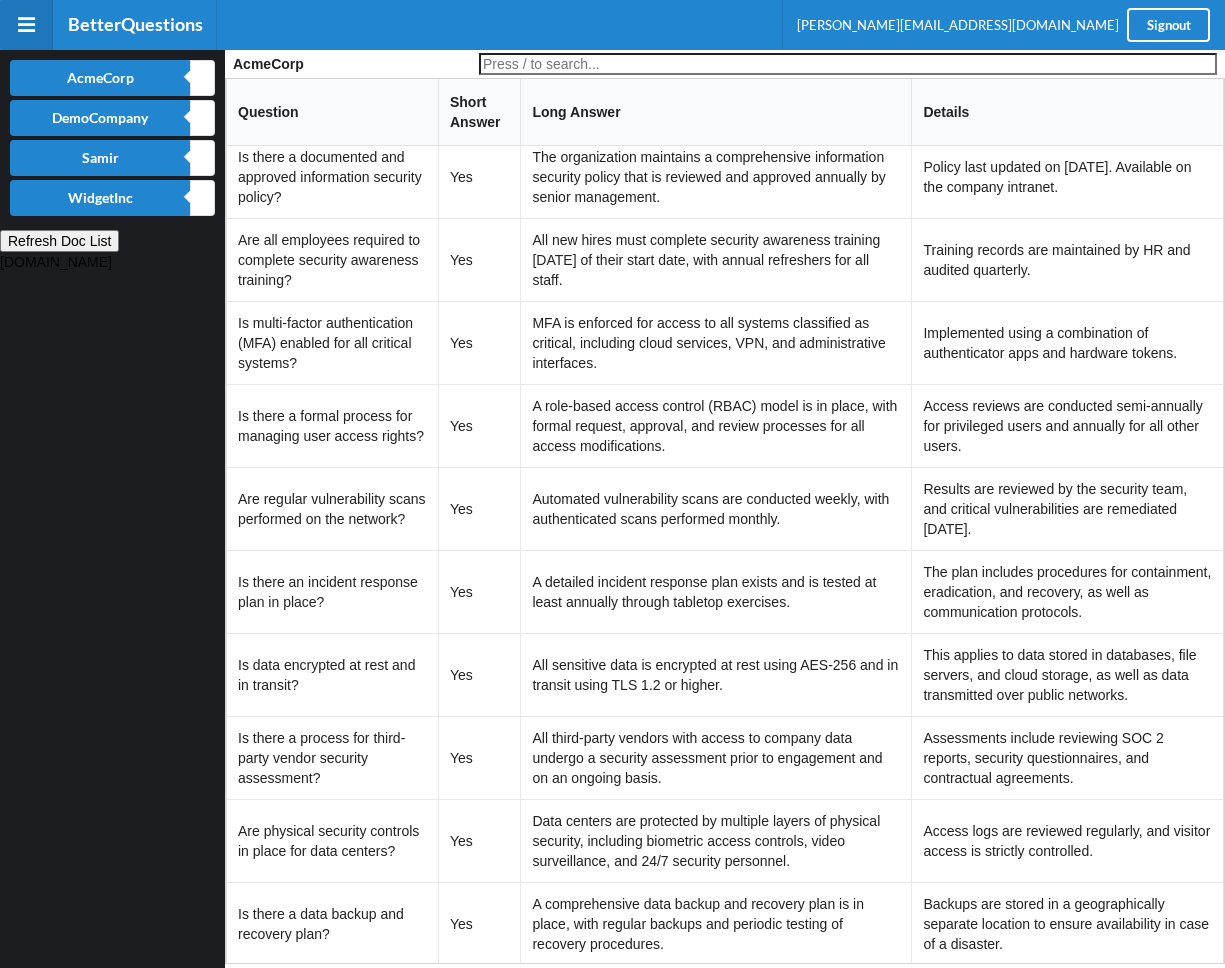 scroll, scrollTop: 0, scrollLeft: 0, axis: both 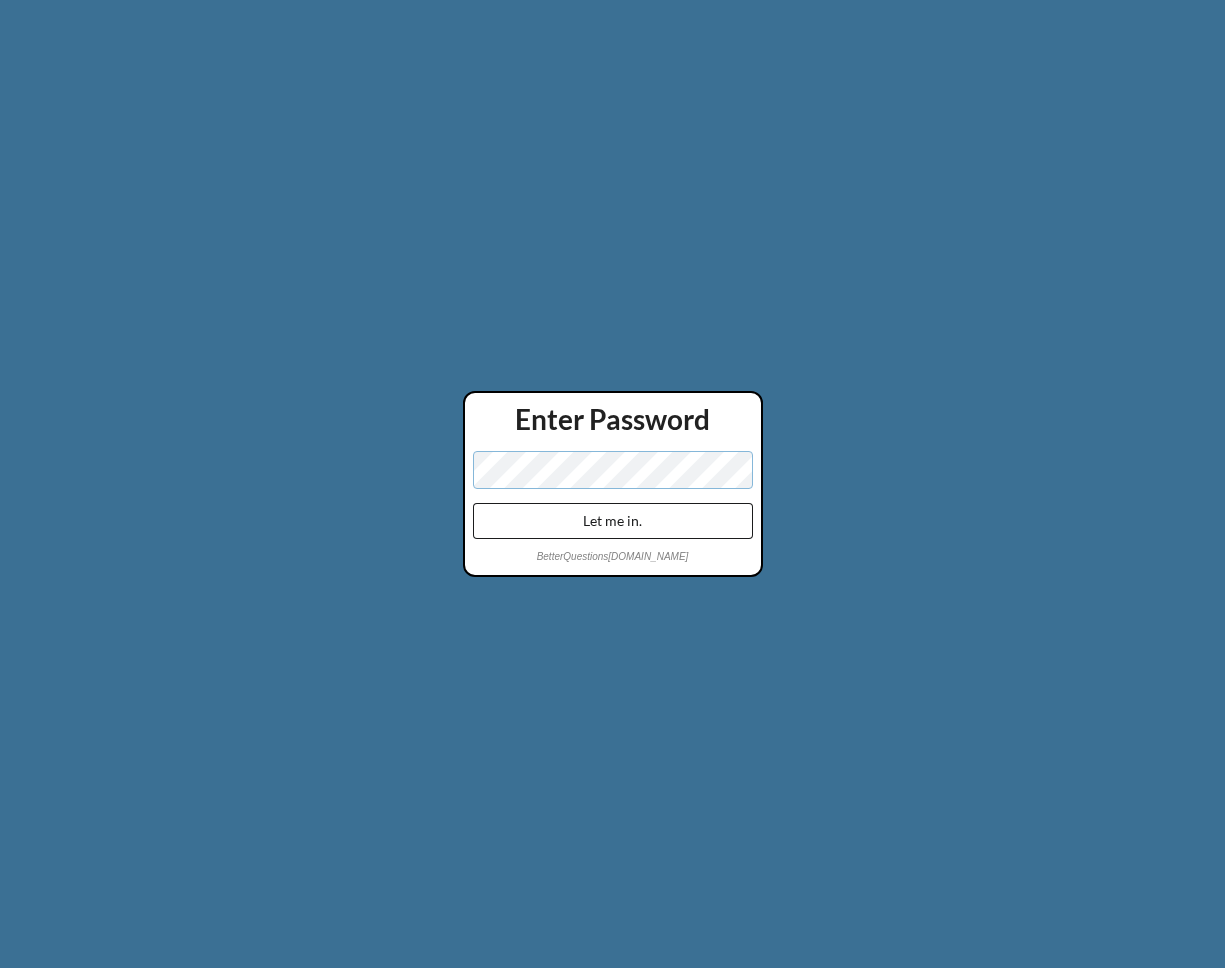 click on "Let me in." at bounding box center (613, 521) 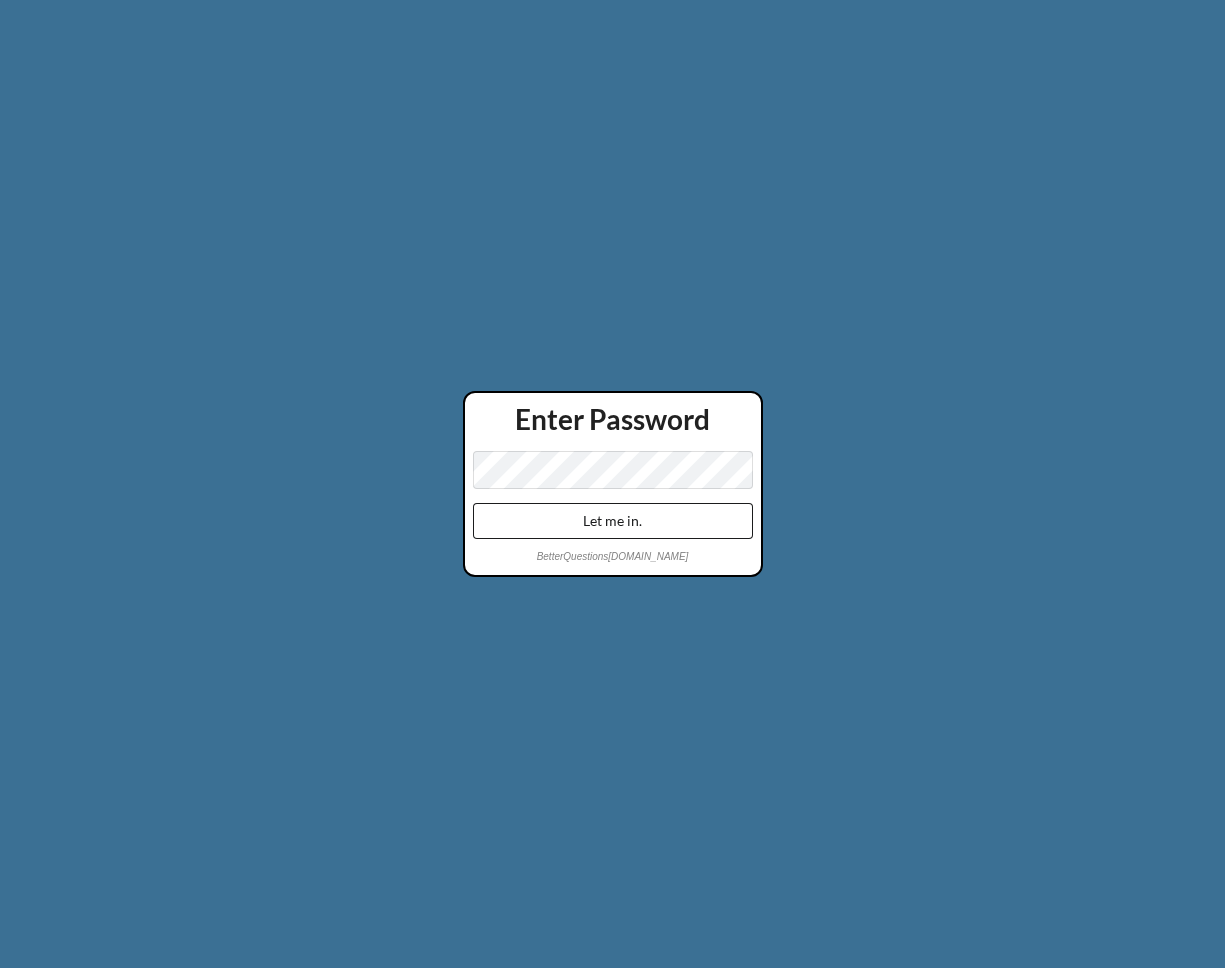 scroll, scrollTop: 0, scrollLeft: 0, axis: both 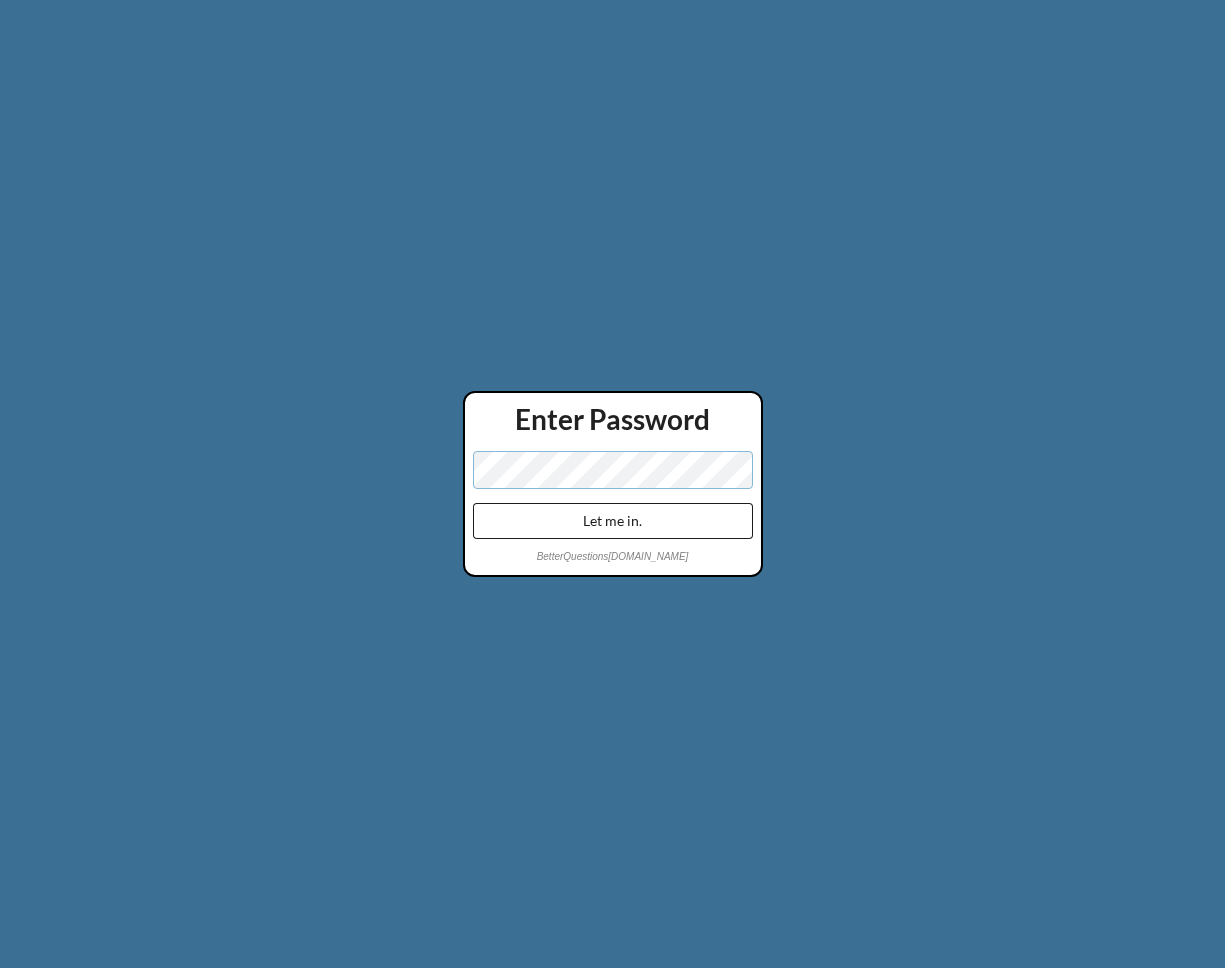 click on "Let me in." at bounding box center (613, 521) 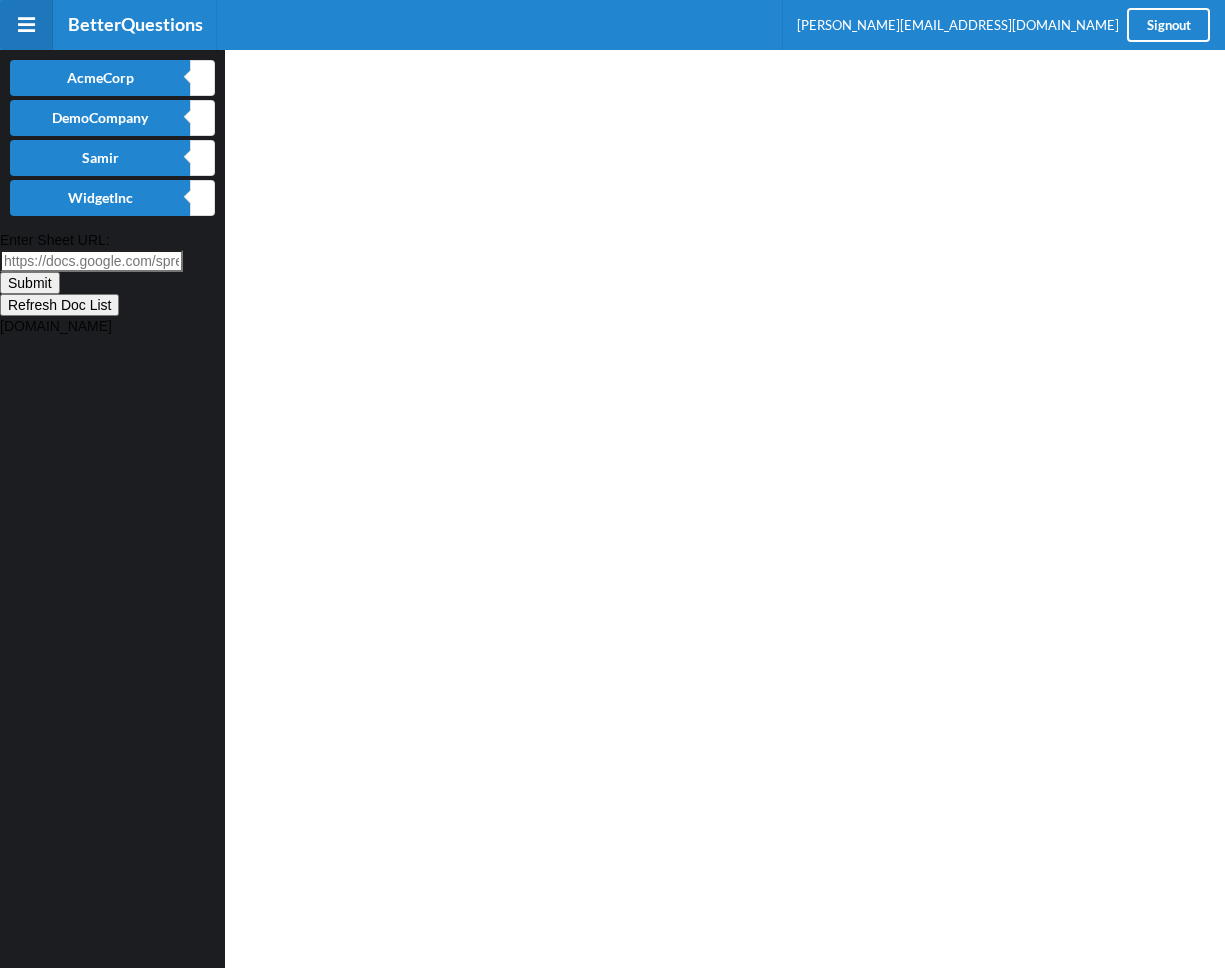 click on "AcmeCorp DemoCompany Samir WidgetInc" at bounding box center [112, 140] 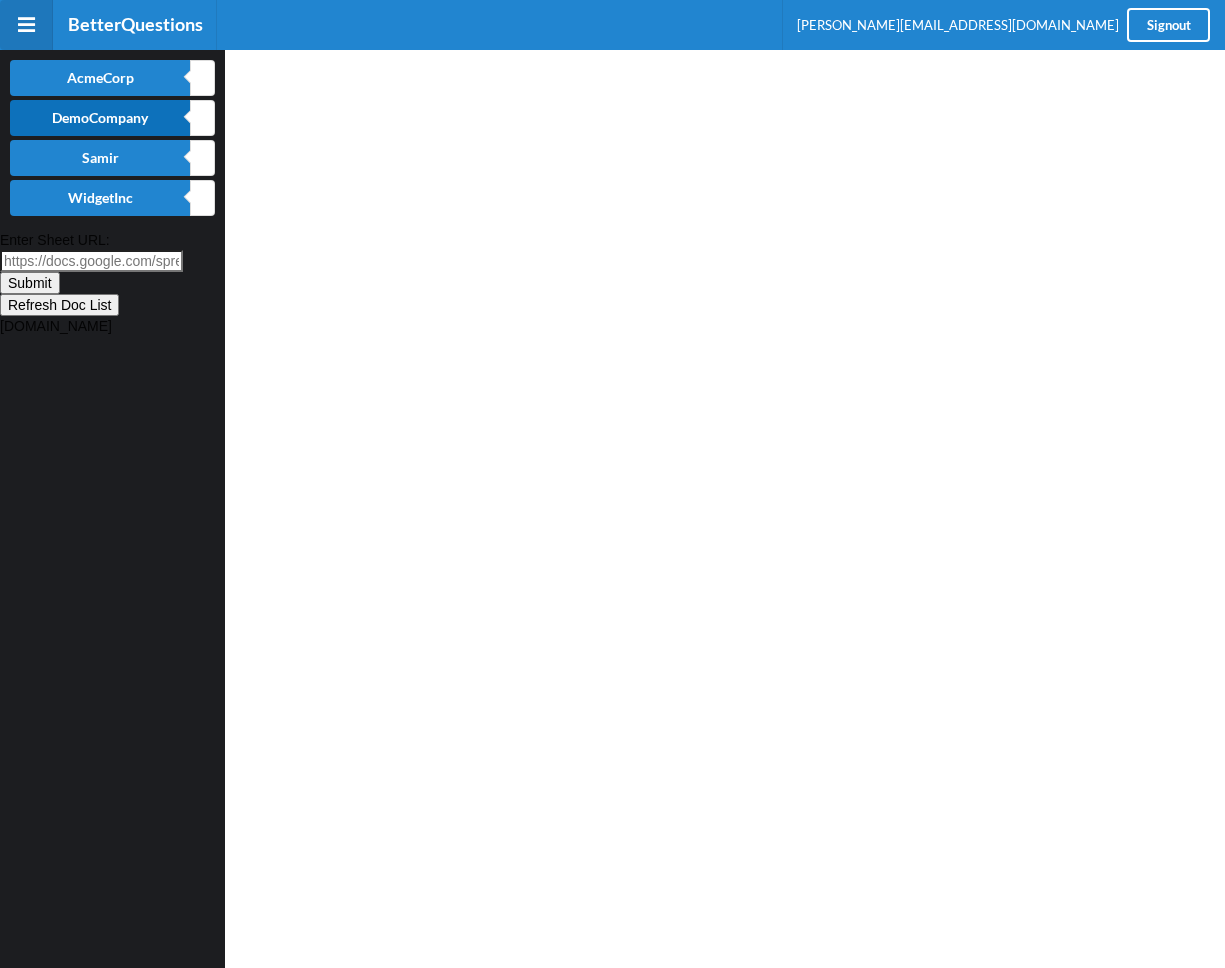 click on "DemoCompany" at bounding box center (100, 118) 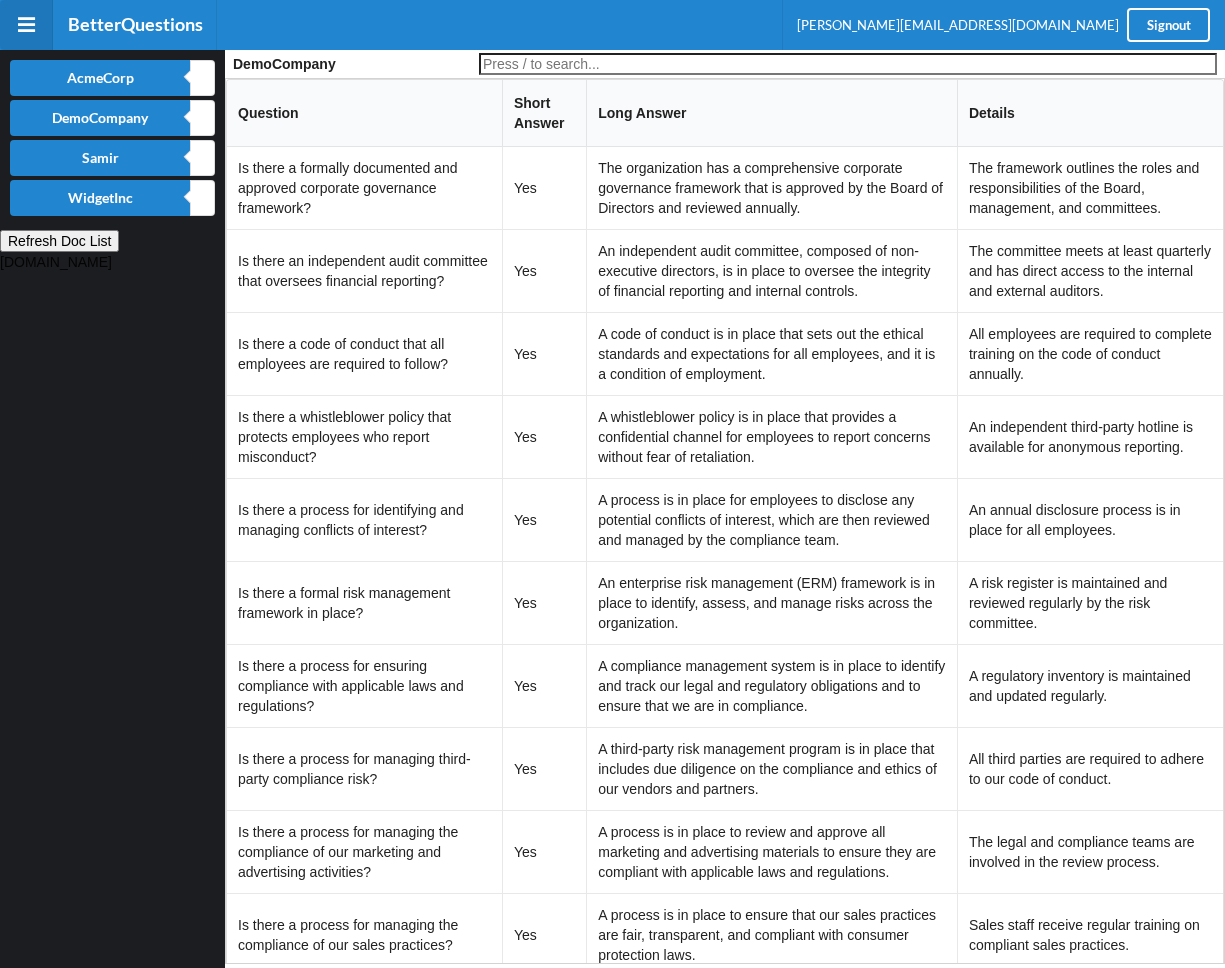 click on "Yes" at bounding box center [544, 353] 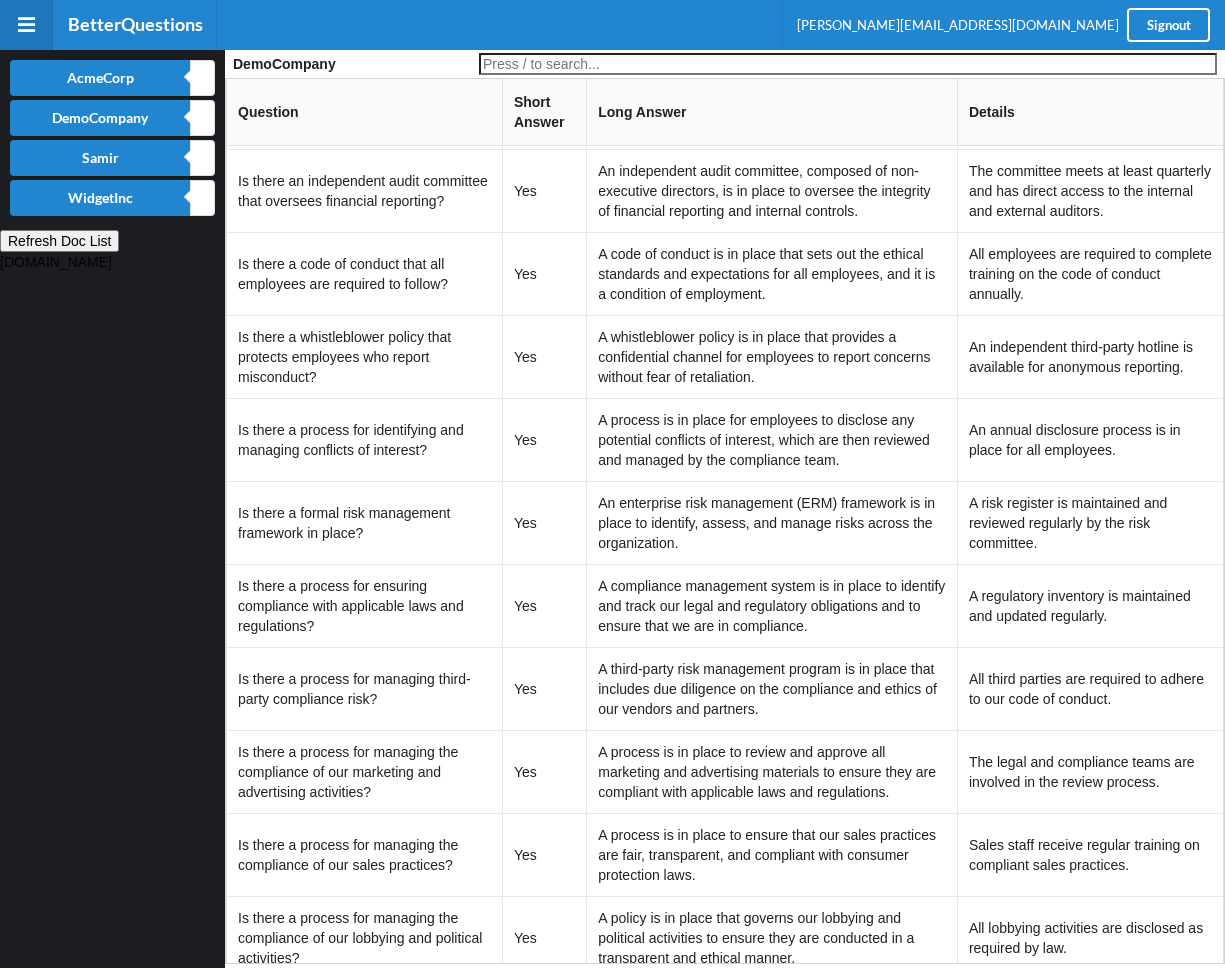 scroll, scrollTop: 79, scrollLeft: 0, axis: vertical 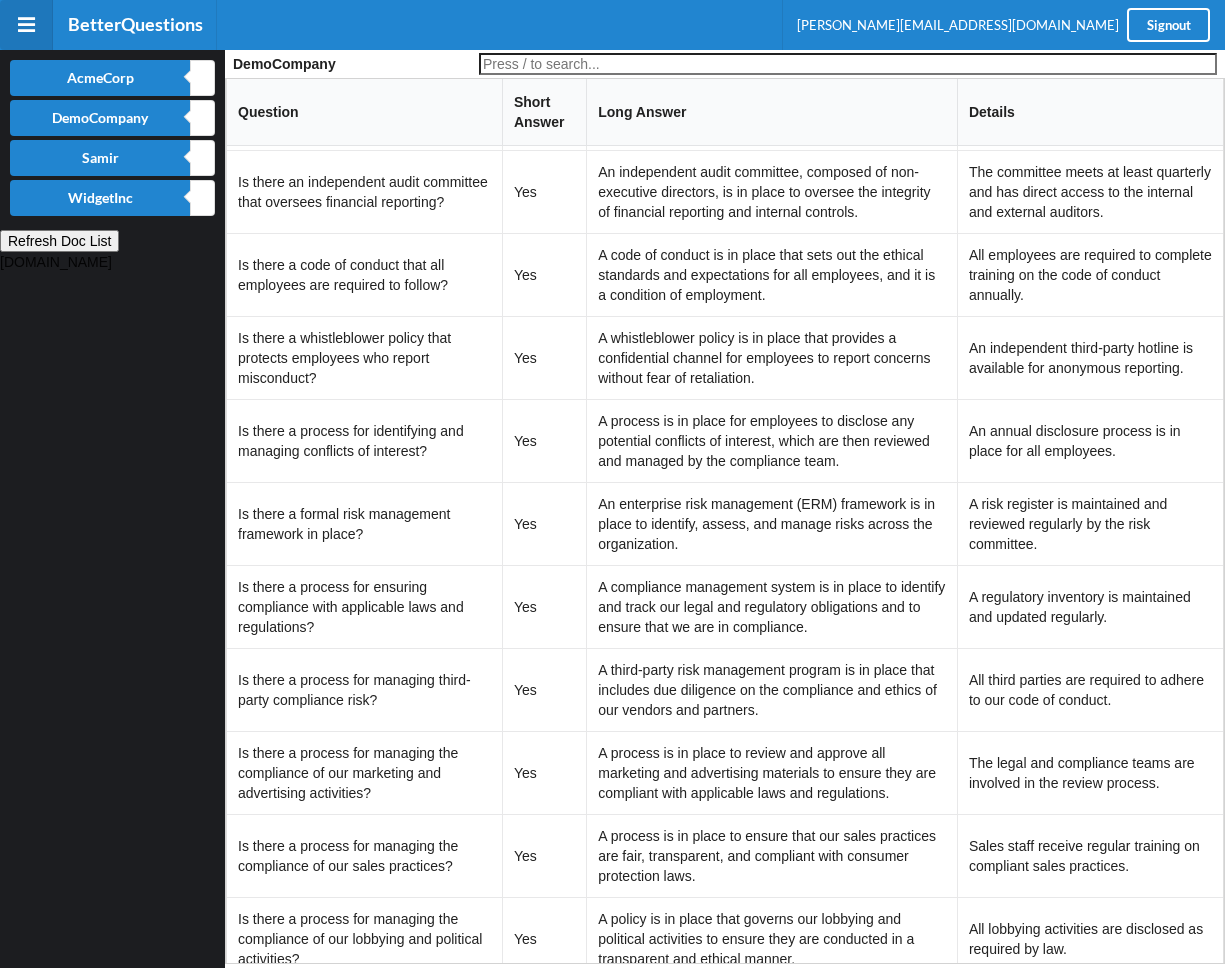 click on "A code of conduct is in place that sets out the ethical standards and expectations for all employees, and it is a condition of employment." at bounding box center (771, 274) 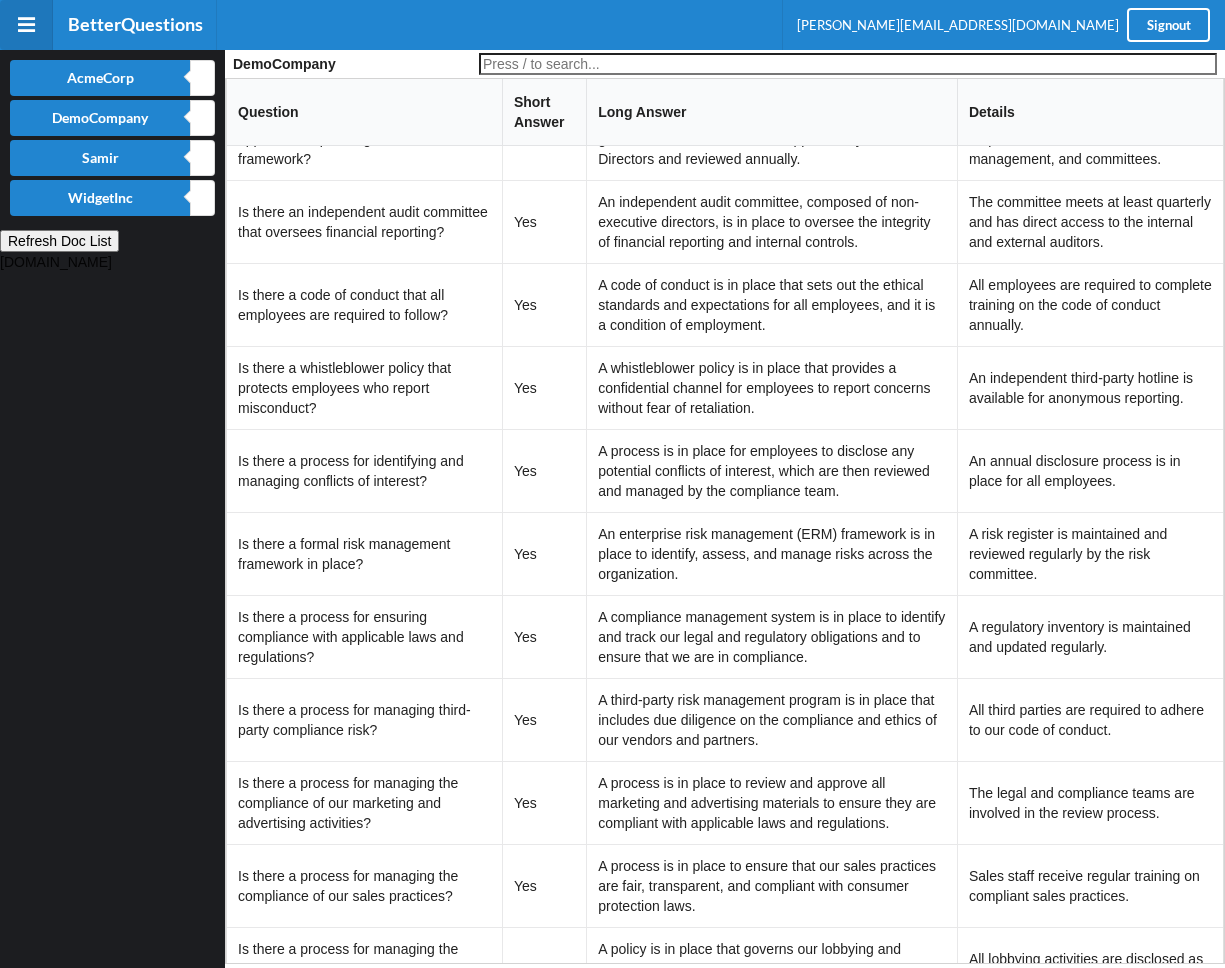 scroll, scrollTop: 80, scrollLeft: 0, axis: vertical 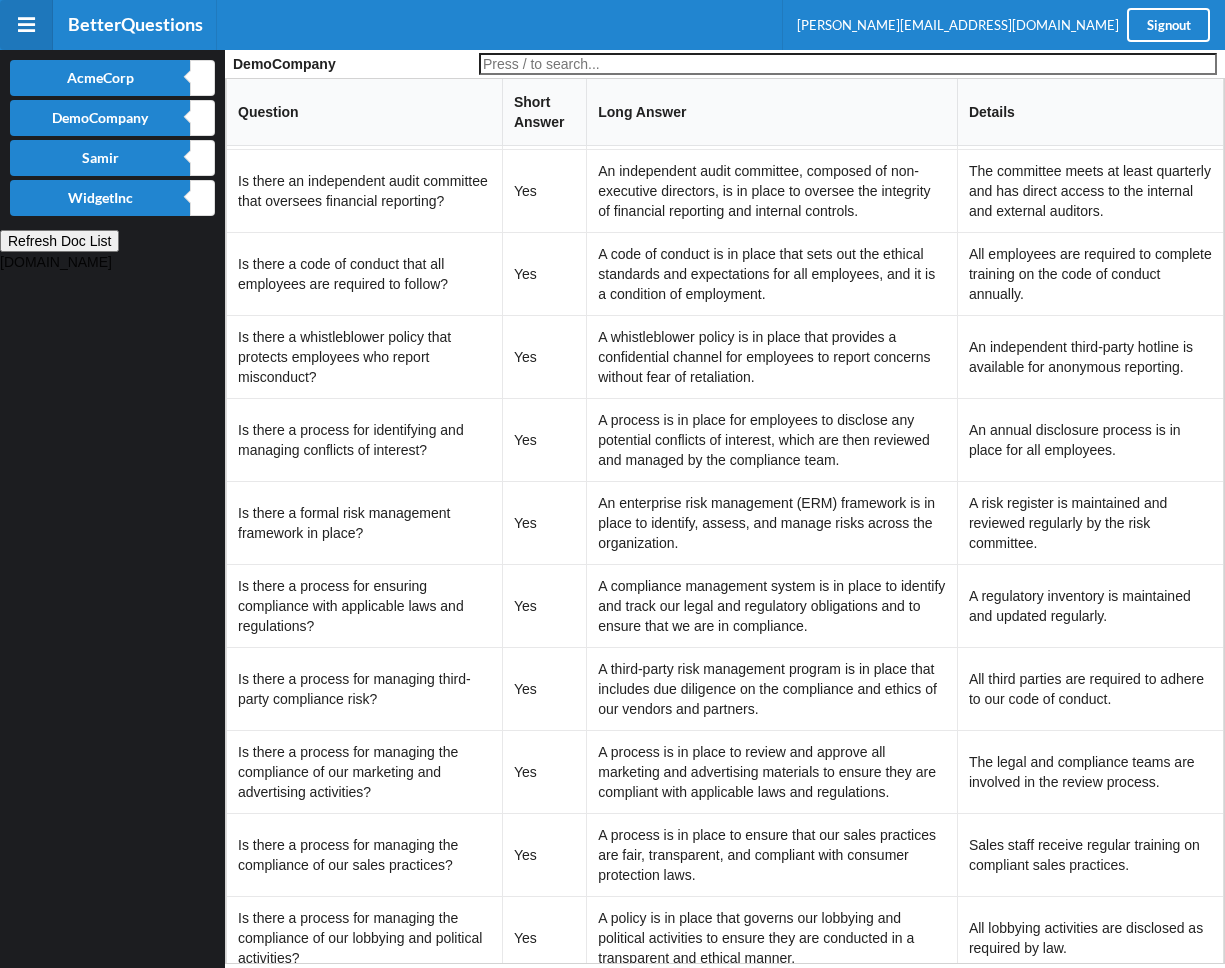 click on "AcmeCorp DemoCompany Samir WidgetInc Refresh Doc List [DOMAIN_NAME]" at bounding box center (112, 509) 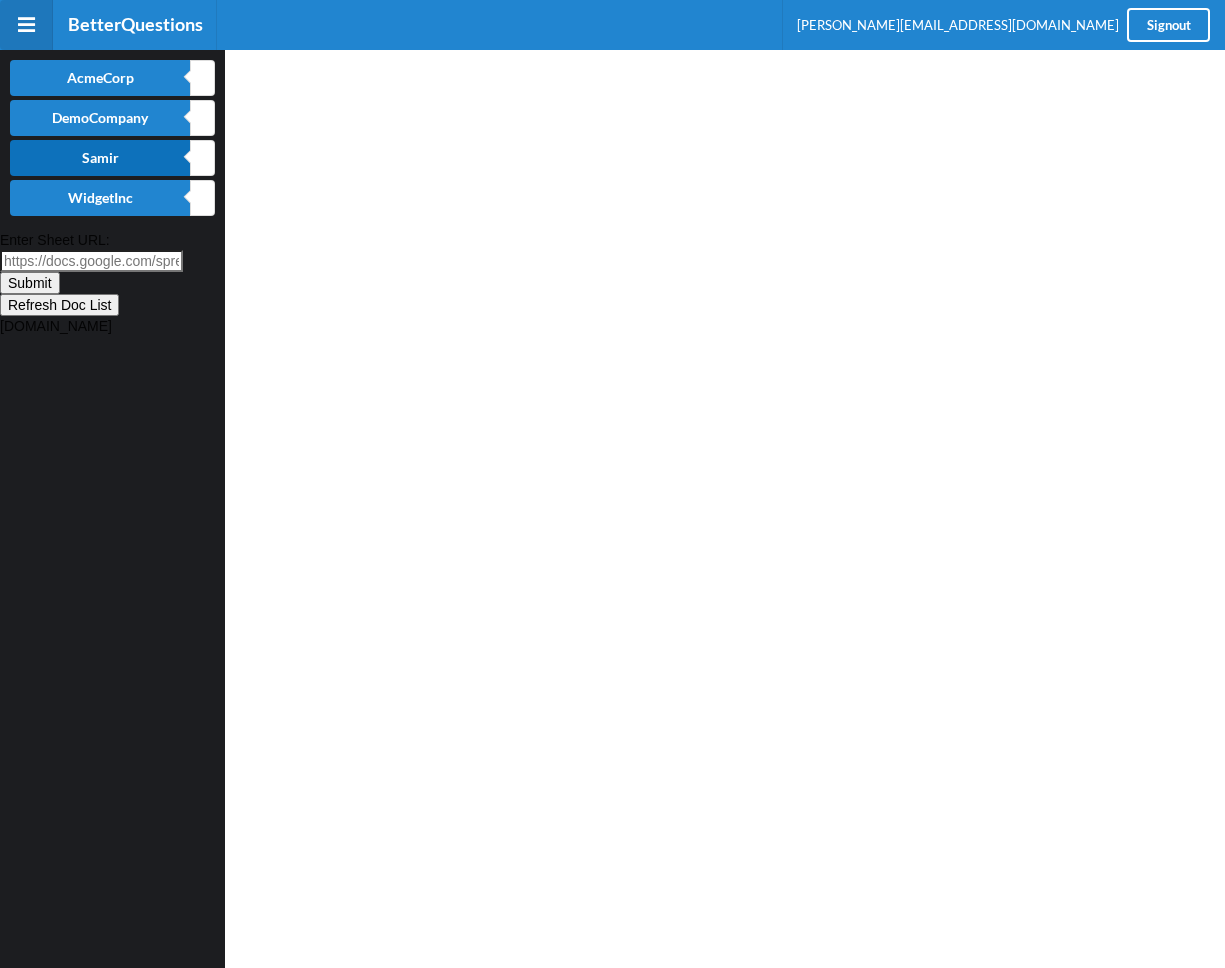 click on "Samir" at bounding box center [100, 158] 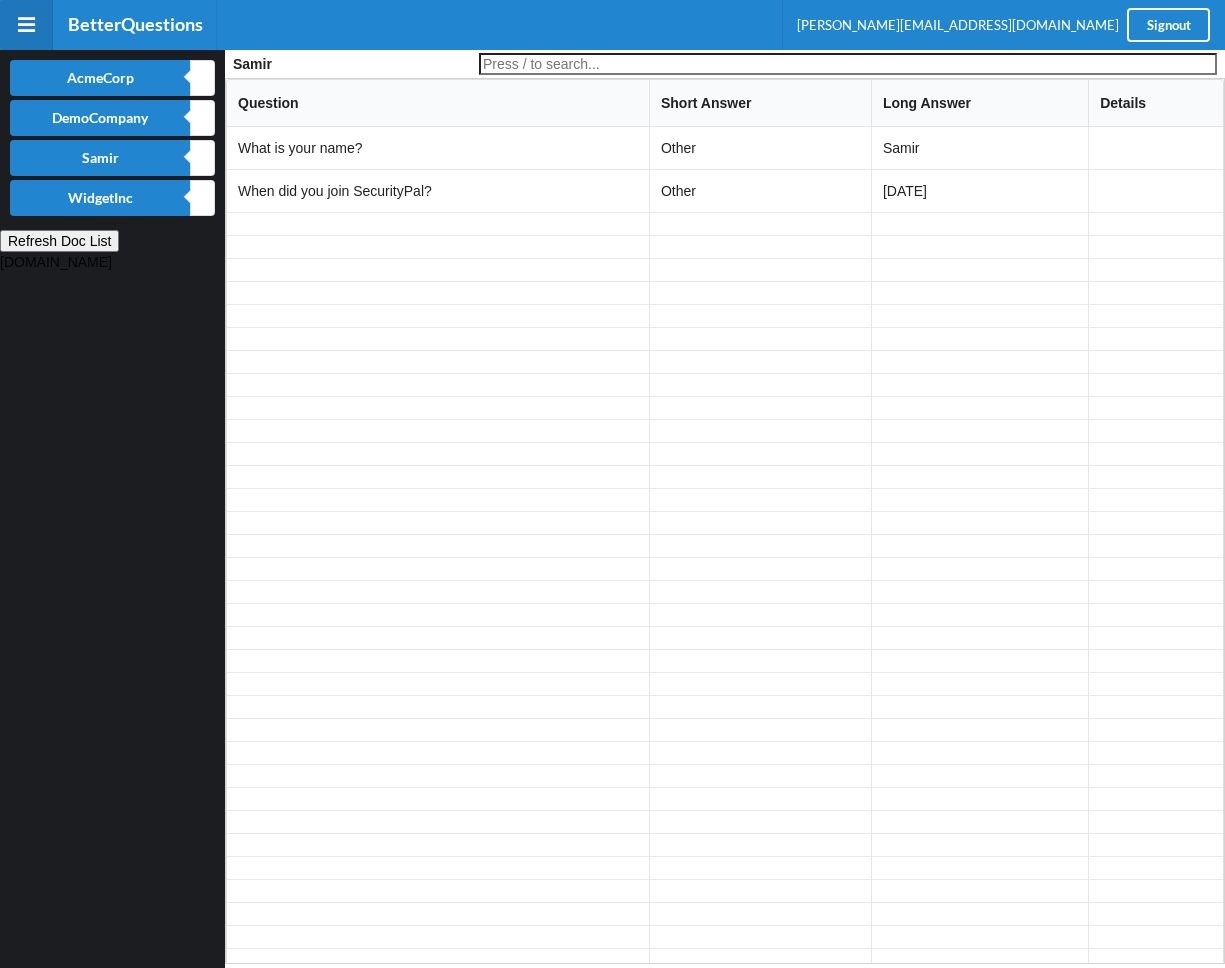 click at bounding box center (760, 522) 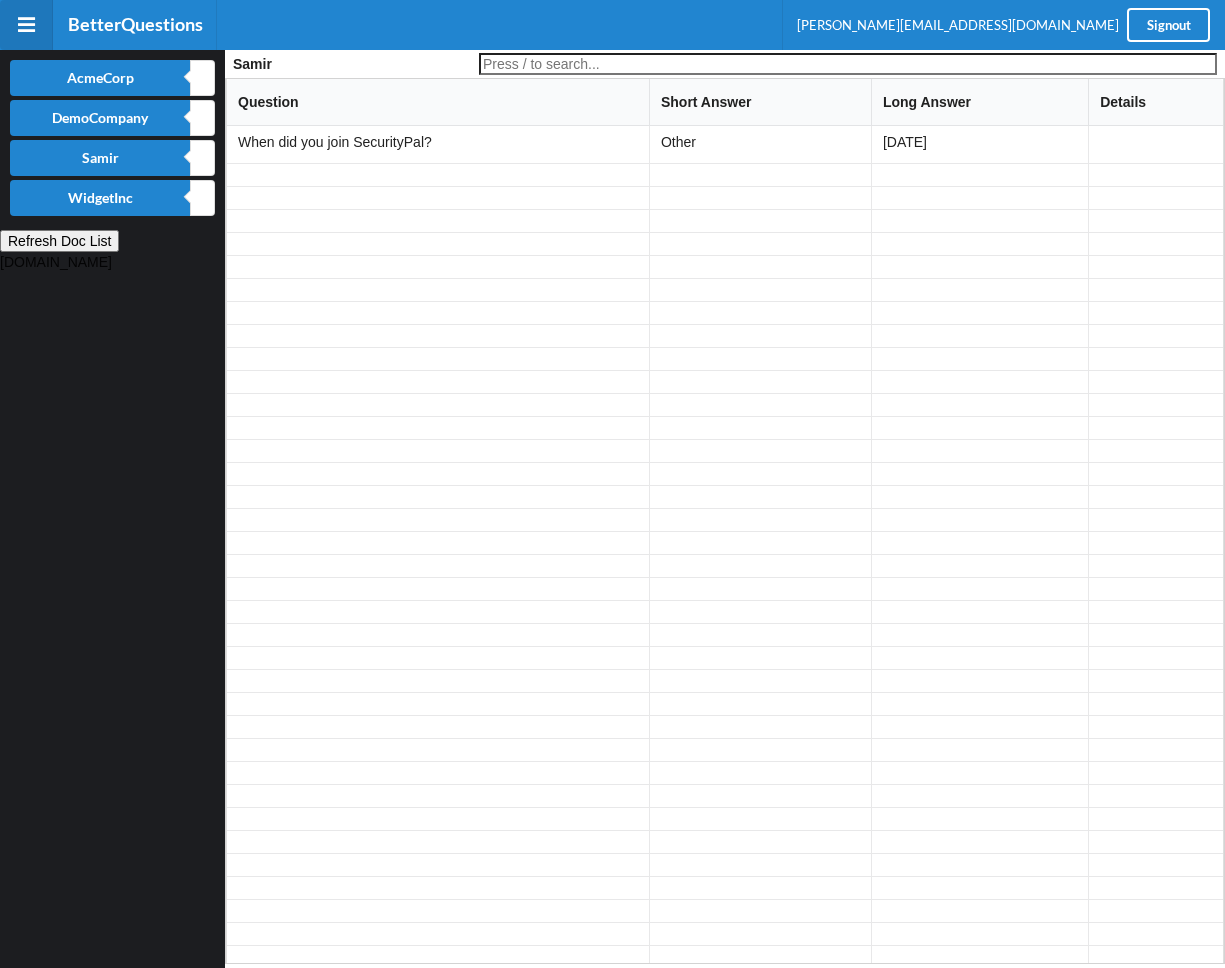 scroll, scrollTop: 80, scrollLeft: 0, axis: vertical 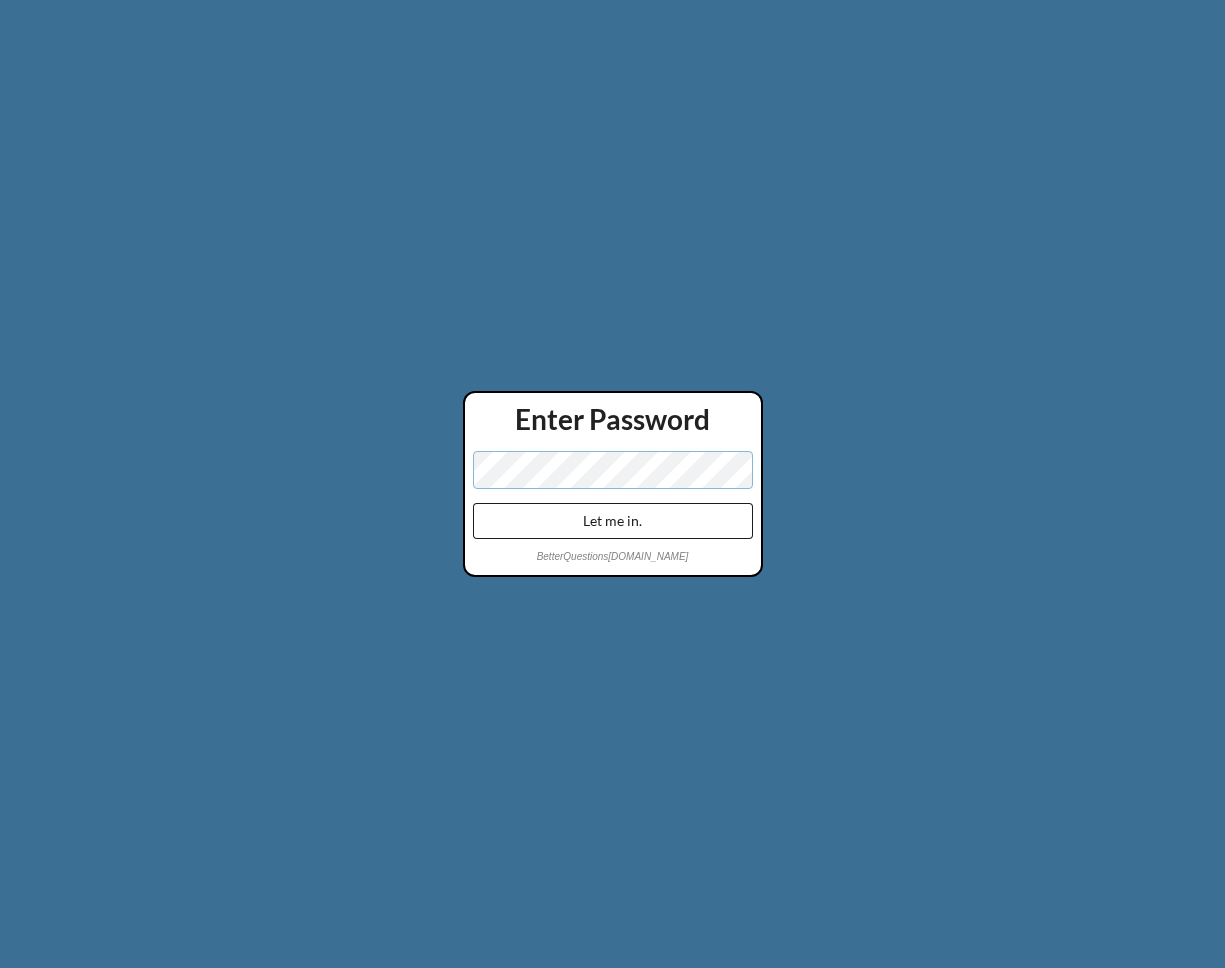 click on "Let me in." at bounding box center (613, 521) 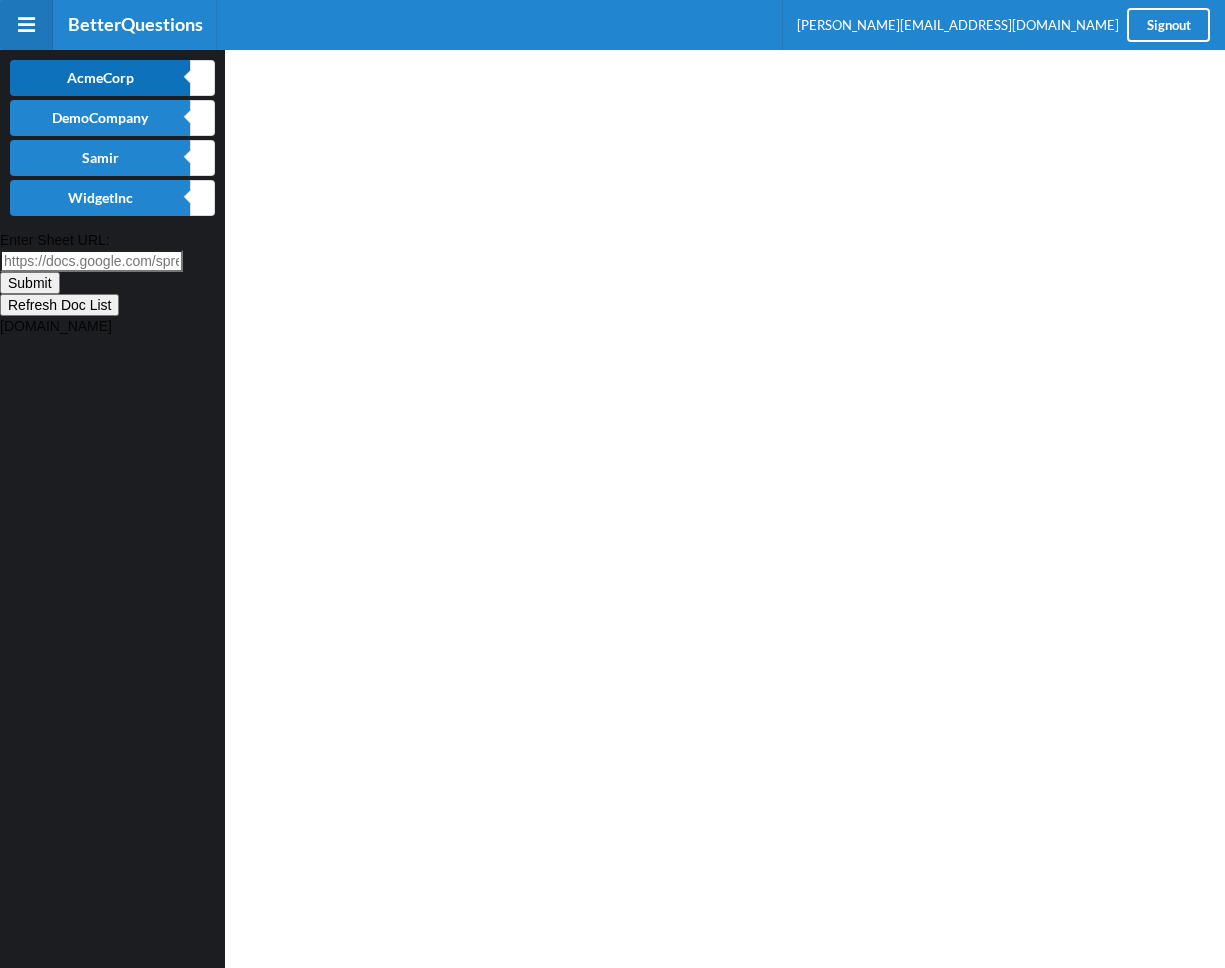 click on "AcmeCorp" at bounding box center [100, 78] 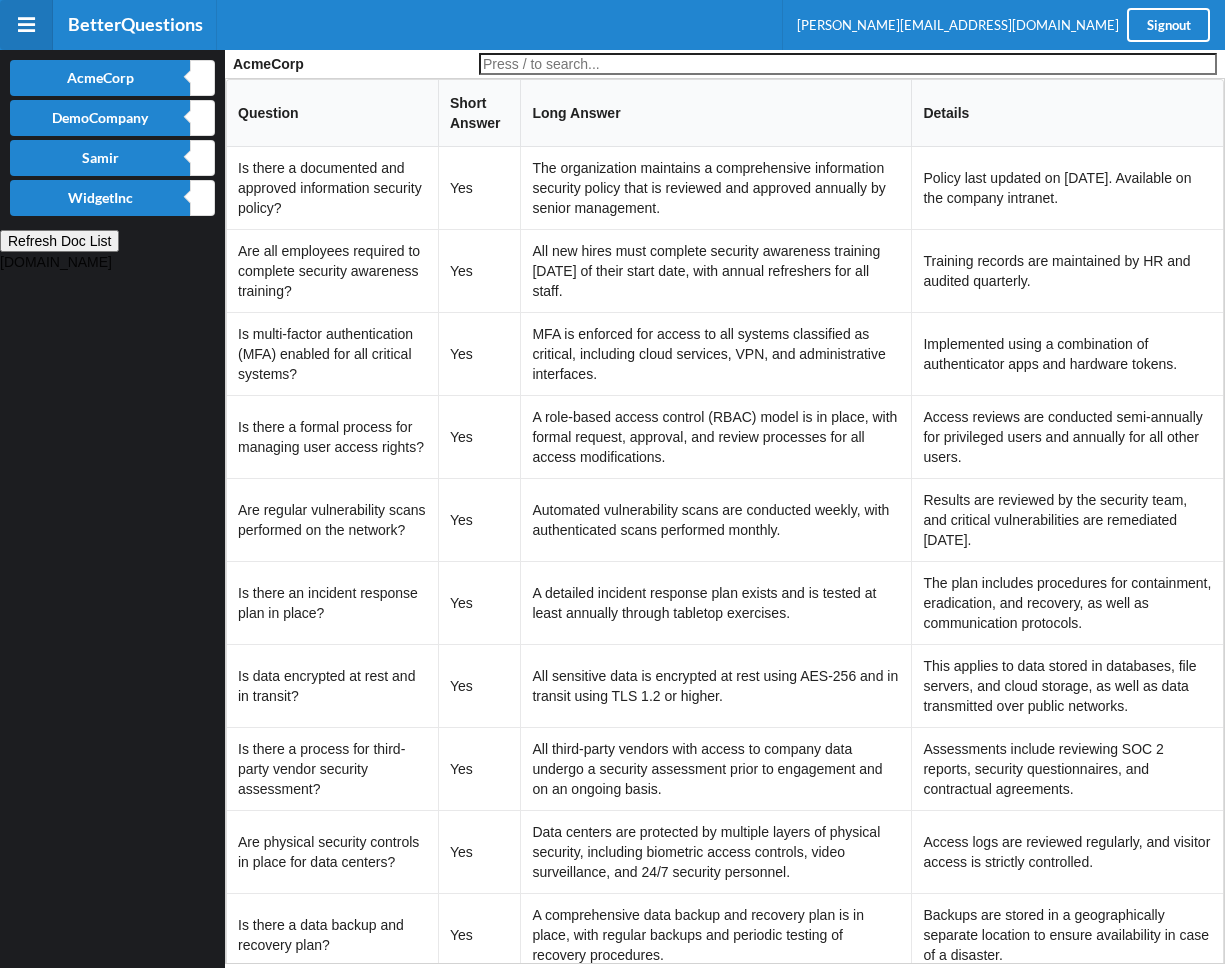 click on "Automated vulnerability scans are conducted weekly, with authenticated scans performed monthly." at bounding box center [715, 519] 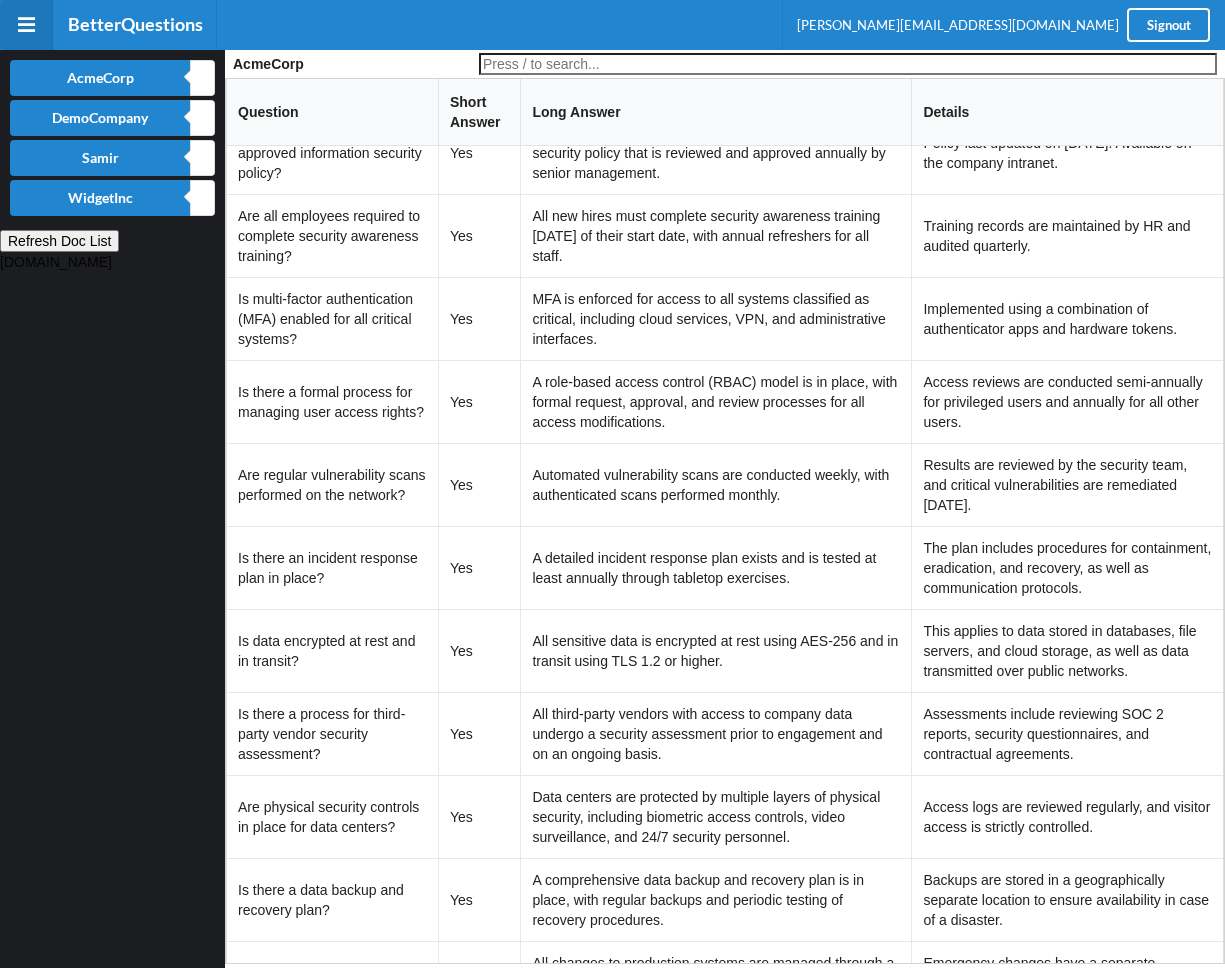 scroll, scrollTop: 40, scrollLeft: 0, axis: vertical 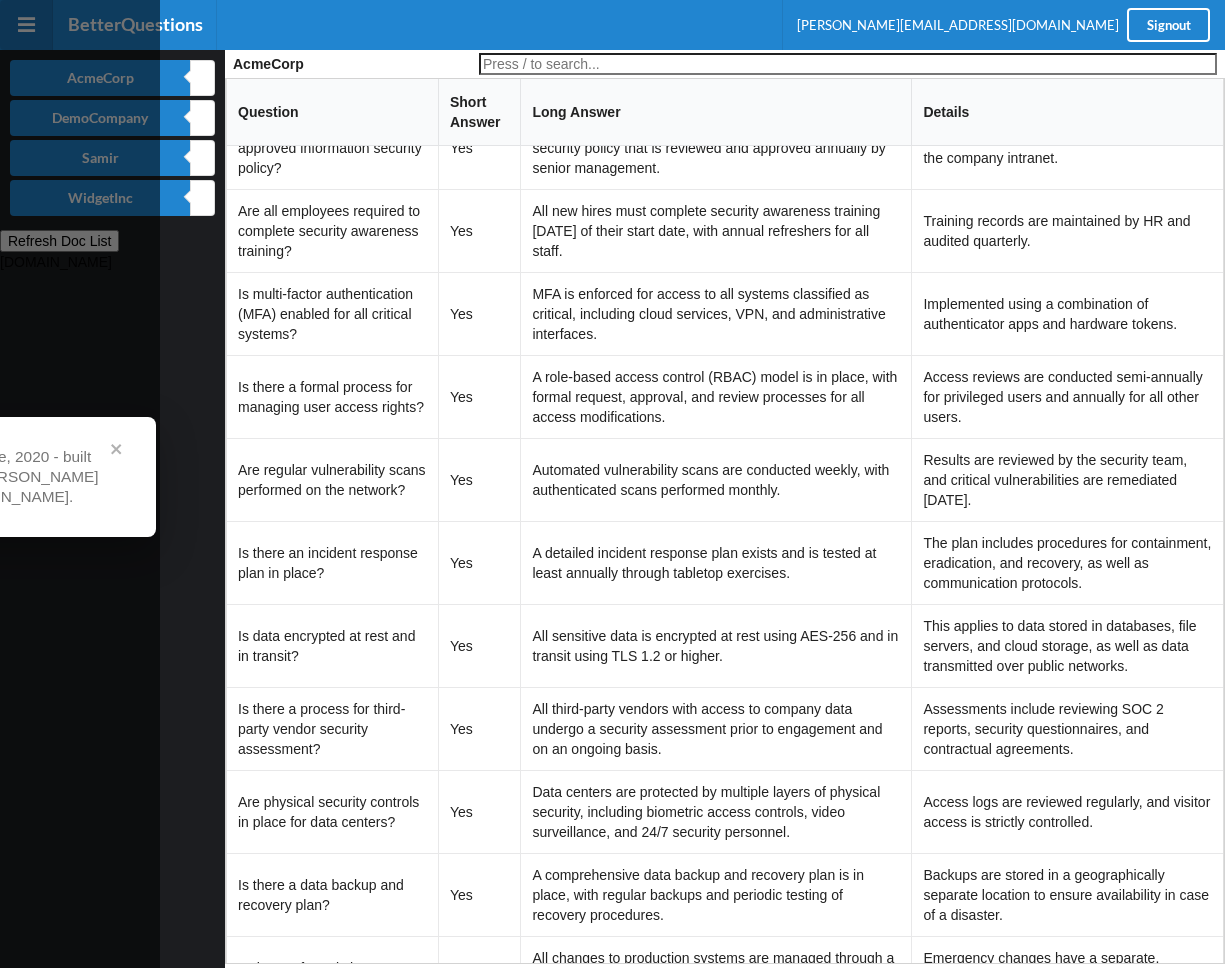click on "> First prototype, 2020 - built with love by [PERSON_NAME] and [PERSON_NAME]." at bounding box center [0, 477] 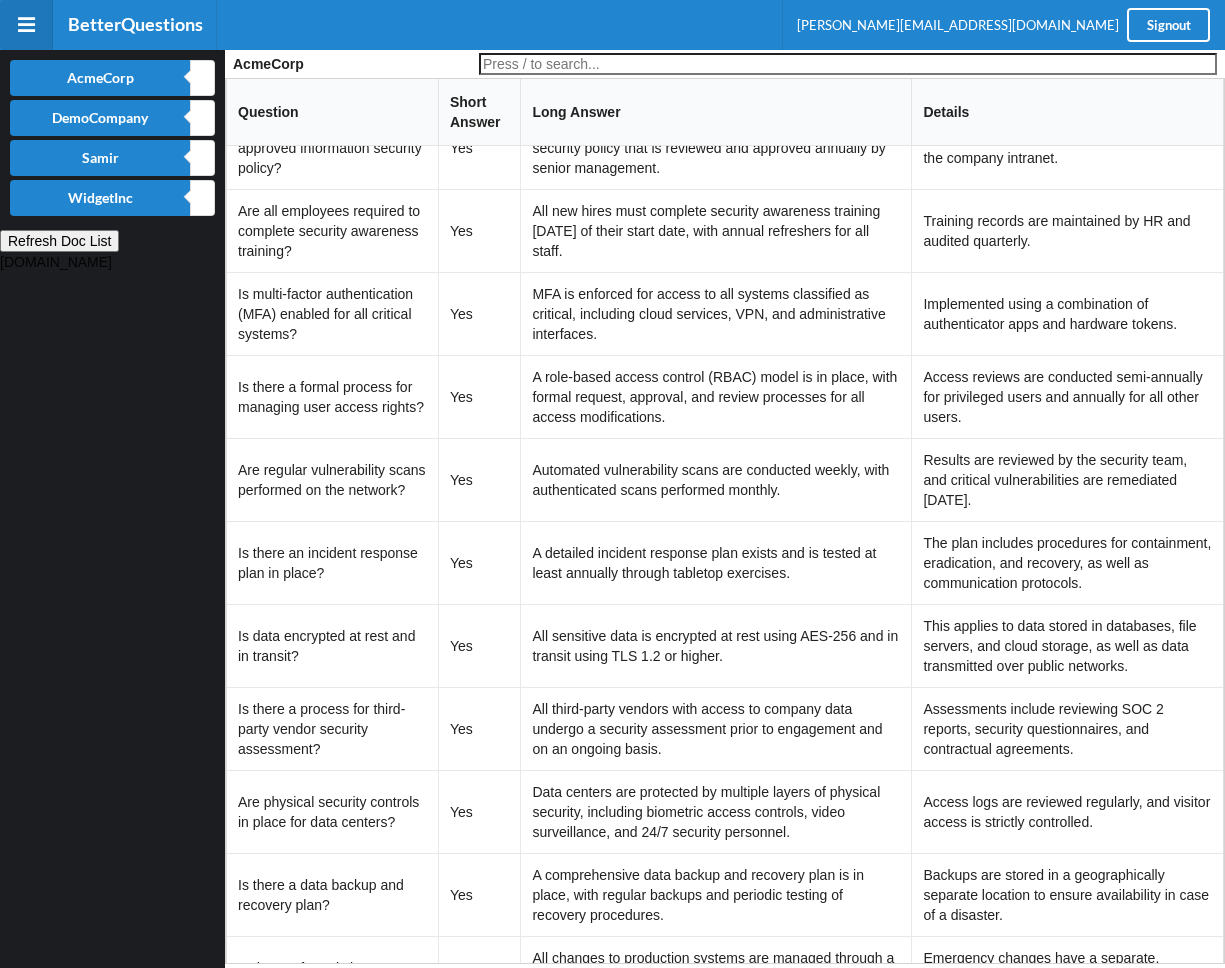 scroll, scrollTop: 0, scrollLeft: 0, axis: both 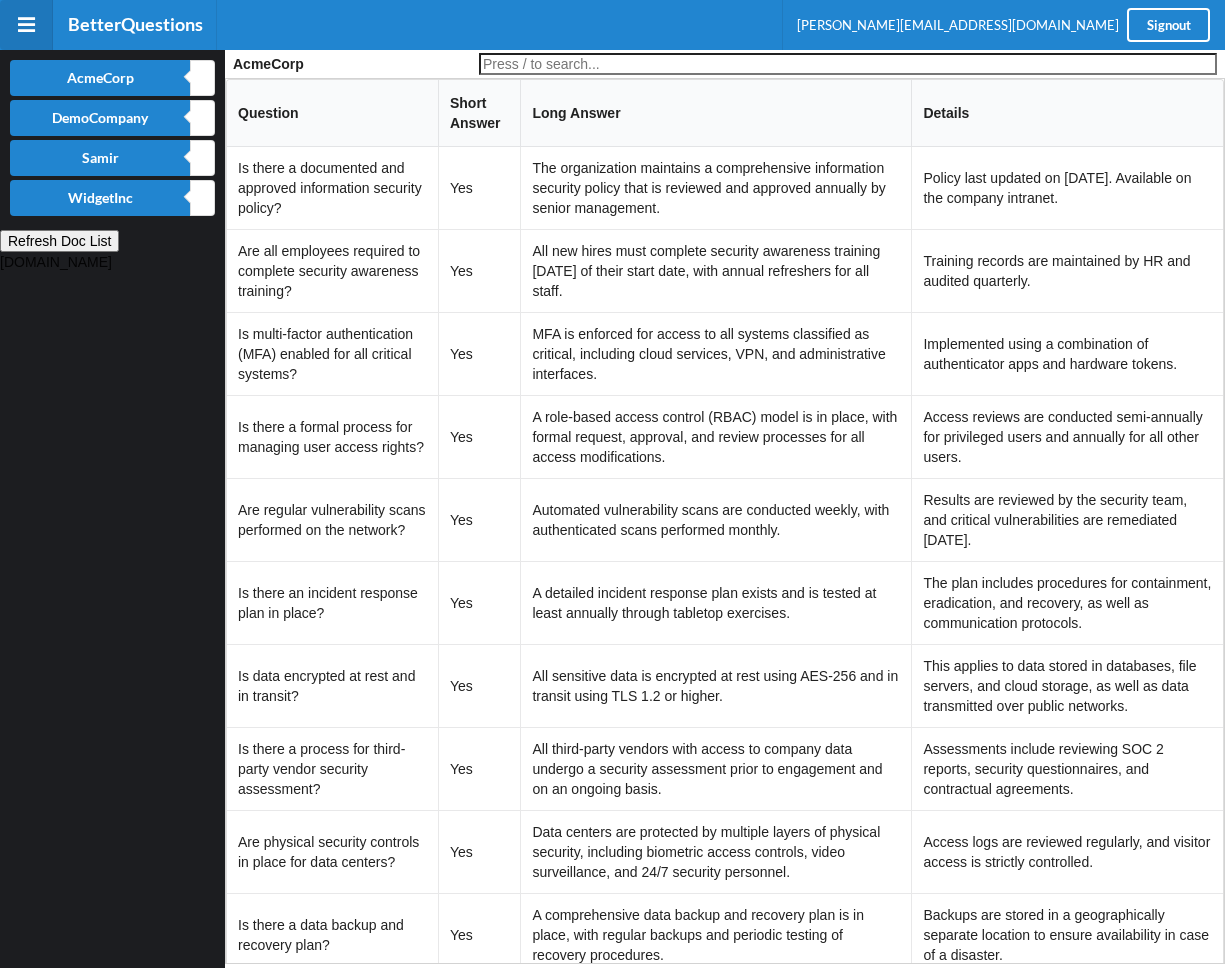 click on "A role-based access control (RBAC) model is in place, with formal request, approval, and review processes for all access modifications." at bounding box center [715, 436] 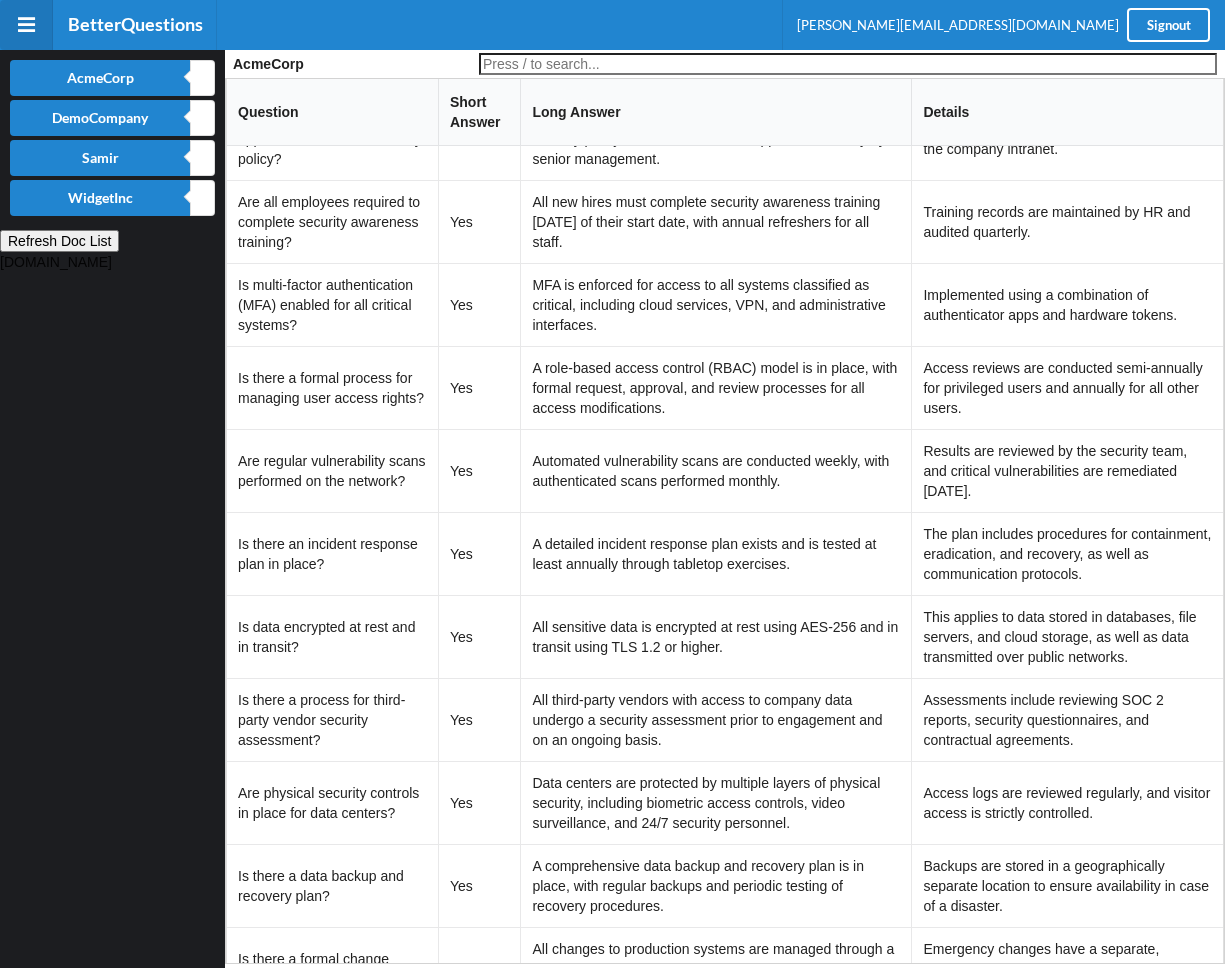 scroll, scrollTop: 80, scrollLeft: 0, axis: vertical 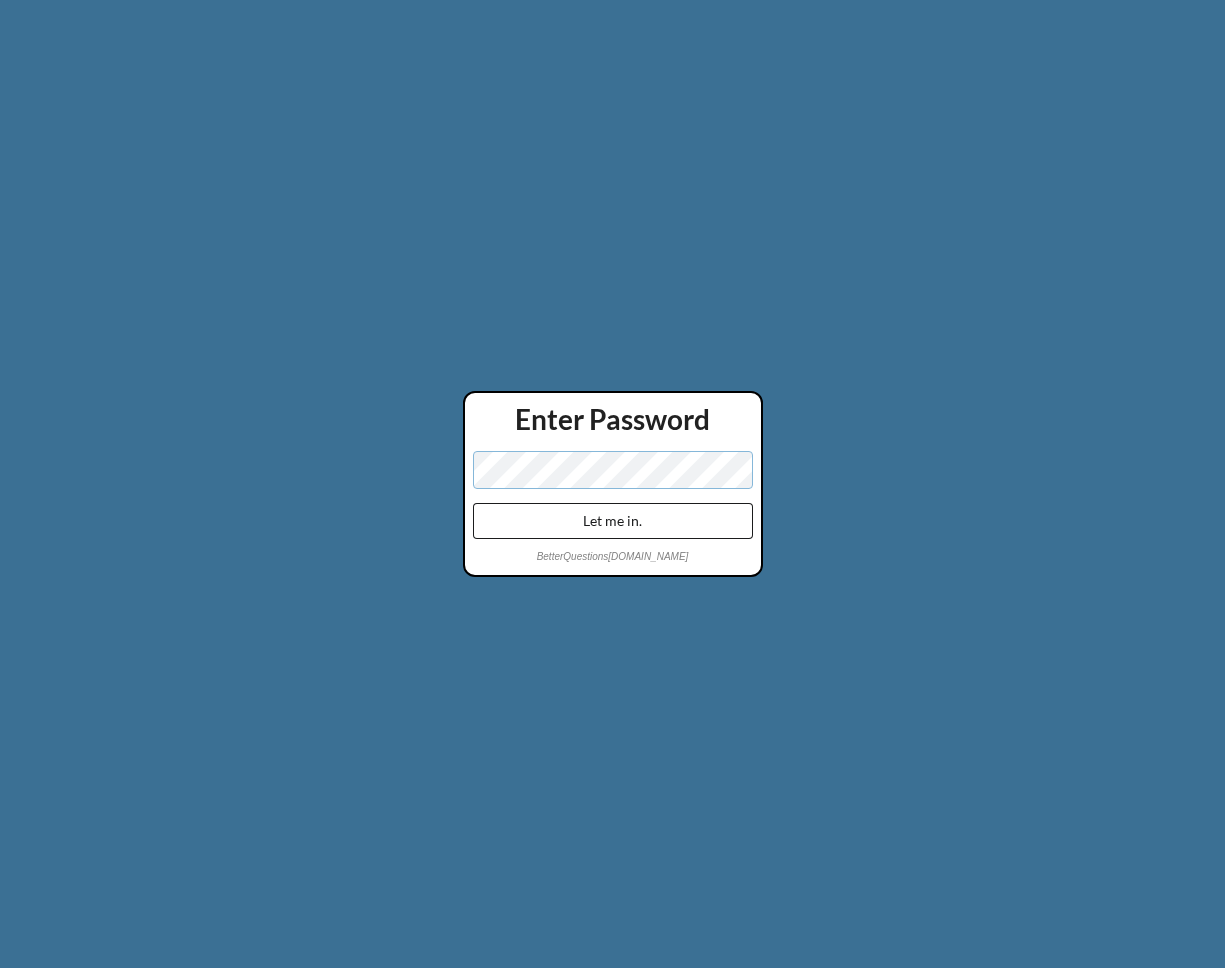 click on "Let me in." at bounding box center [613, 521] 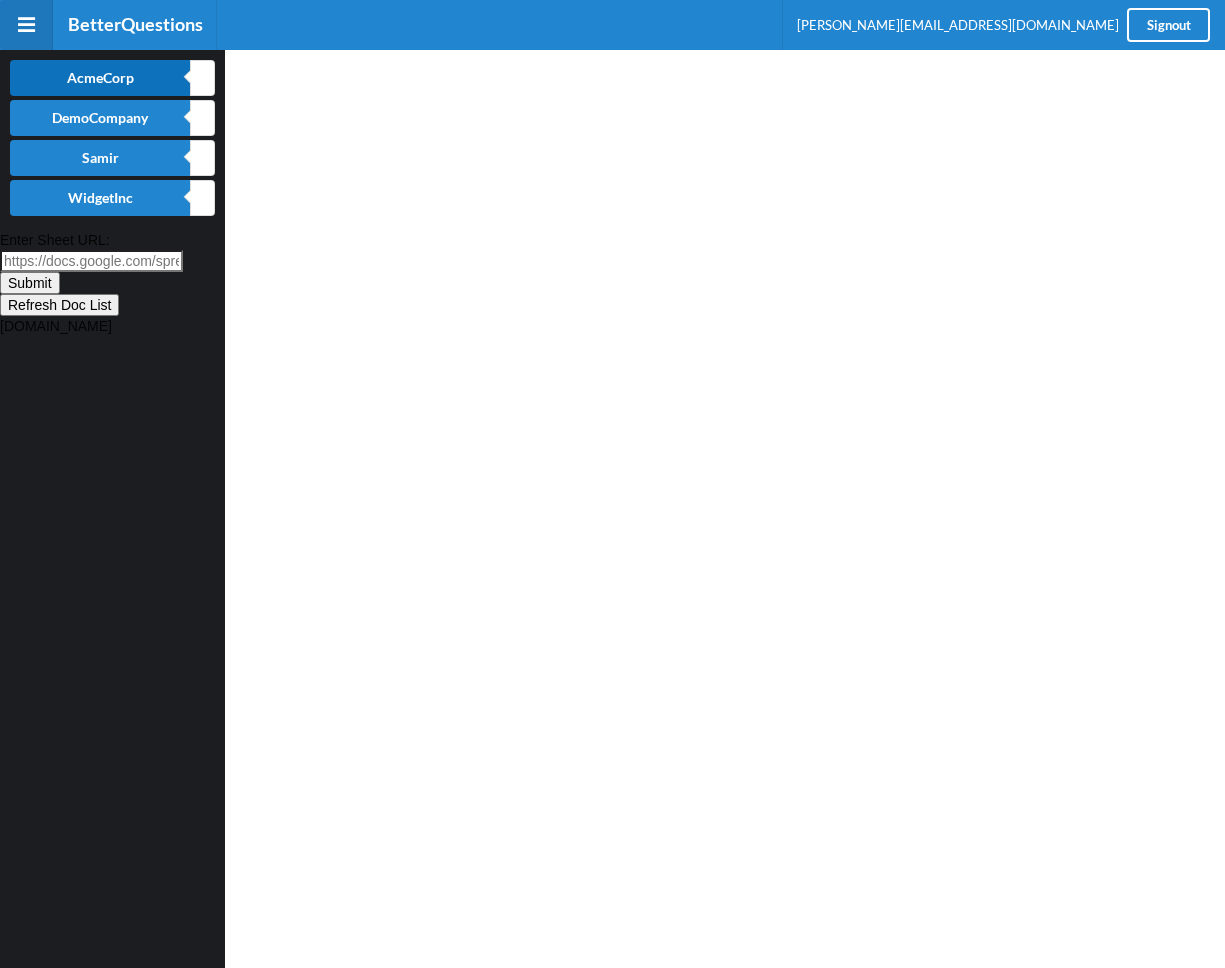 click on "AcmeCorp" at bounding box center (100, 78) 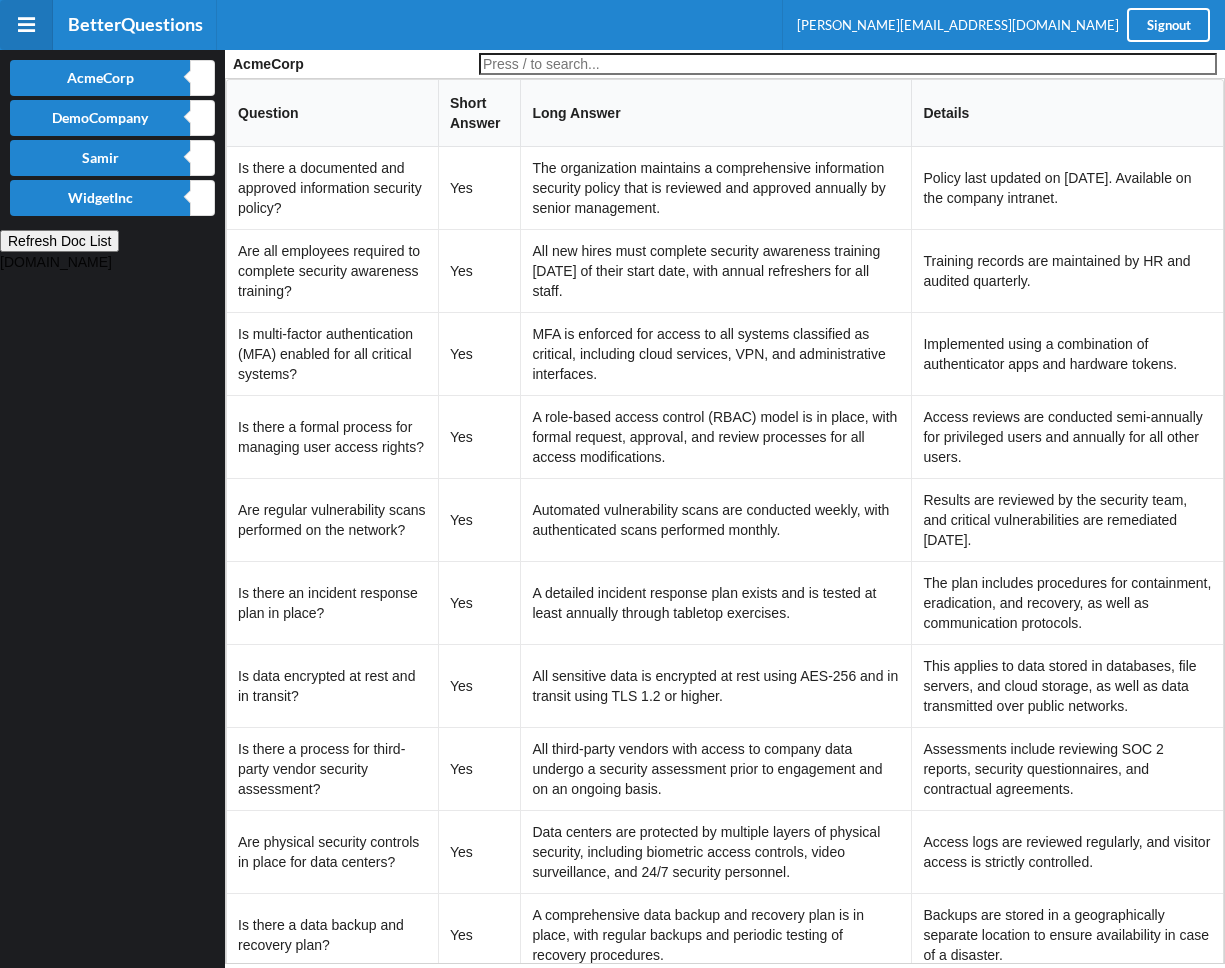 click on "Is there a formal process for managing user access rights?" at bounding box center (332, 436) 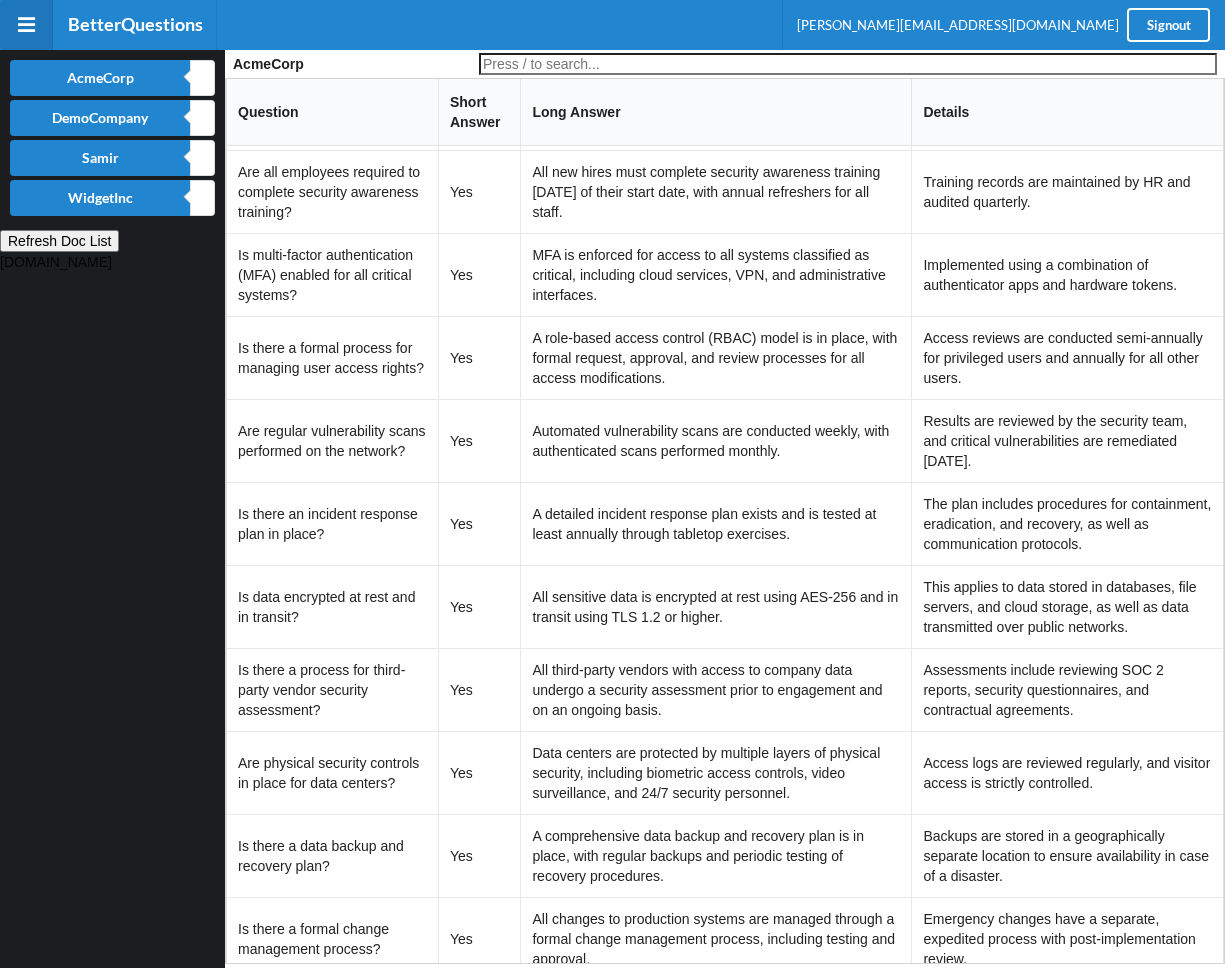 scroll, scrollTop: 80, scrollLeft: 0, axis: vertical 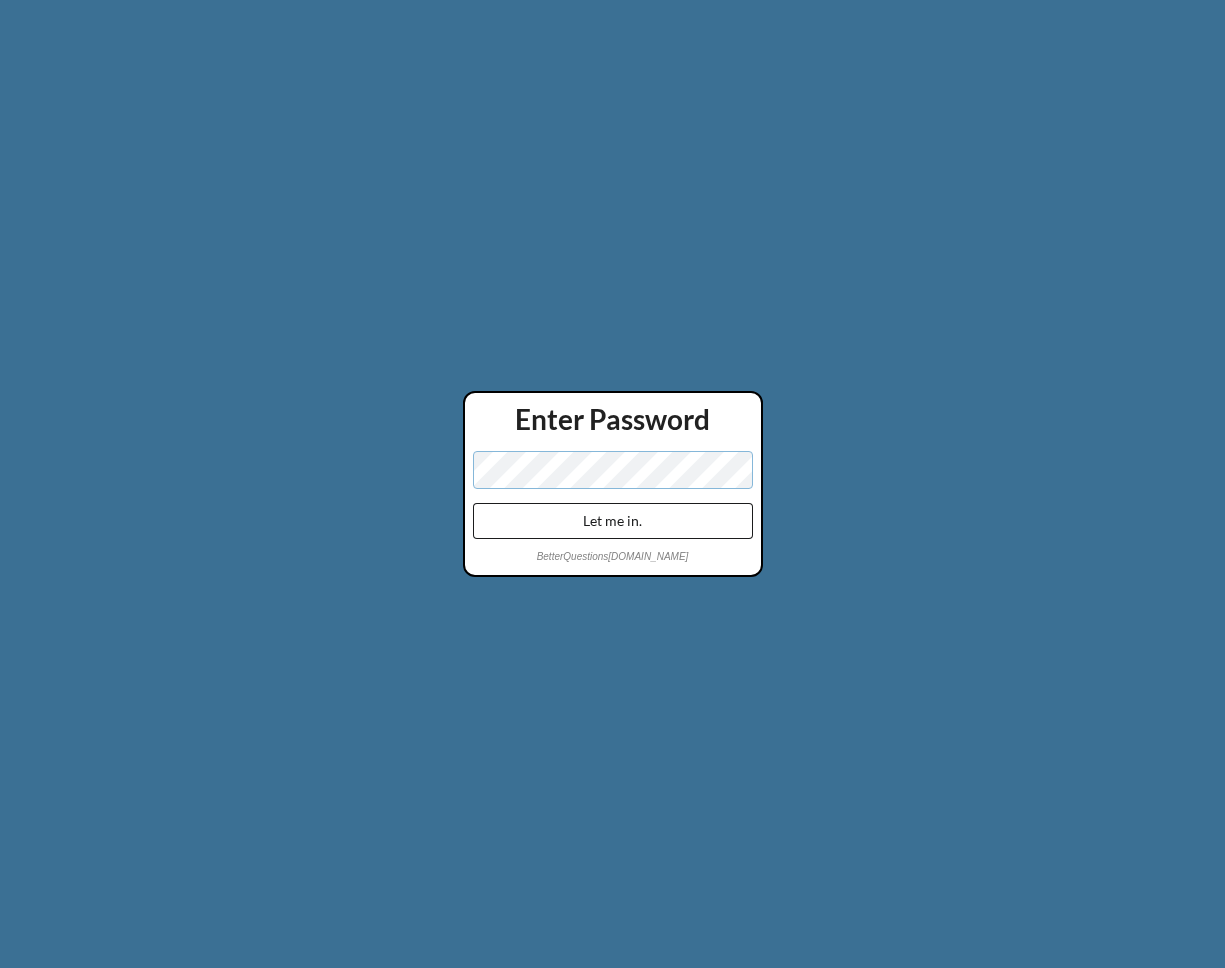 click on "Let me in." at bounding box center (613, 521) 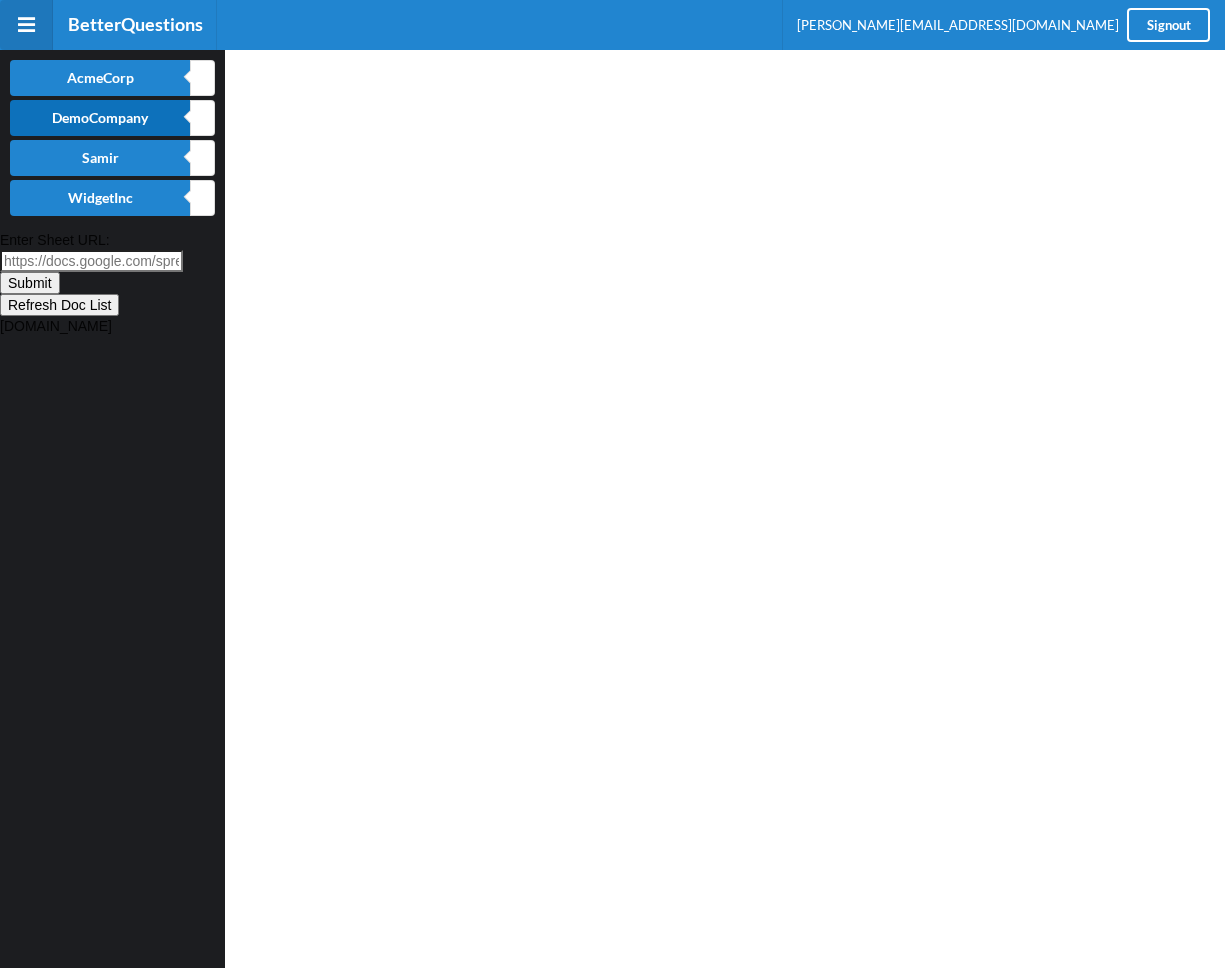 click on "DemoCompany" at bounding box center [100, 118] 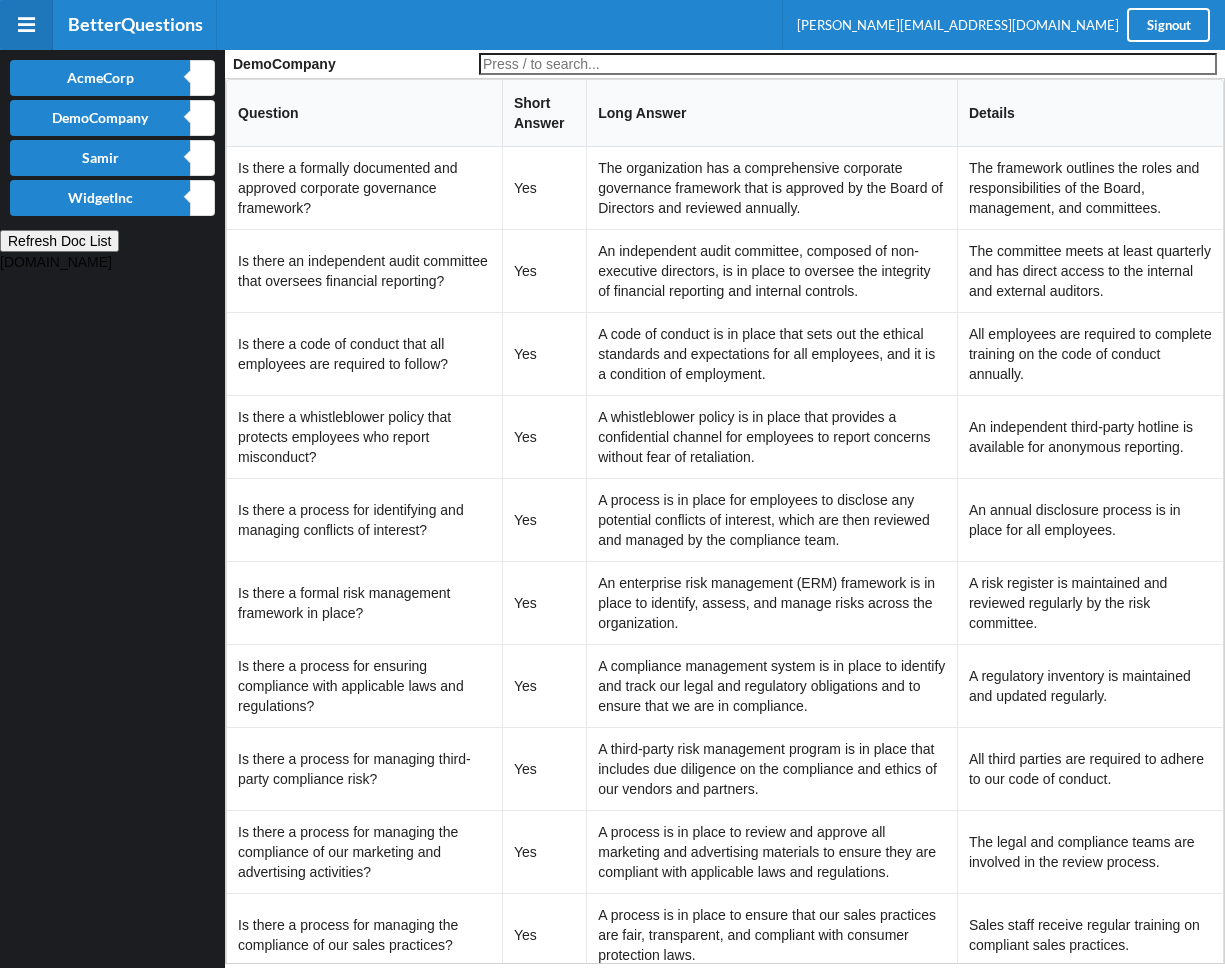 click on "Is there a process for identifying and managing conflicts of interest?" at bounding box center (364, 519) 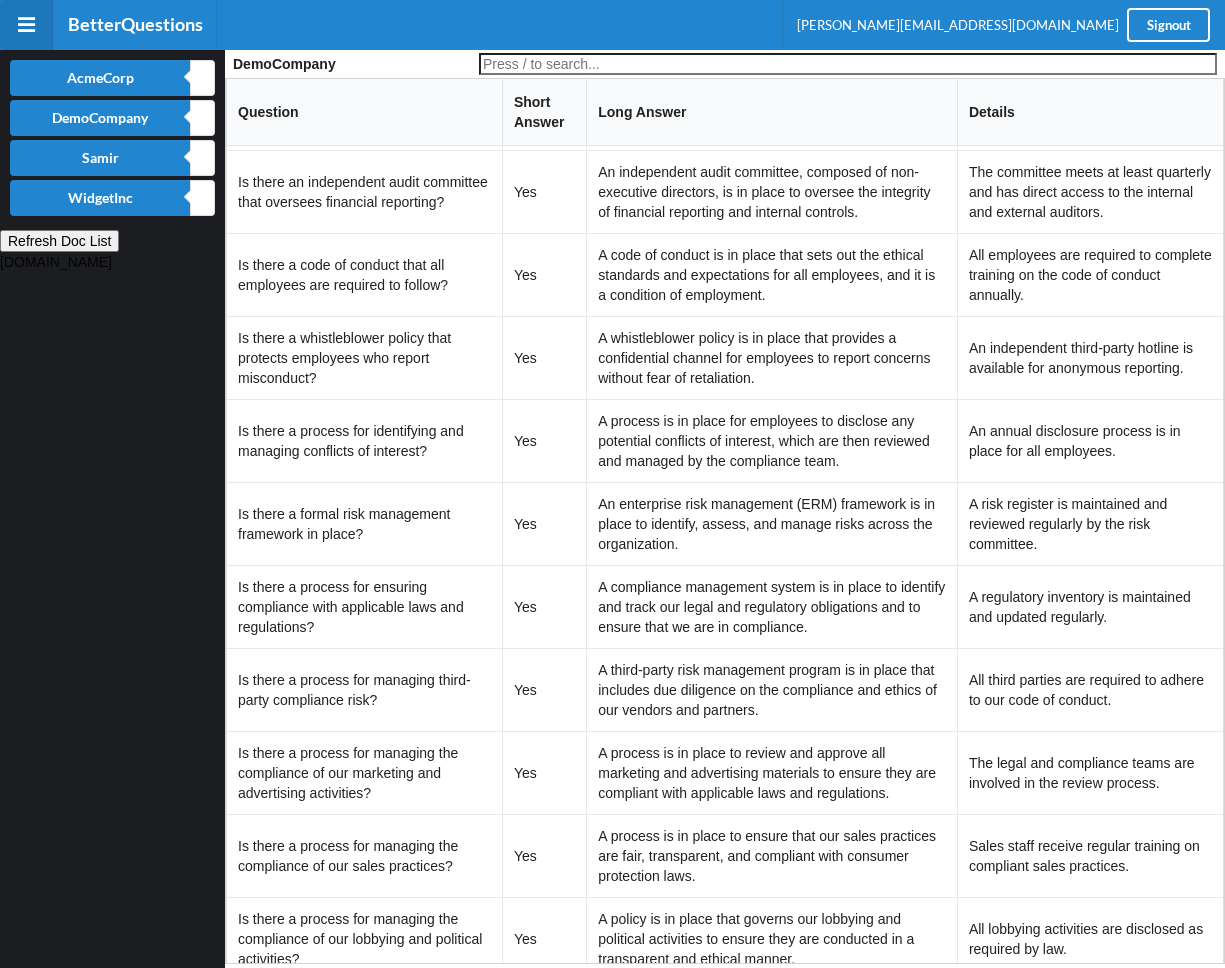 scroll, scrollTop: 80, scrollLeft: 0, axis: vertical 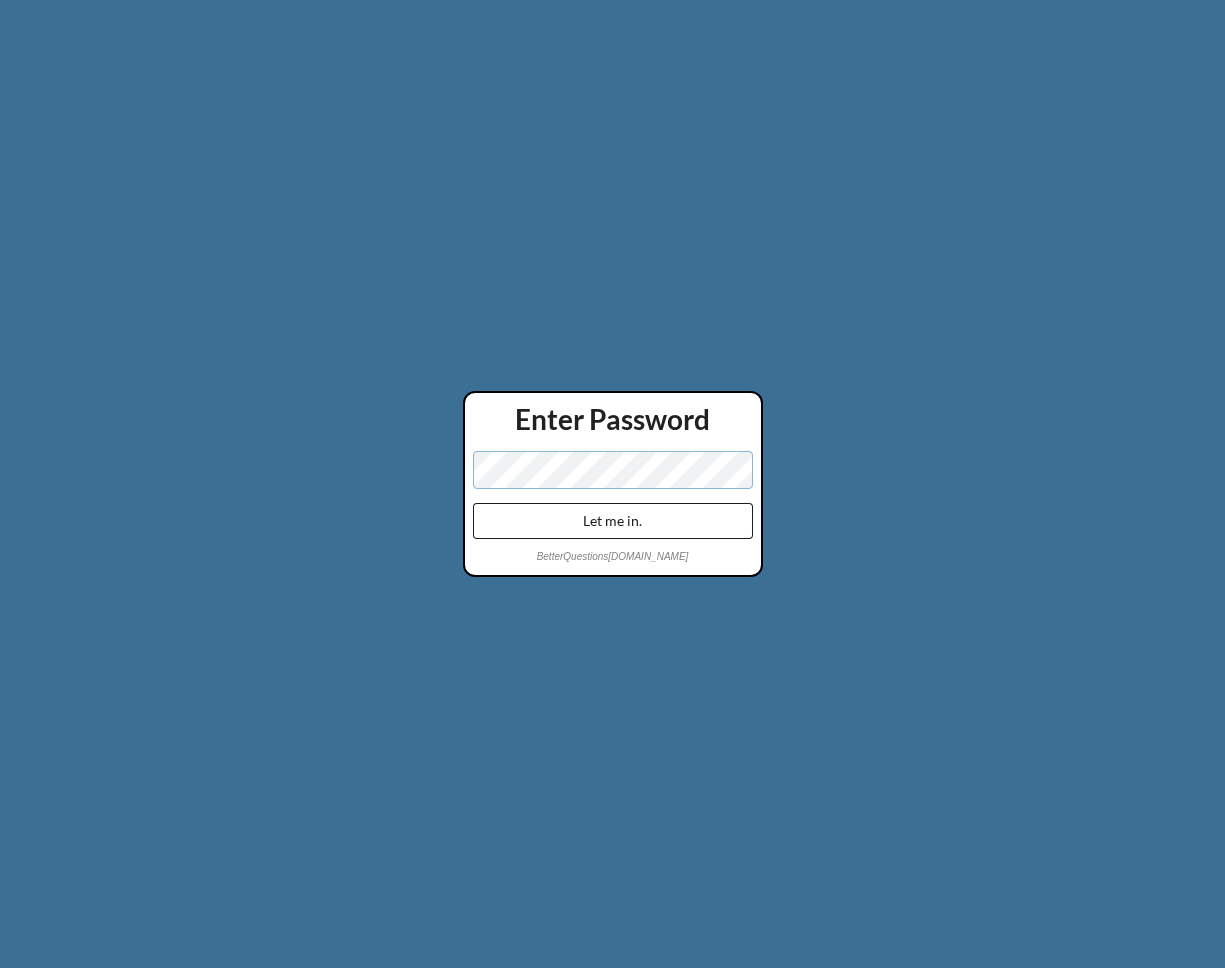 click on "Let me in." at bounding box center [613, 521] 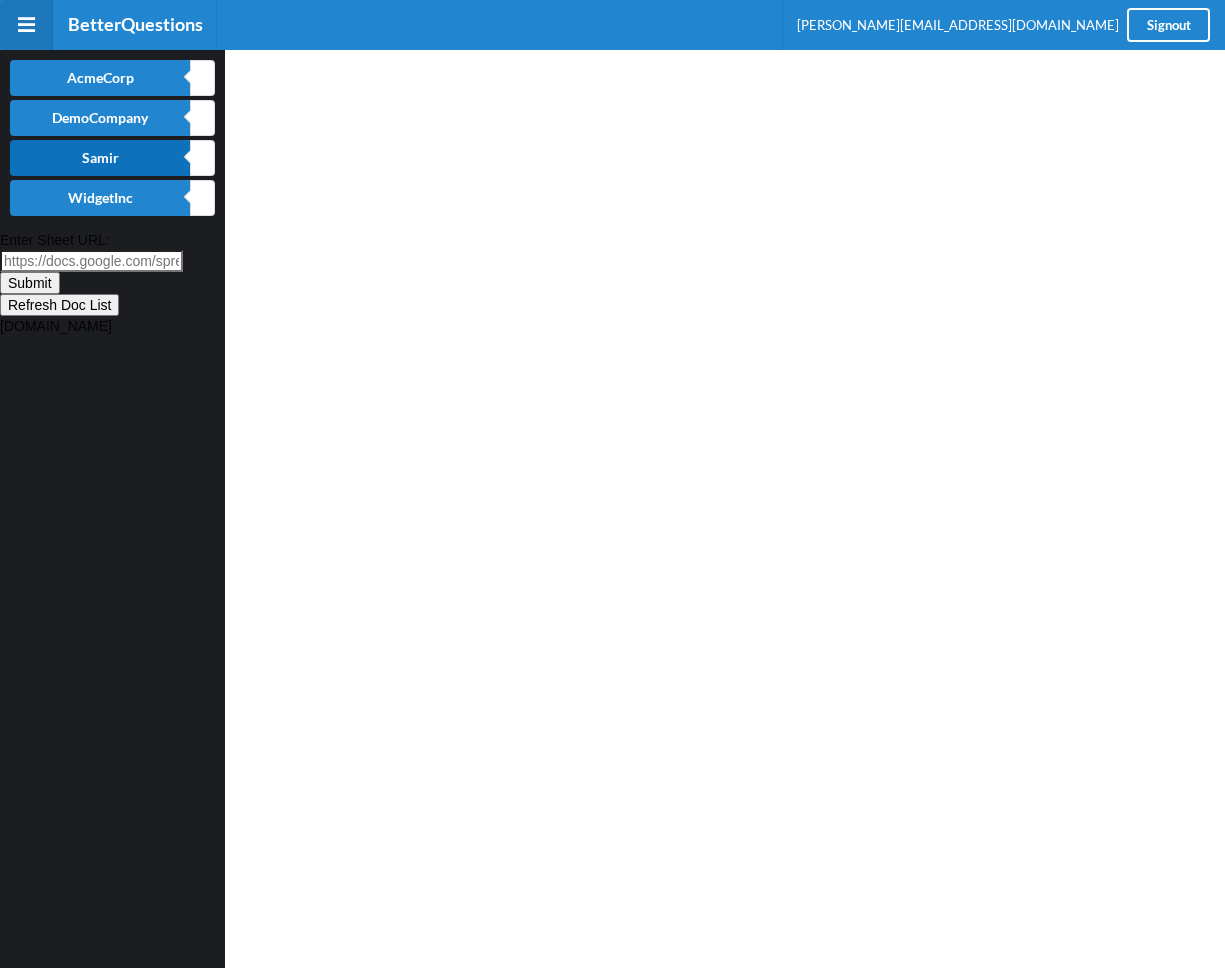 click on "Samir" at bounding box center [100, 158] 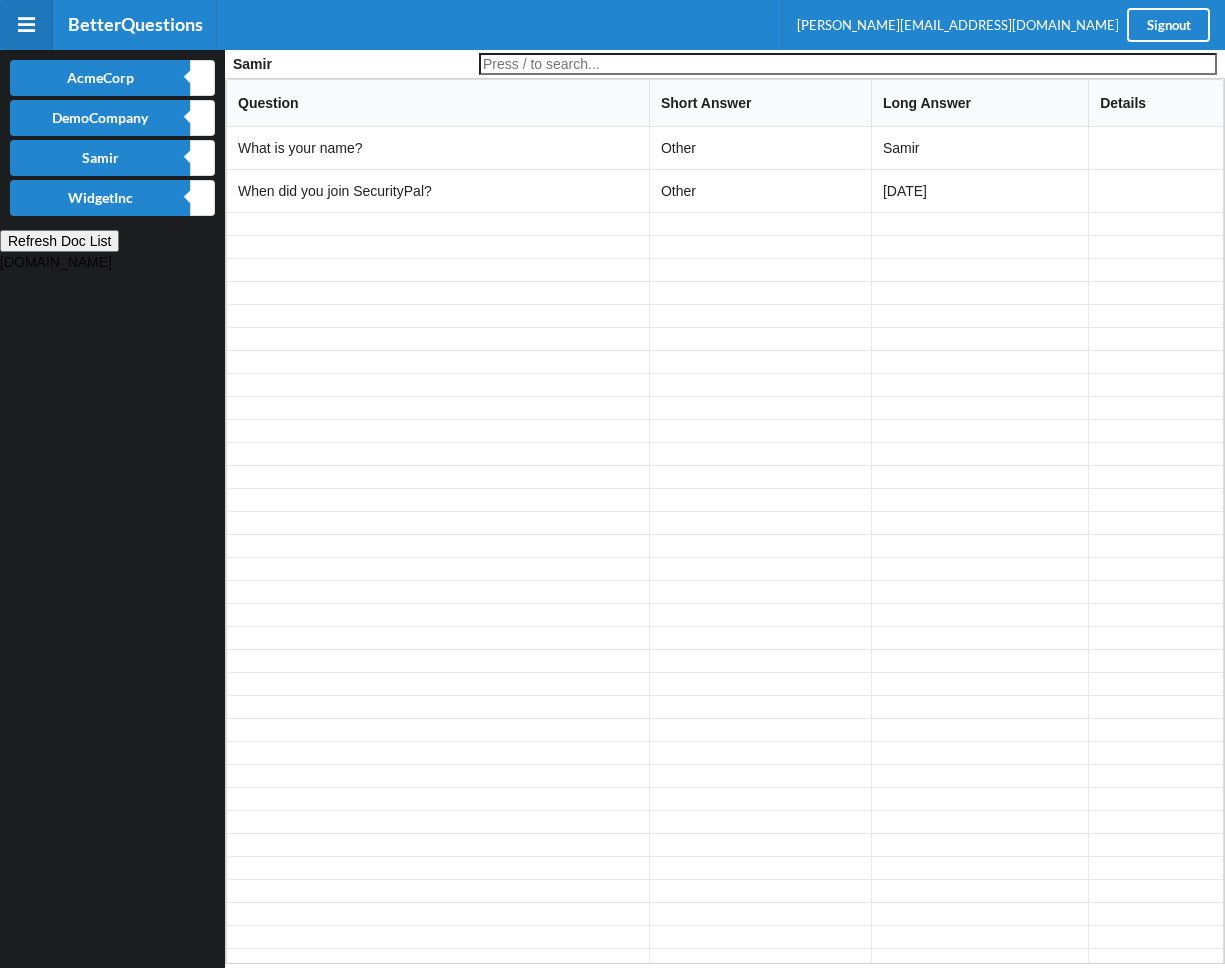 click at bounding box center (438, 384) 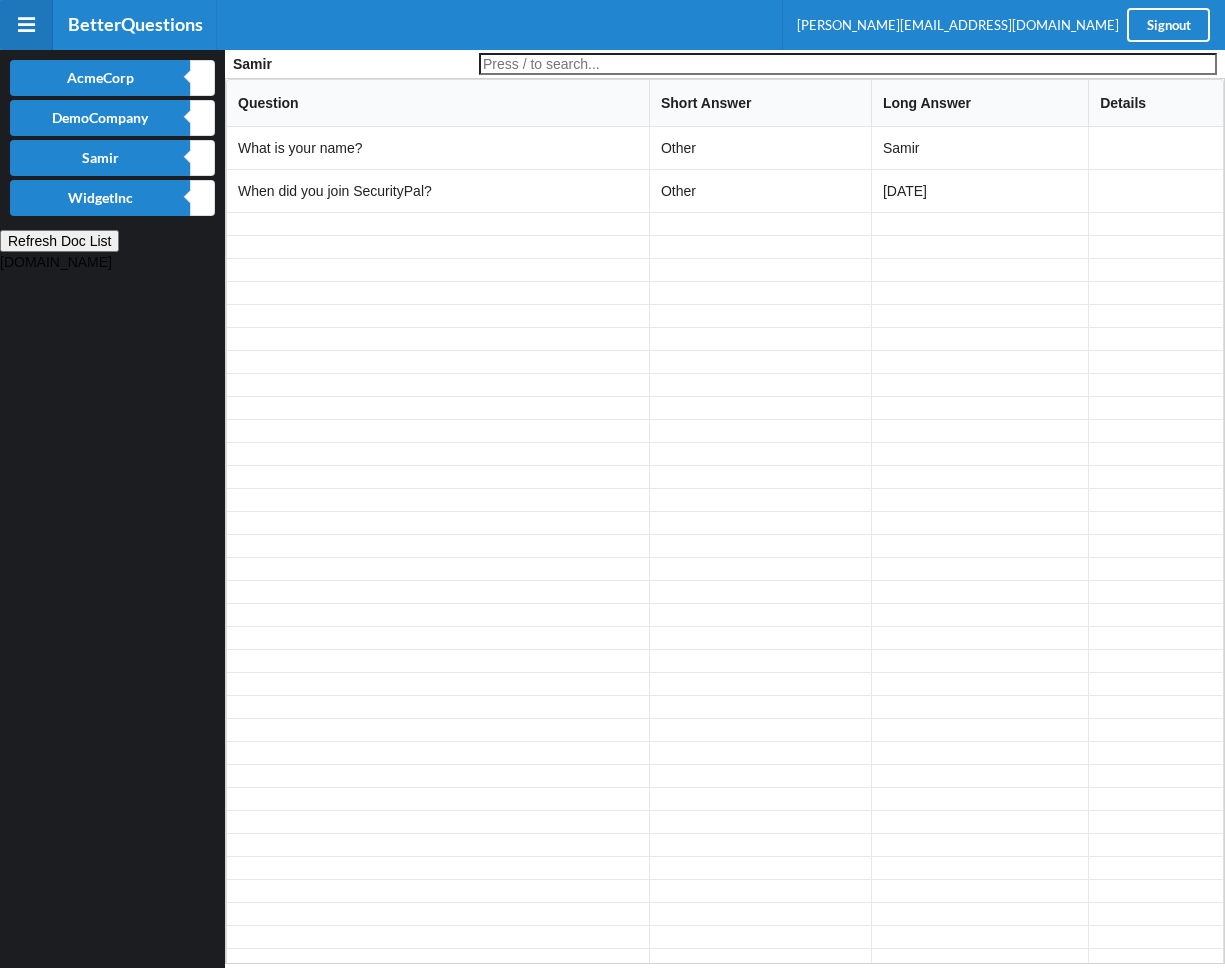 scroll, scrollTop: 40, scrollLeft: 0, axis: vertical 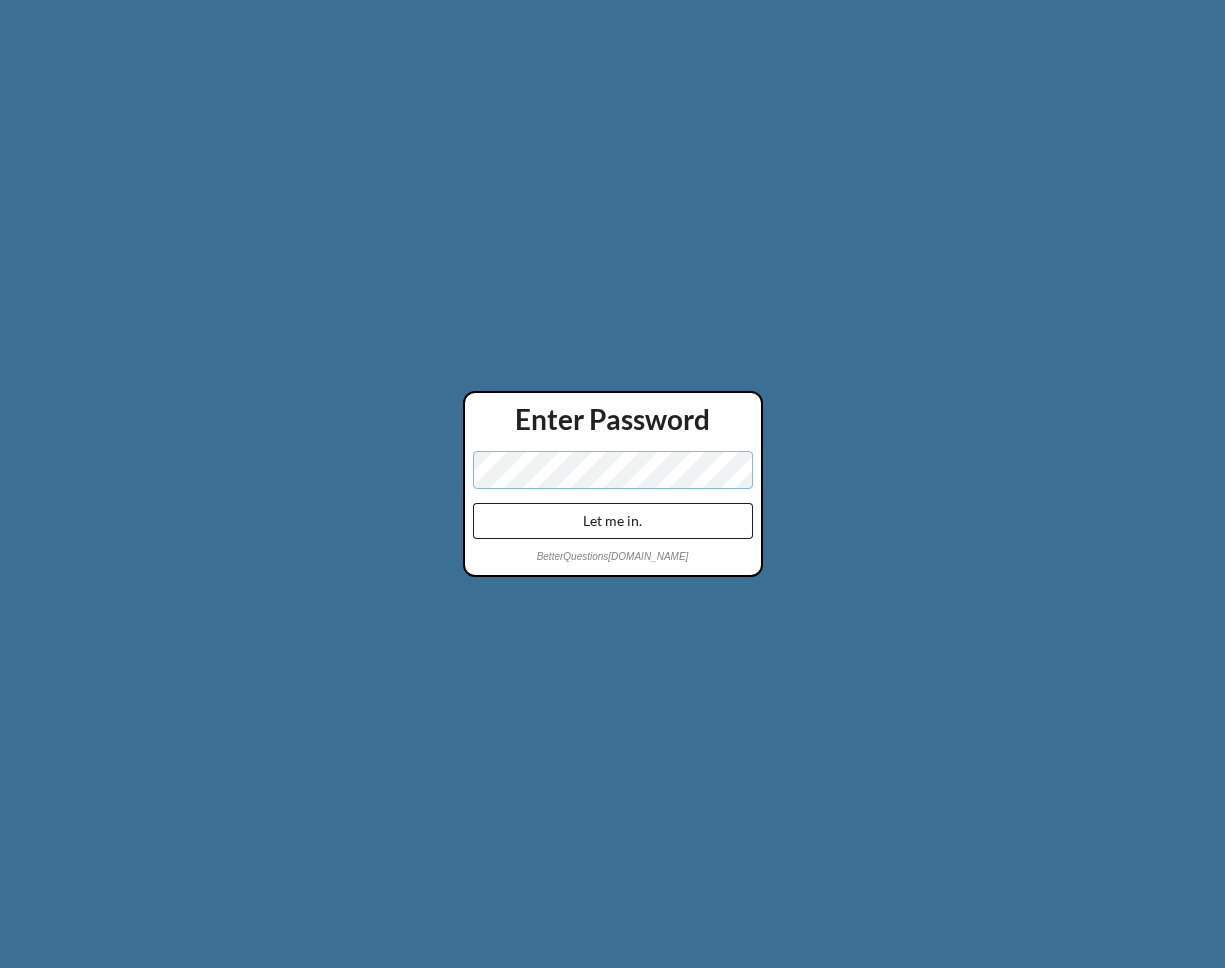 click on "Let me in." at bounding box center [613, 521] 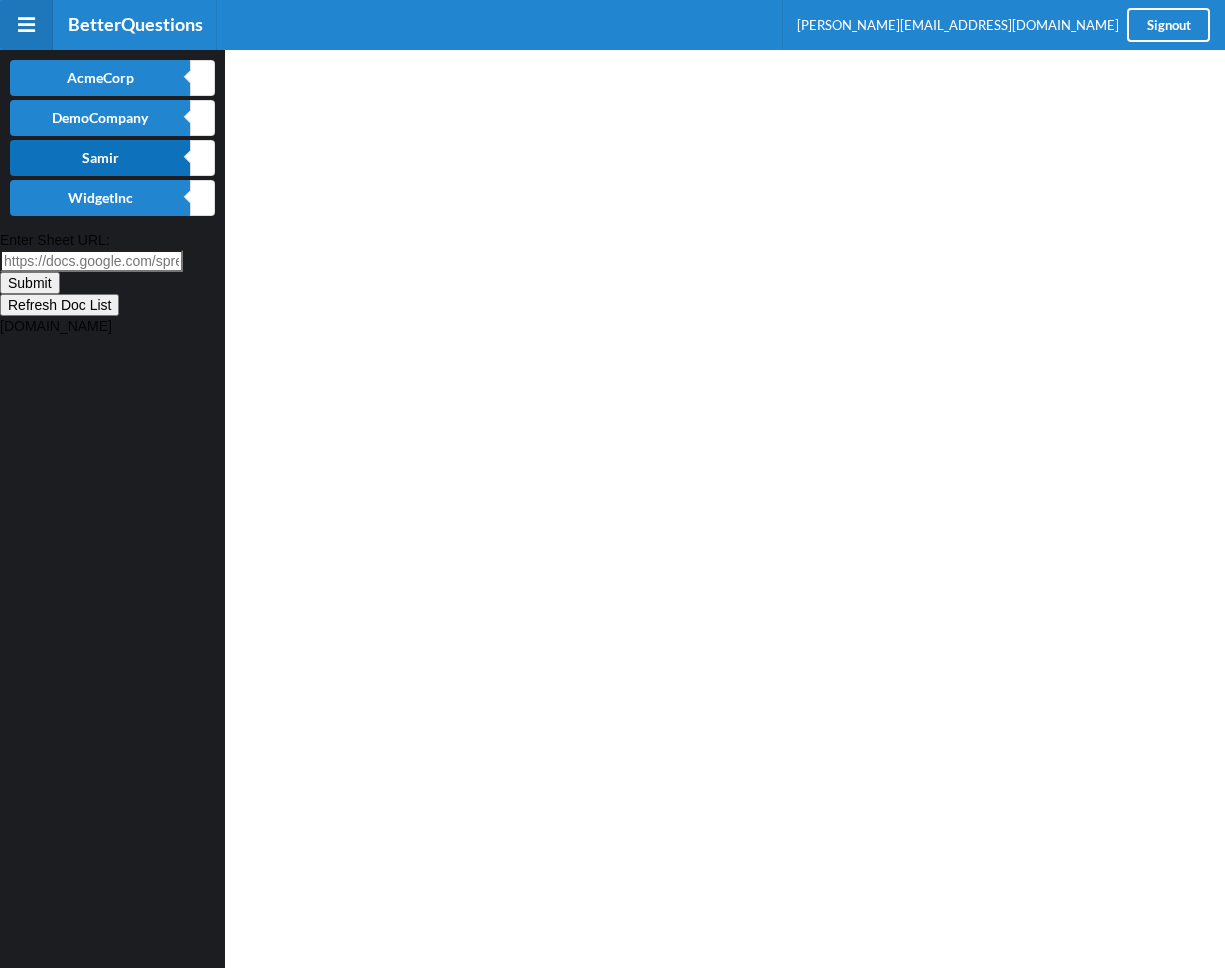 click on "Samir" at bounding box center [100, 158] 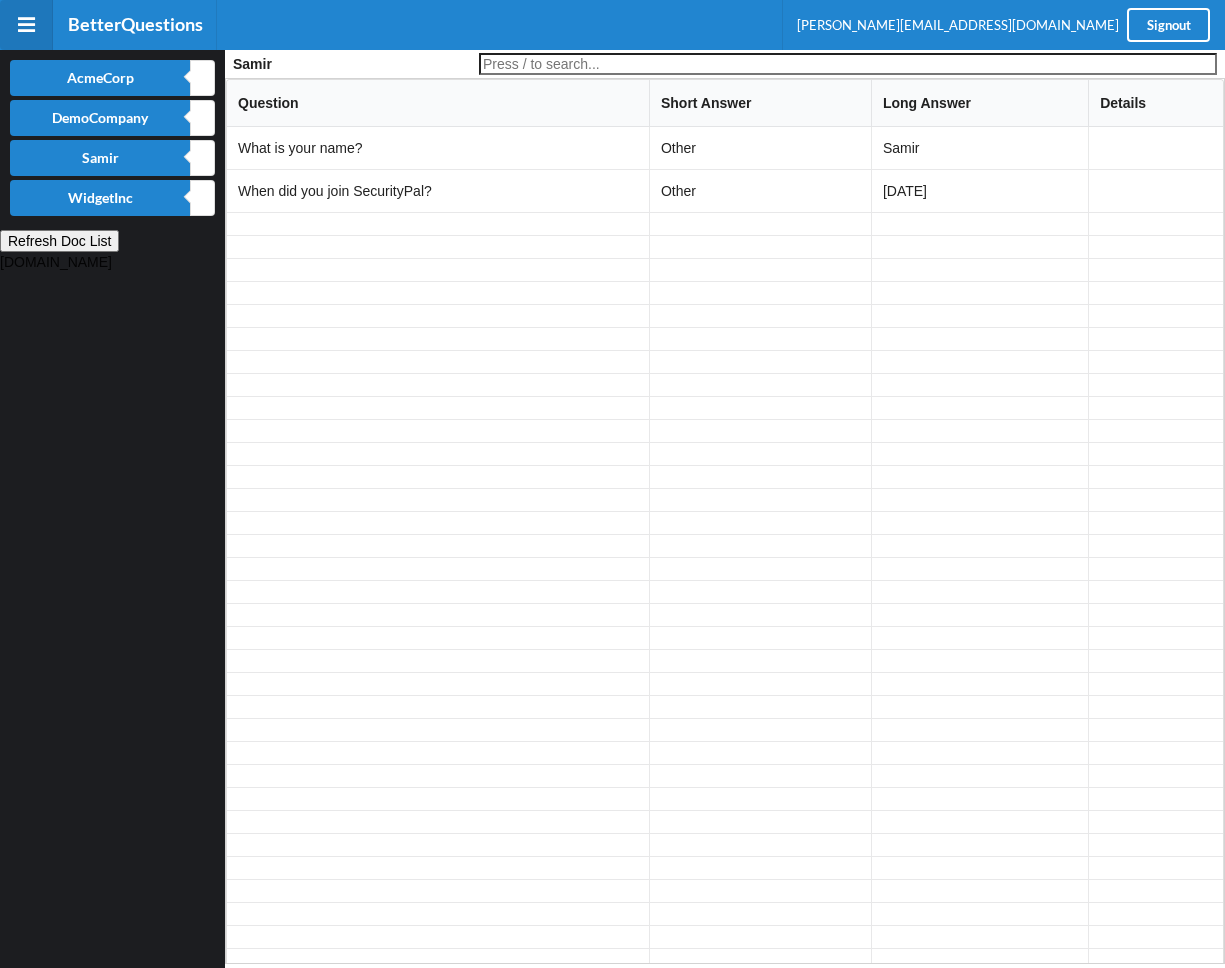 click at bounding box center (438, 315) 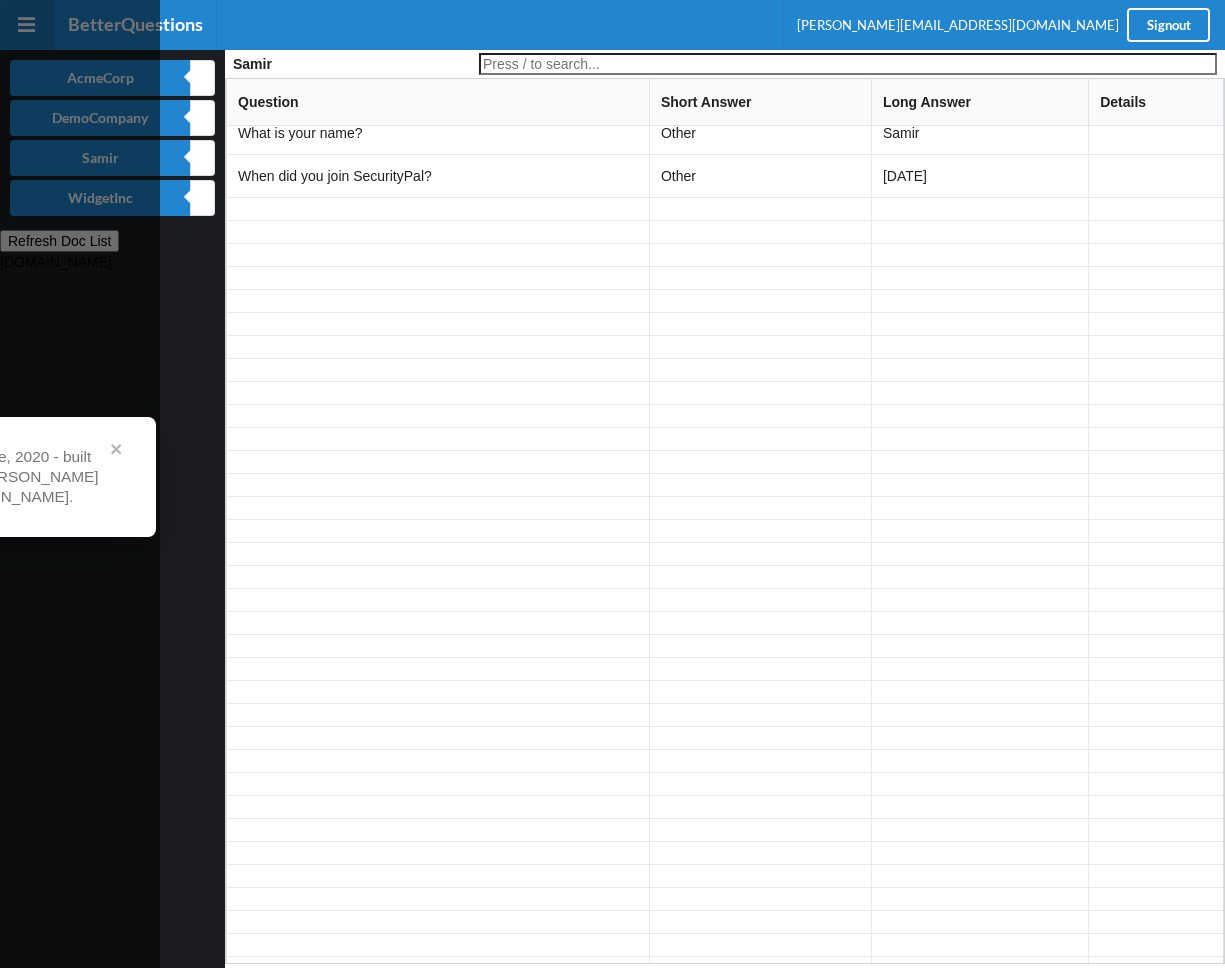 scroll, scrollTop: 0, scrollLeft: 0, axis: both 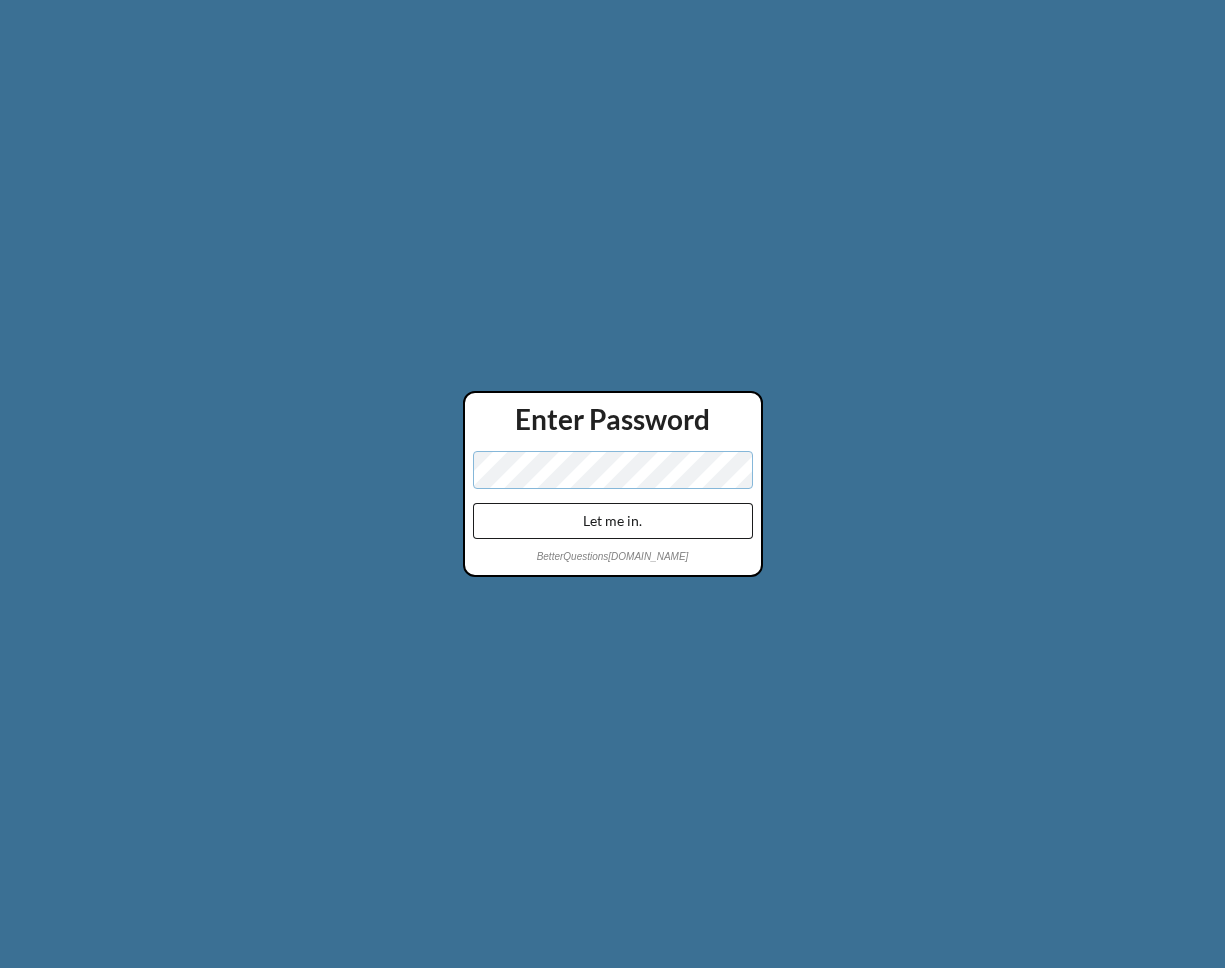 click on "Let me in." at bounding box center [613, 521] 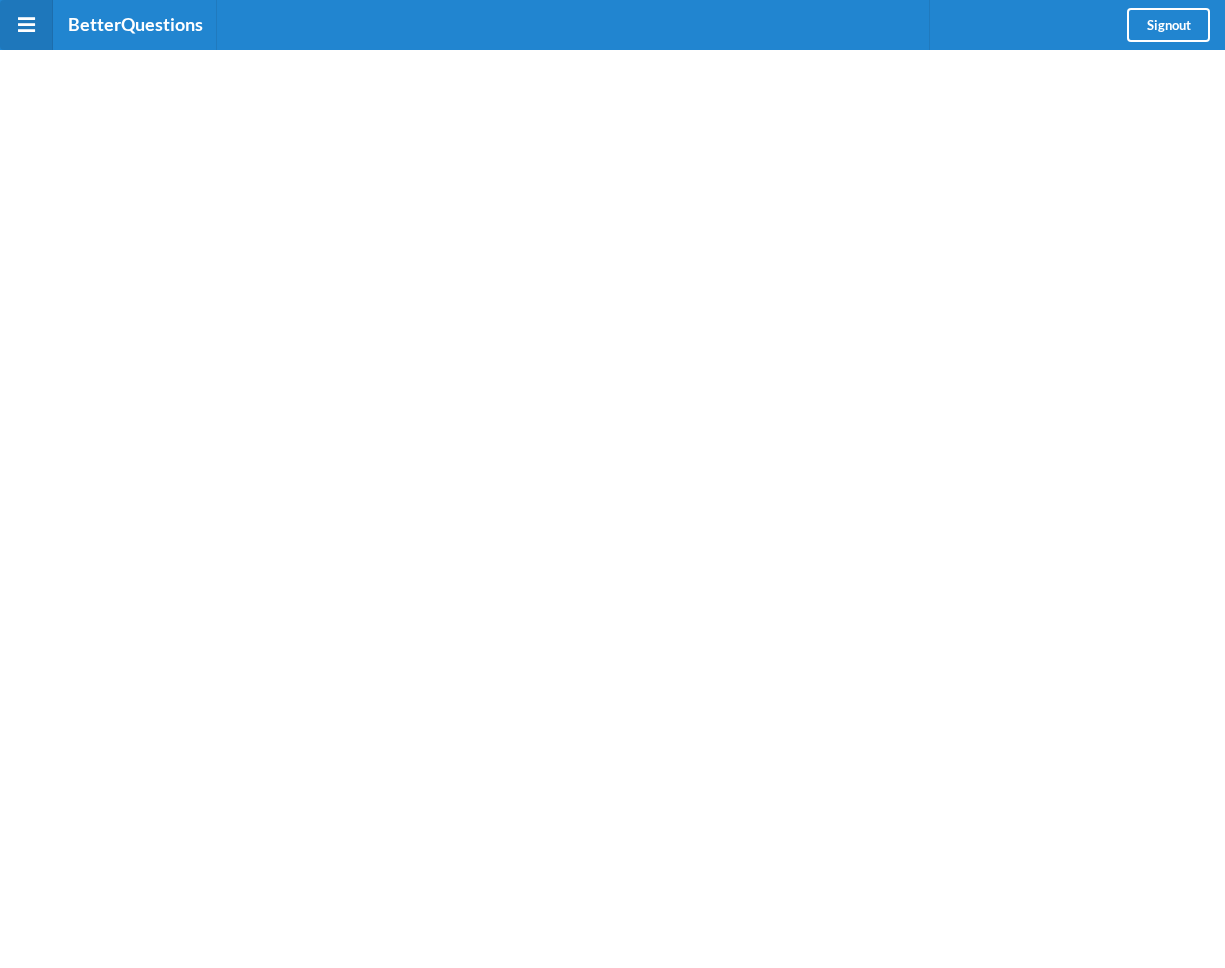click on "BetterQuestions Signout
Auto Filling...   Captured" at bounding box center [612, 484] 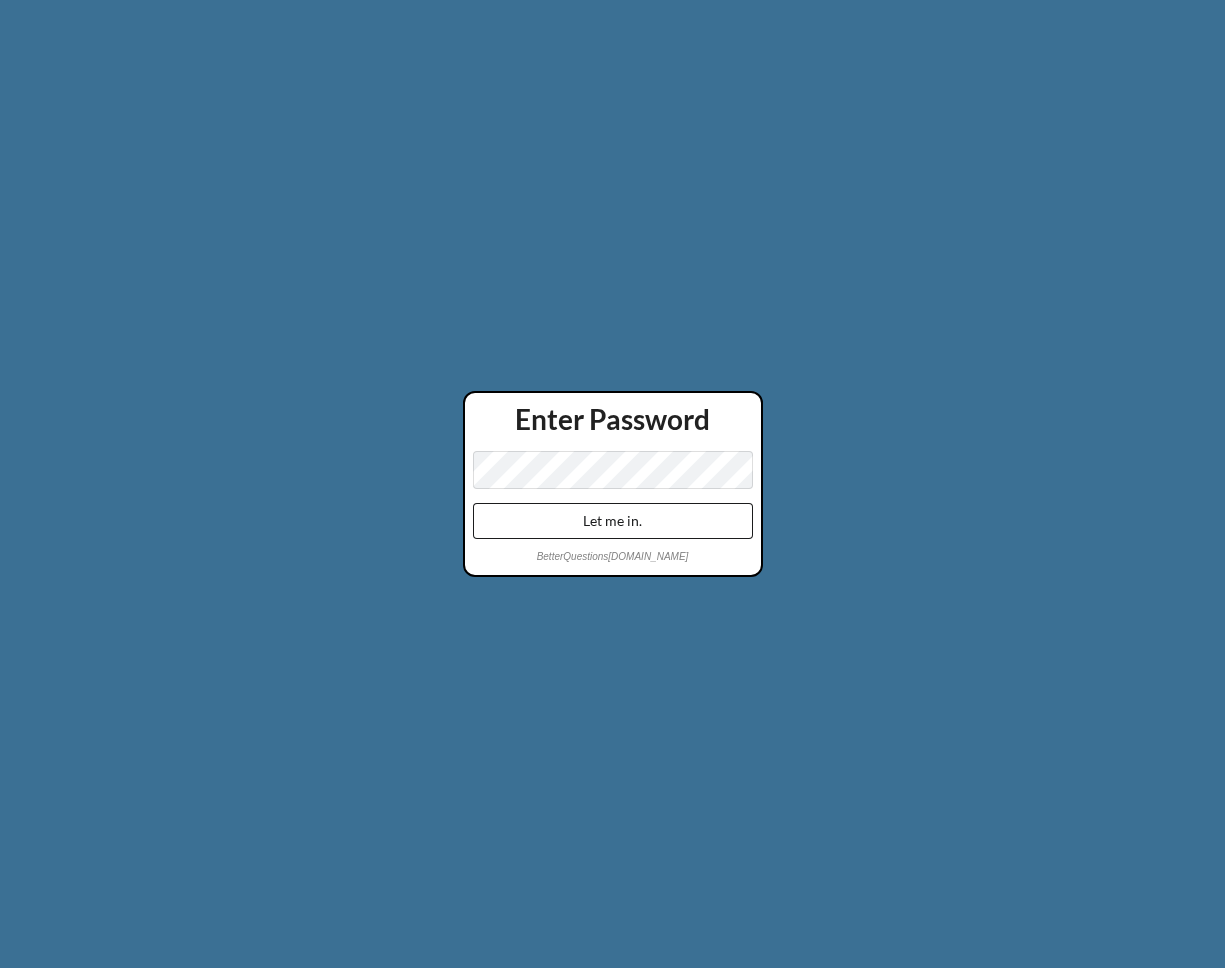 scroll, scrollTop: 0, scrollLeft: 0, axis: both 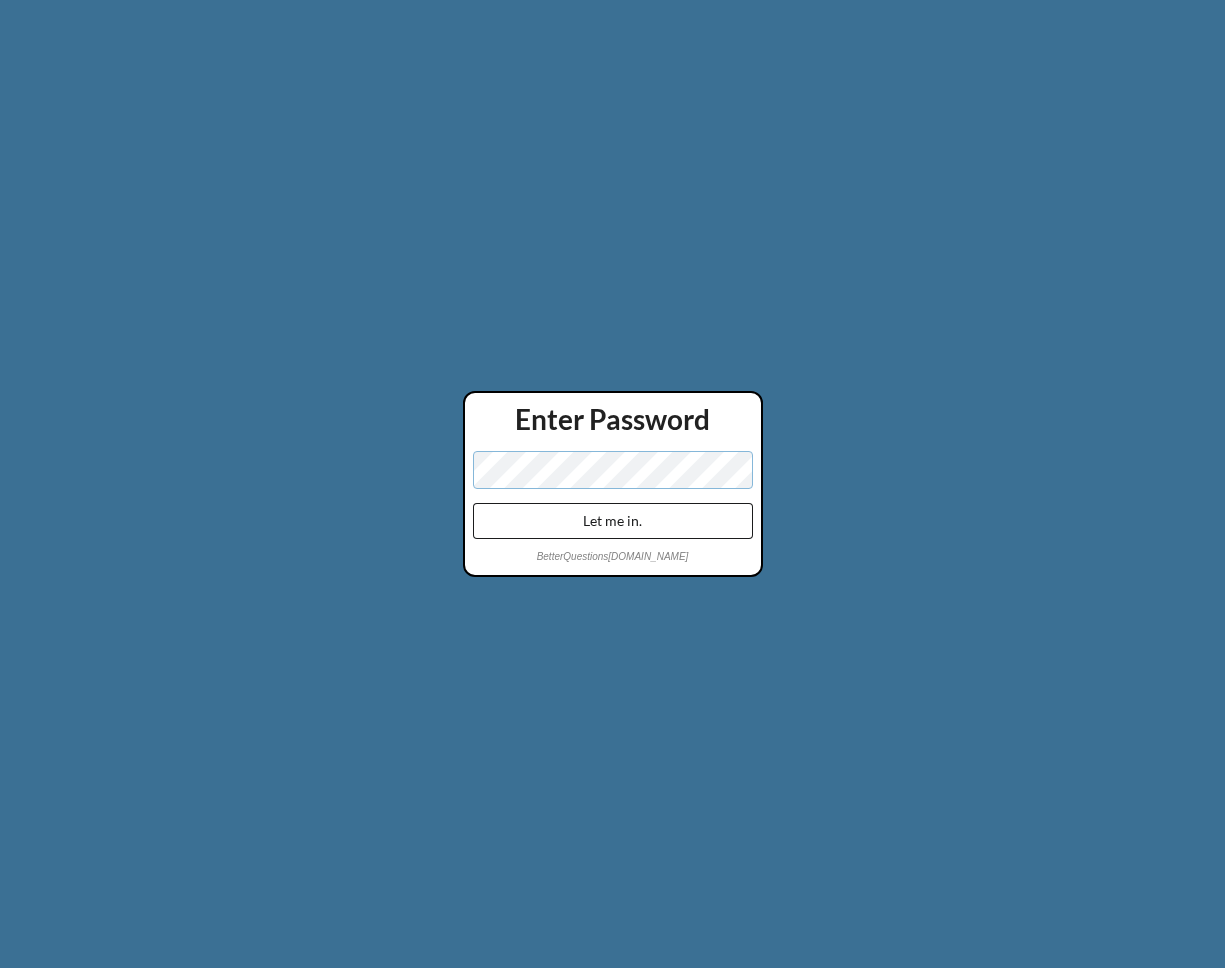 click on "Let me in." at bounding box center (613, 521) 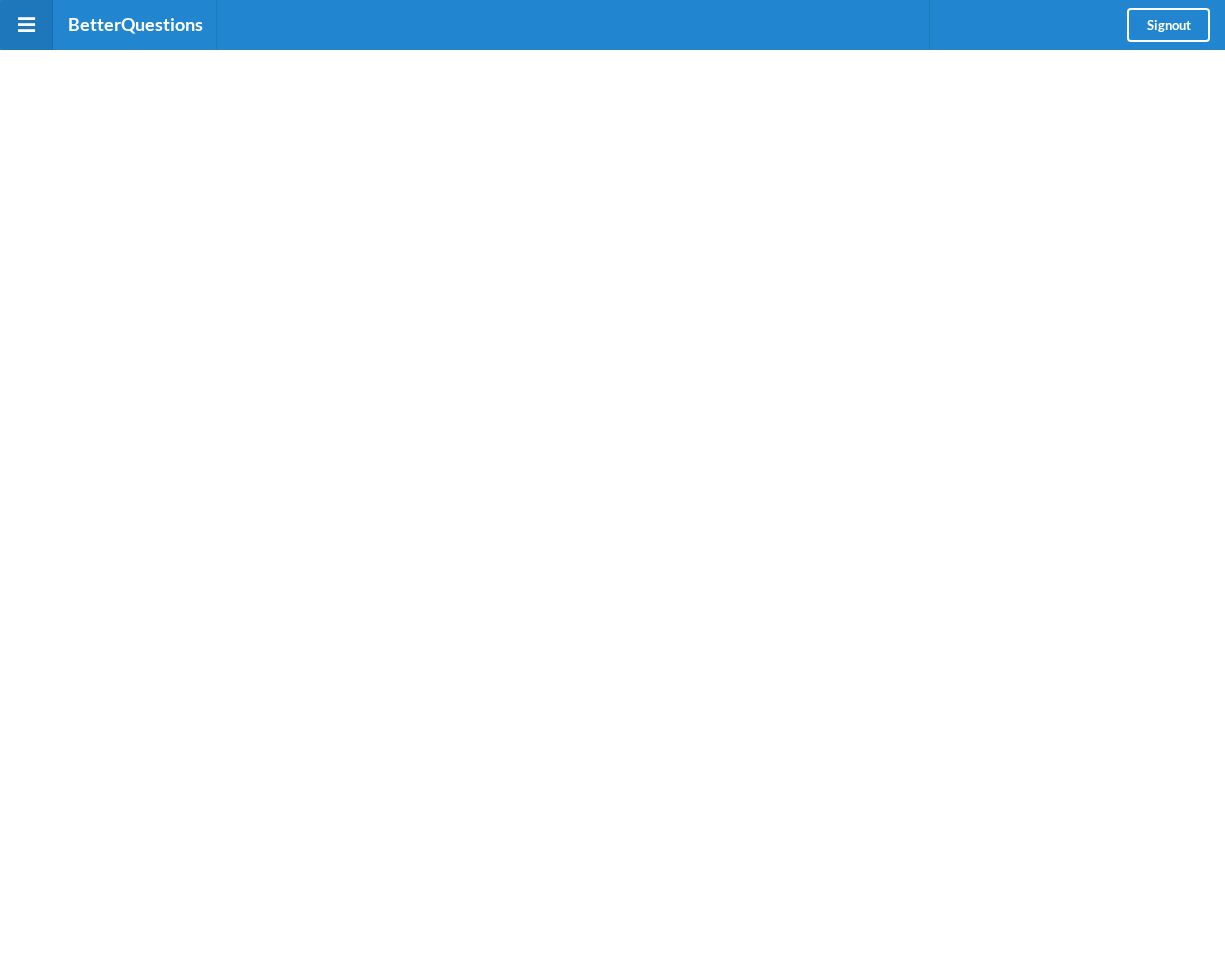 click on "BetterQuestions Signout
Auto Filling...   Captured" at bounding box center (612, 484) 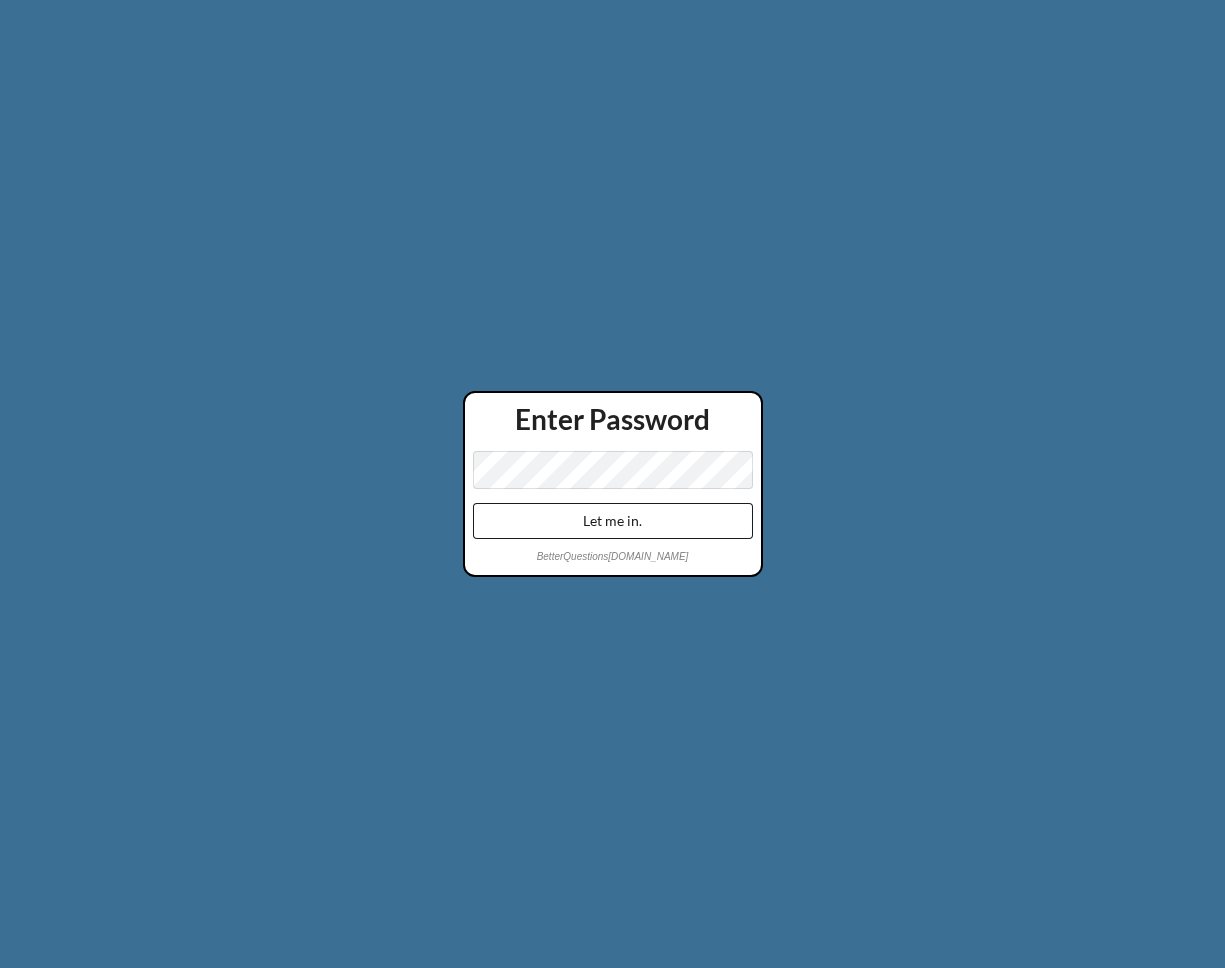 scroll, scrollTop: 0, scrollLeft: 0, axis: both 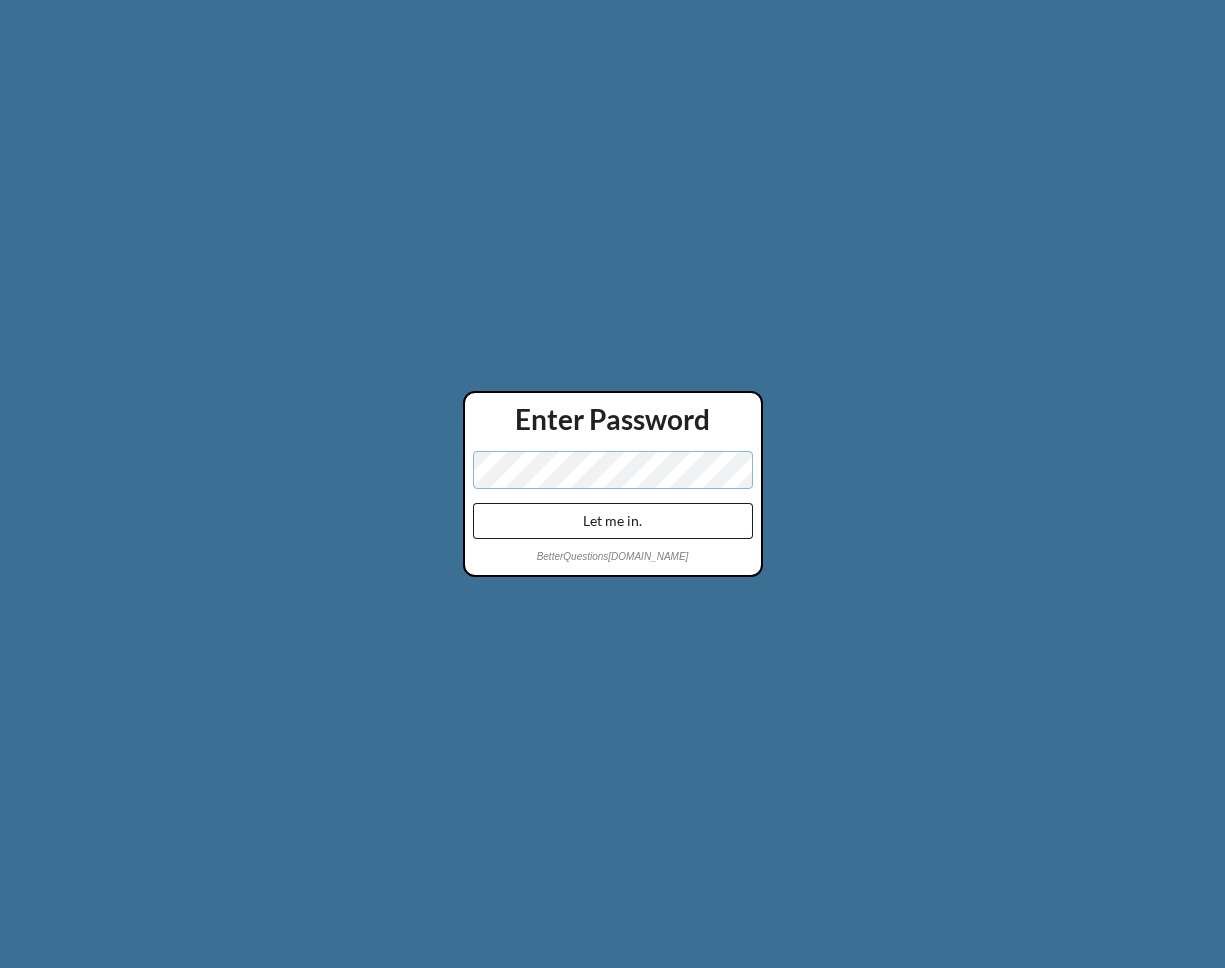 click on "Let me in." at bounding box center (613, 521) 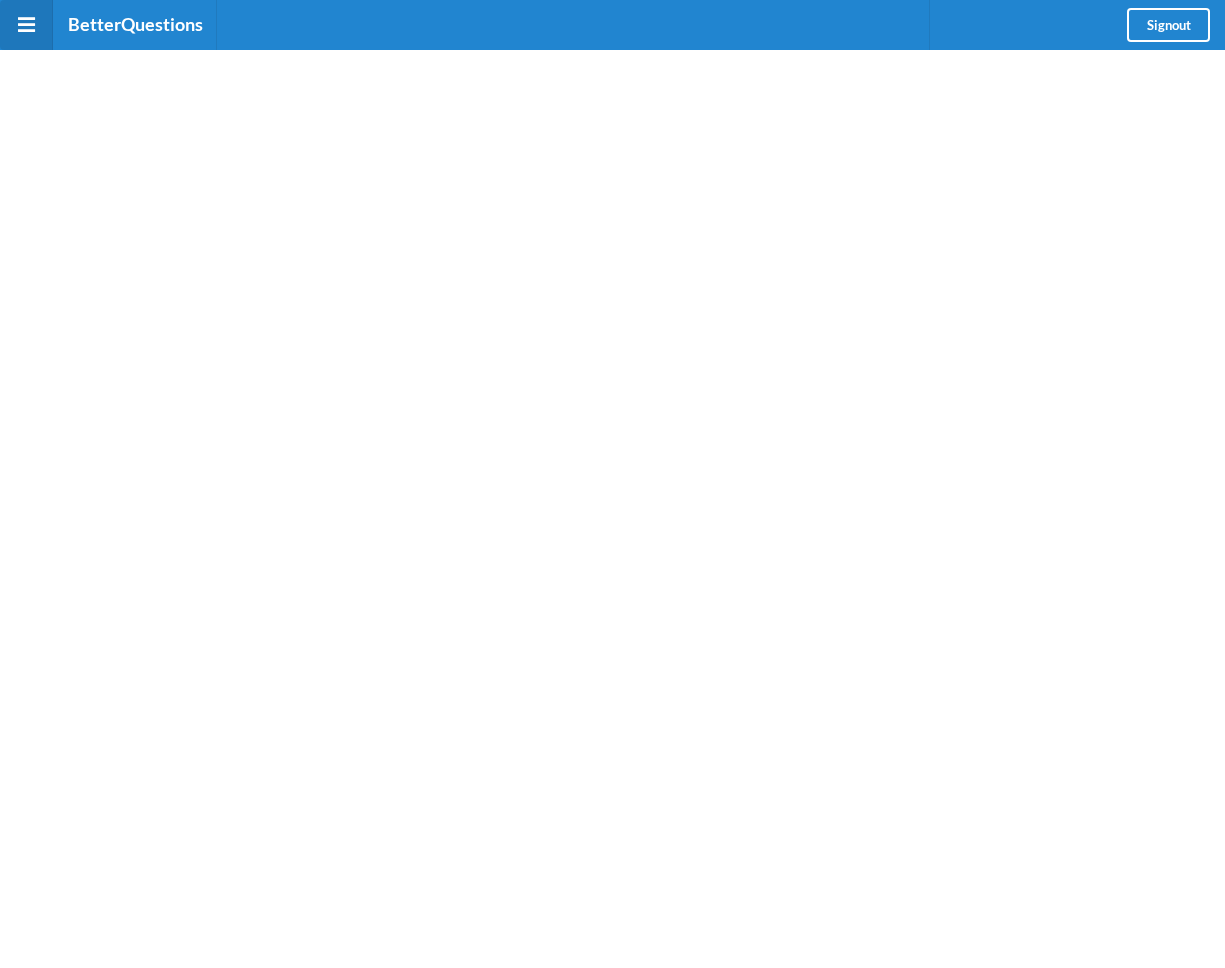 click on "BetterQuestions Signout
Auto Filling...   Captured" at bounding box center (612, 484) 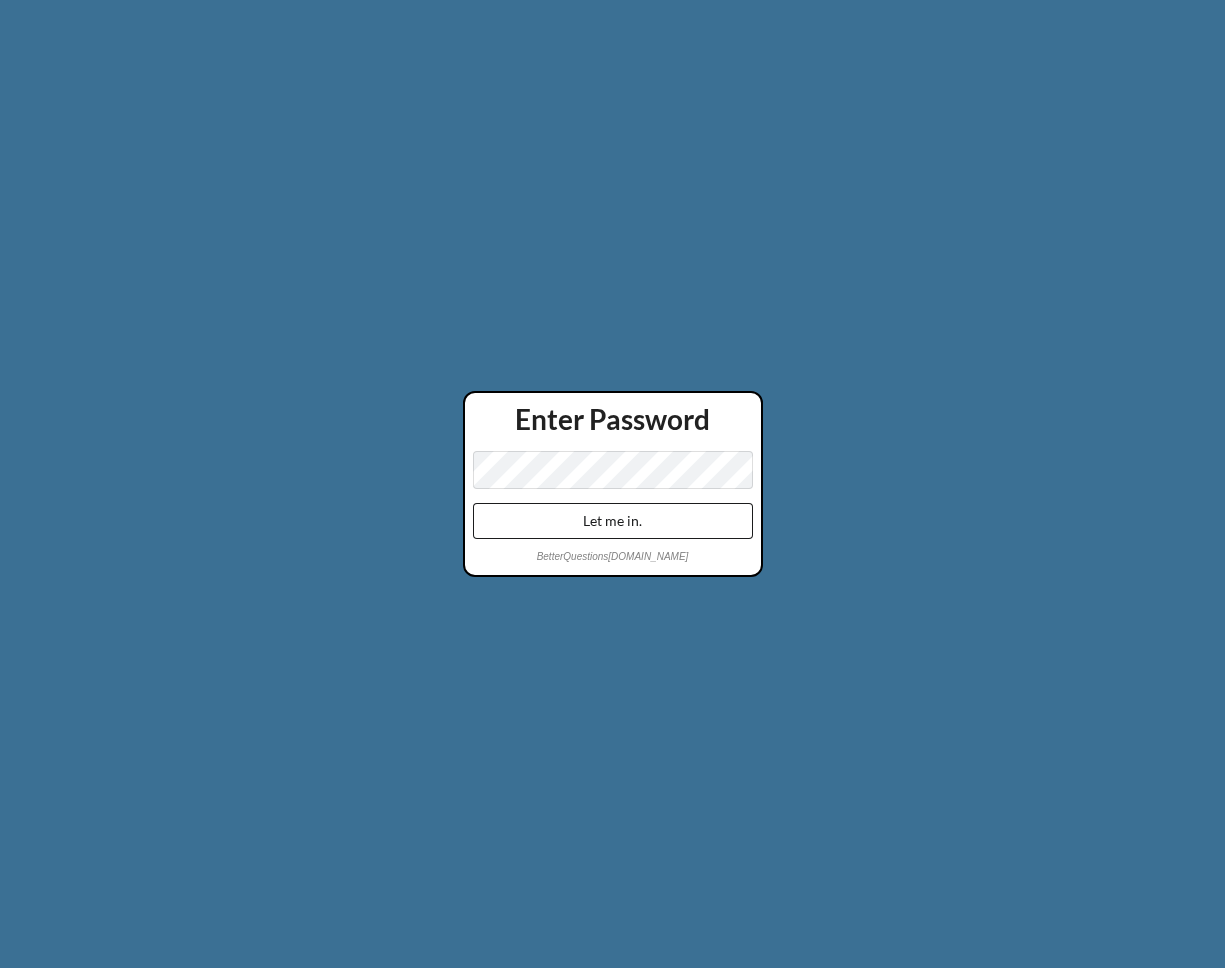 scroll, scrollTop: 0, scrollLeft: 0, axis: both 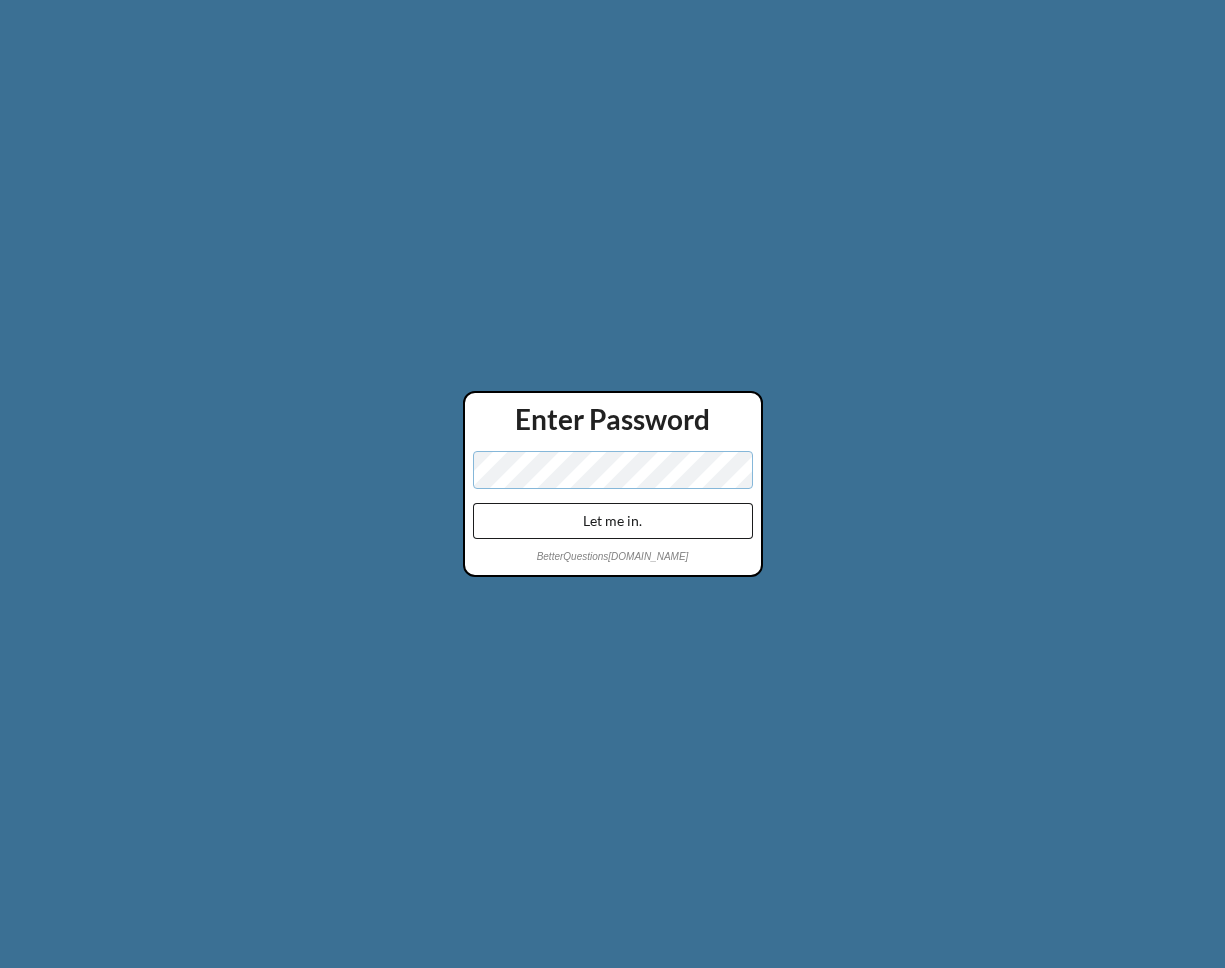 click on "Let me in." at bounding box center [613, 521] 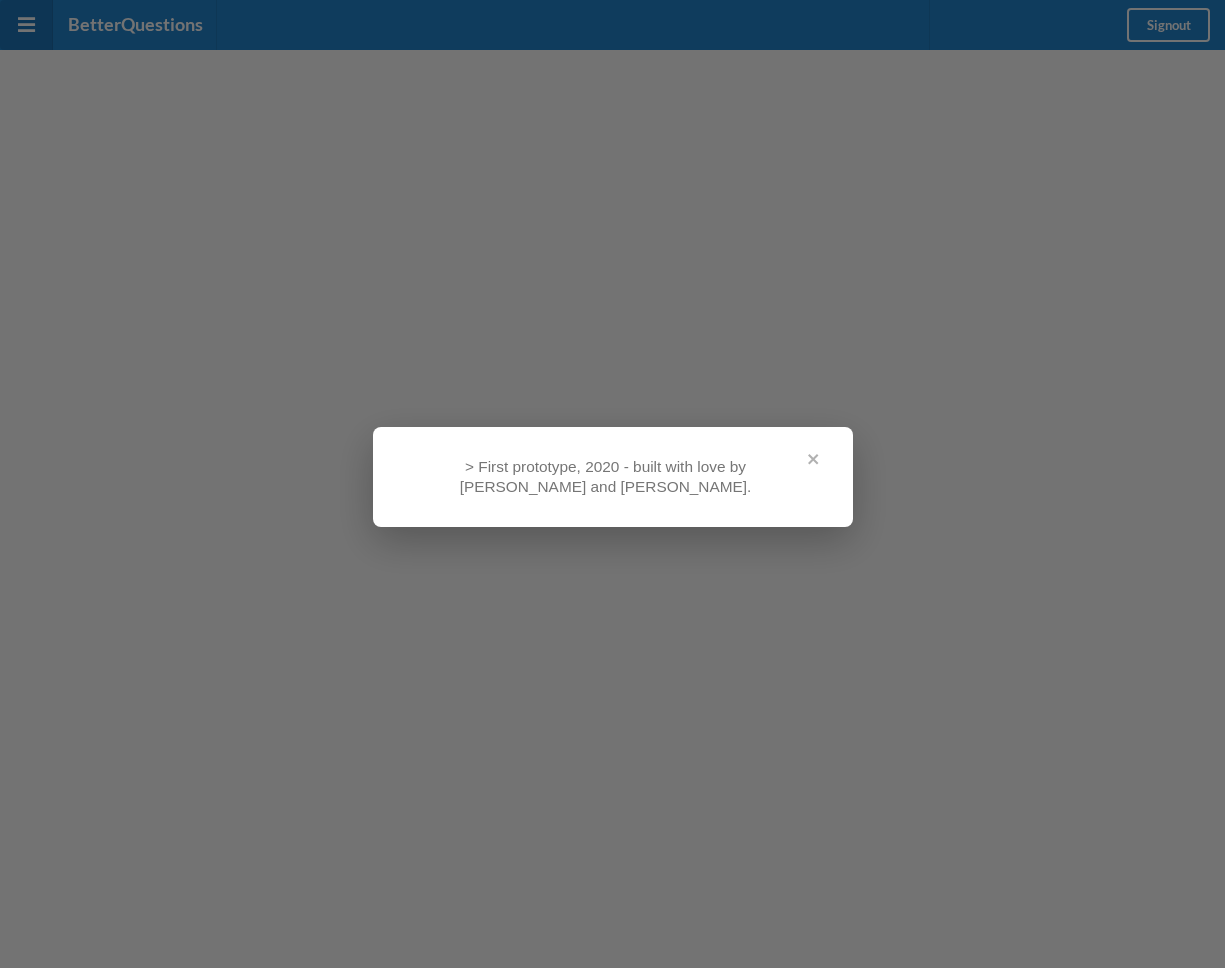 click on "BetterQuestions Signout
> First prototype, 2020 - built with love by Nison and Michael.  Auto Filling...   Captured" at bounding box center (612, 484) 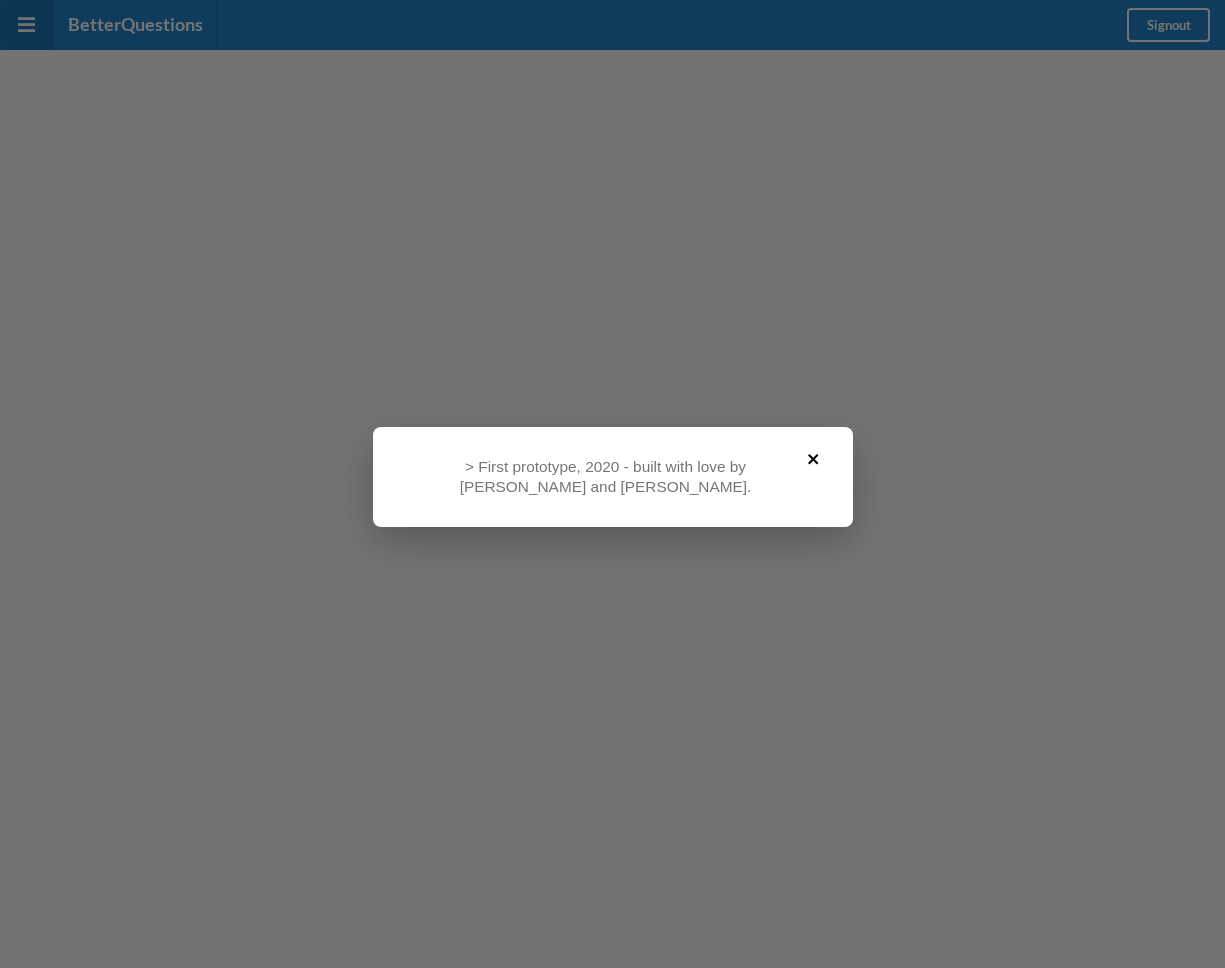 click 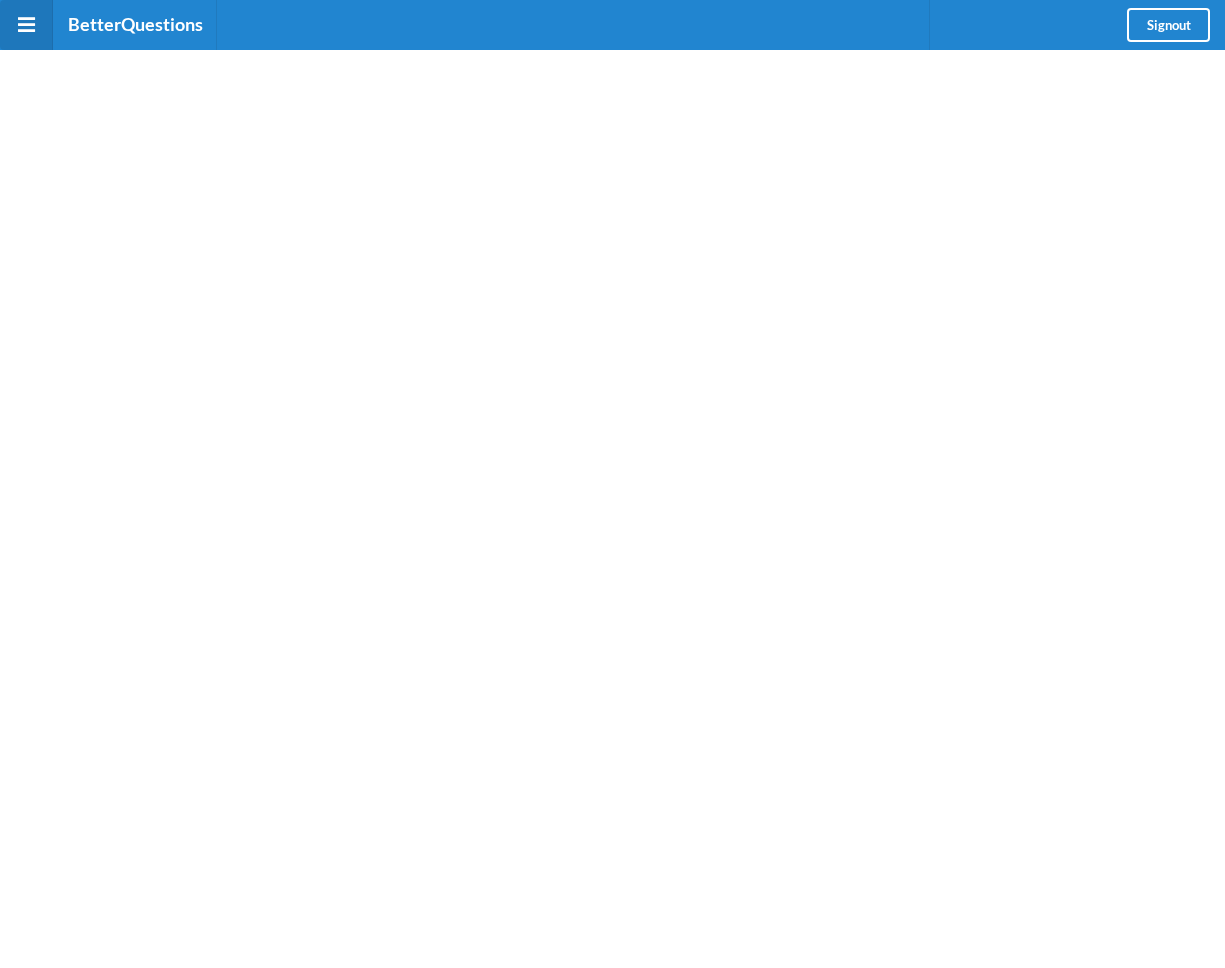 click on "BetterQuestions Signout
Auto Filling...   Captured" at bounding box center (612, 484) 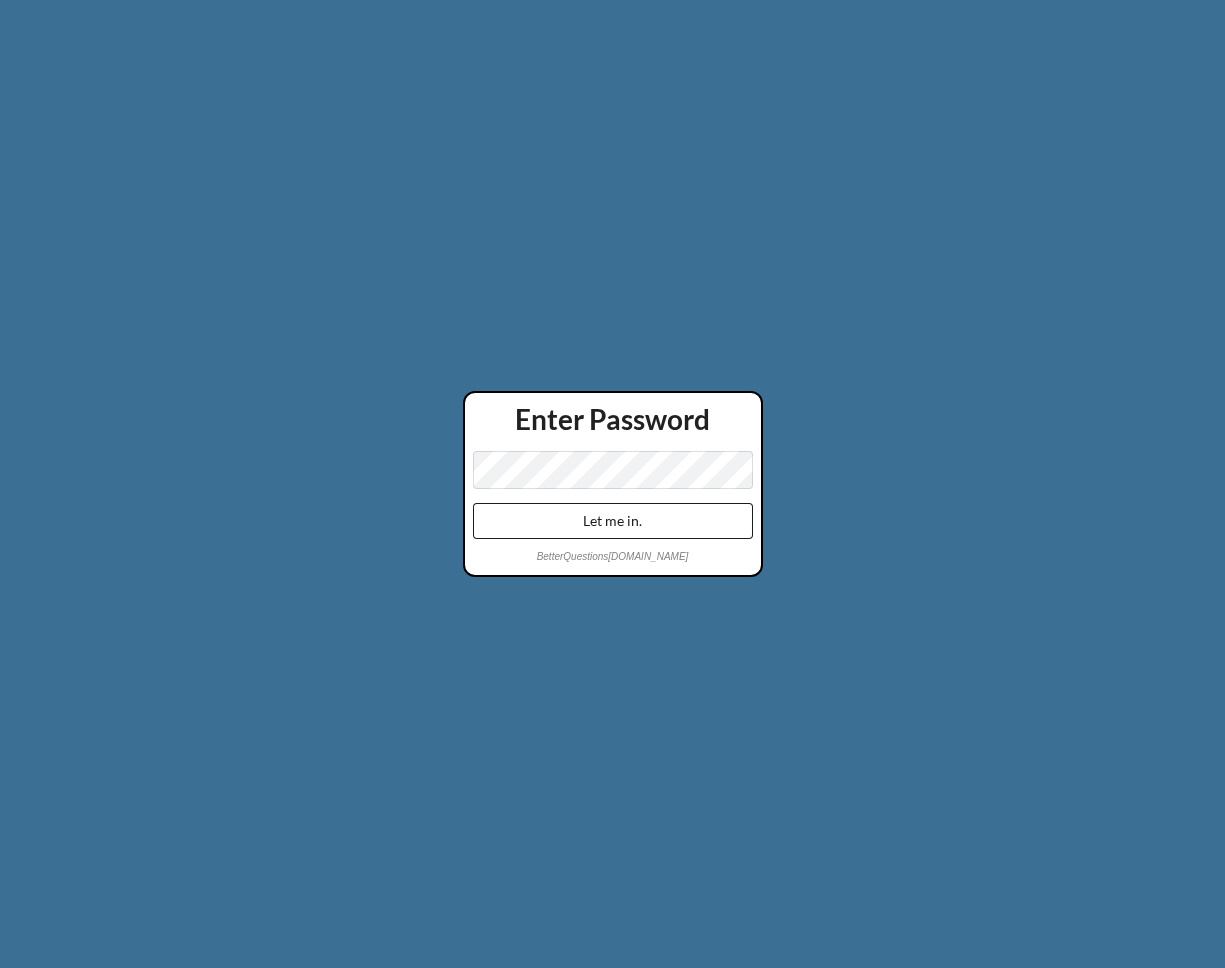scroll, scrollTop: 0, scrollLeft: 0, axis: both 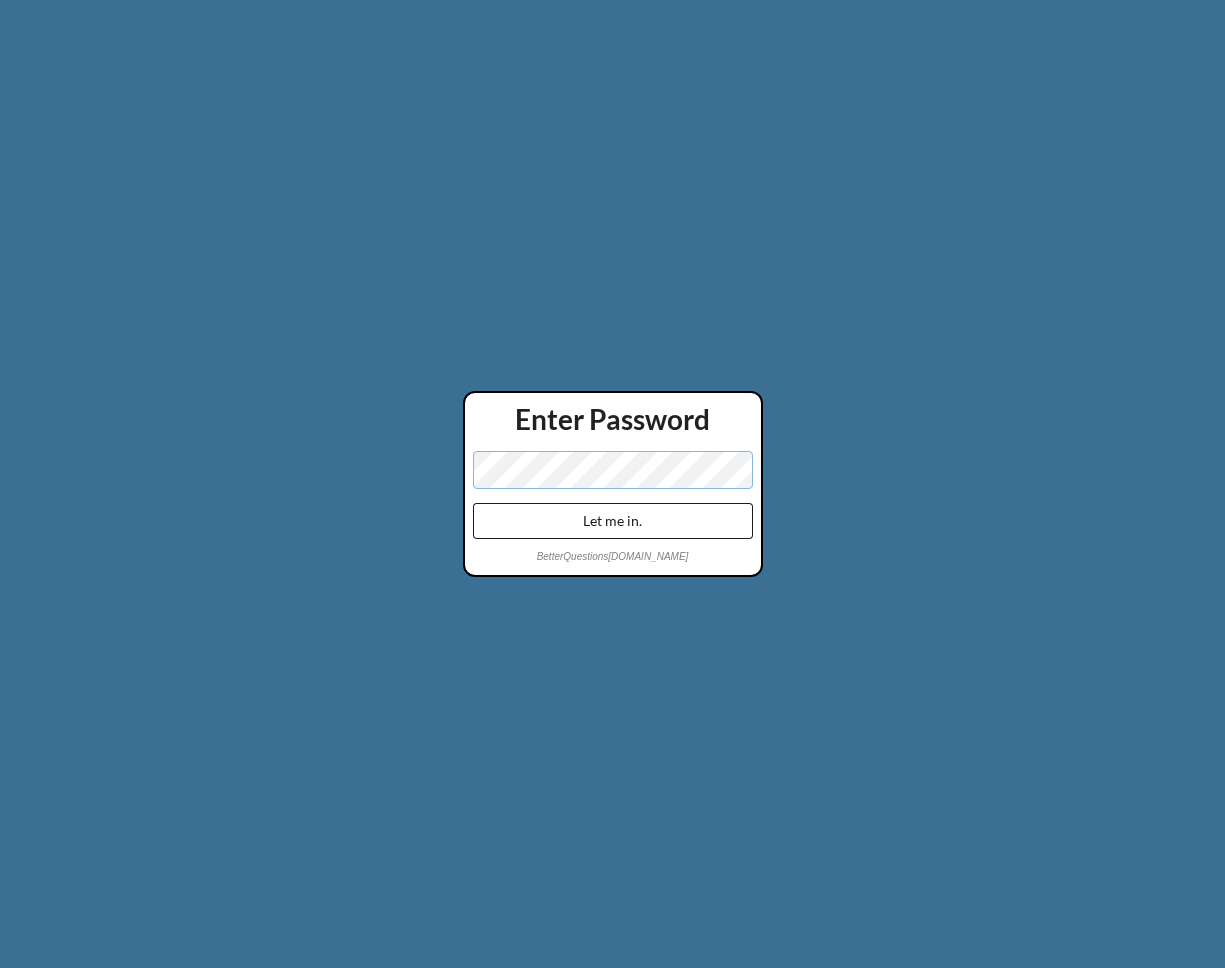 click on "Let me in." at bounding box center (613, 521) 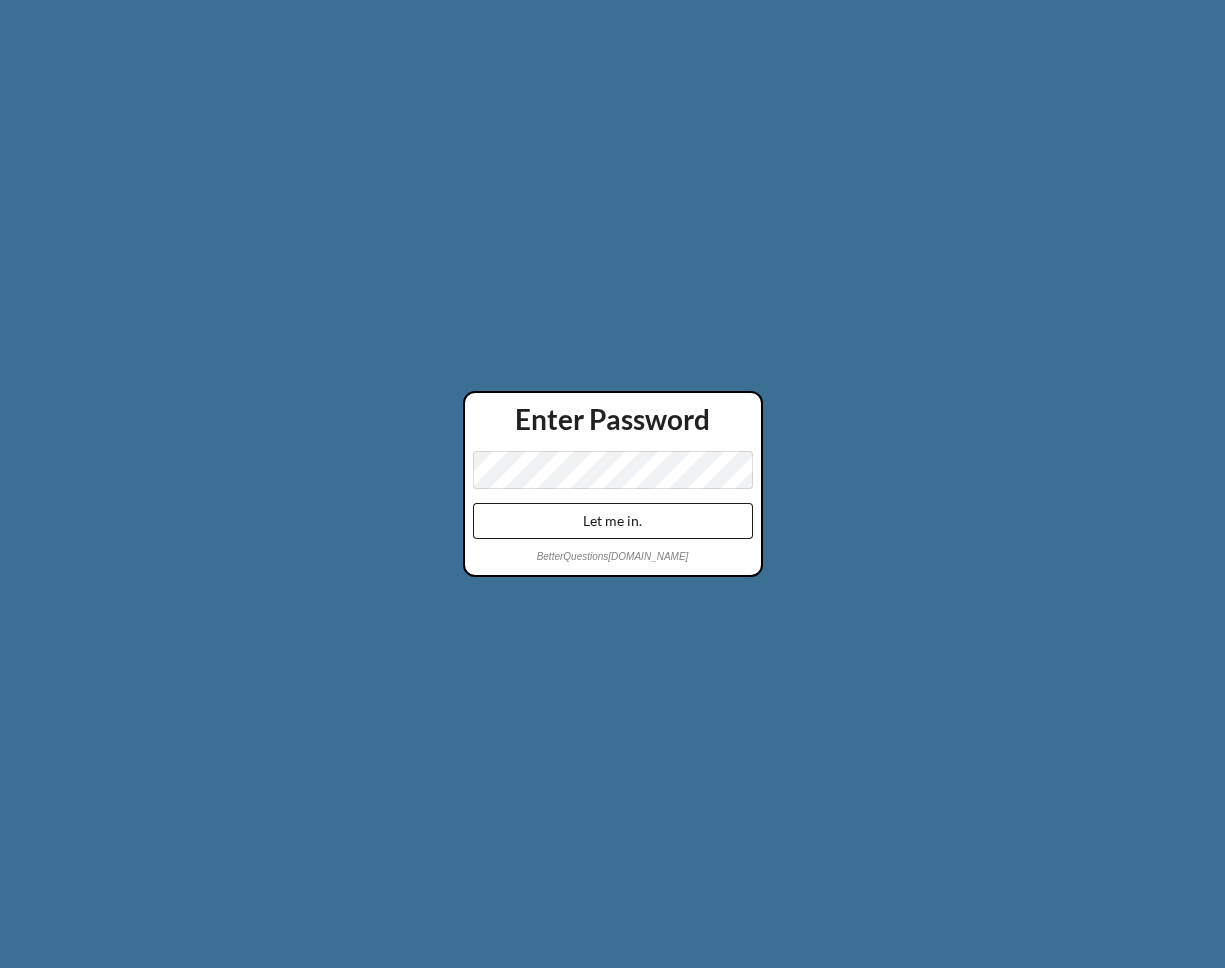 scroll, scrollTop: 0, scrollLeft: 0, axis: both 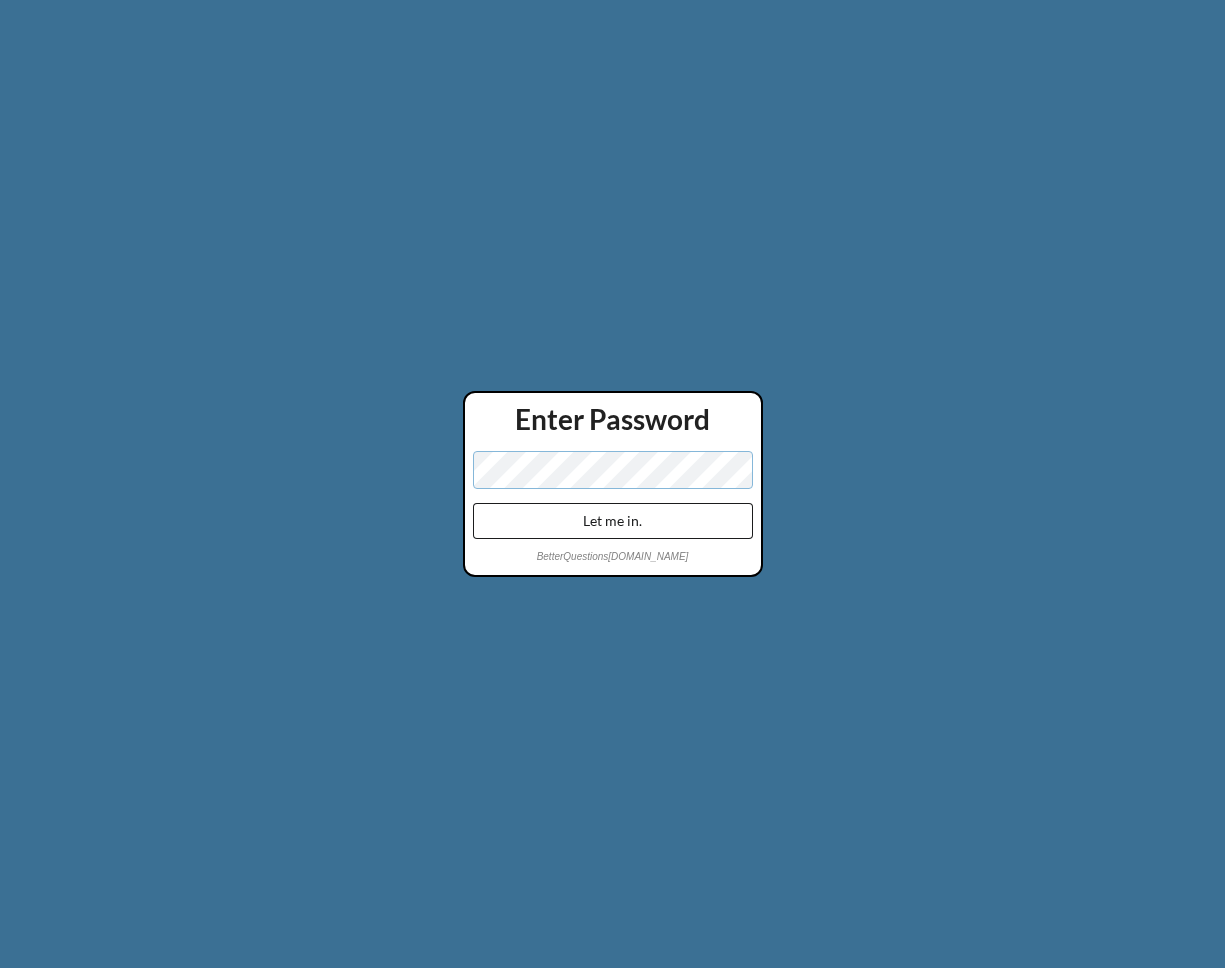 click on "Let me in." at bounding box center (613, 521) 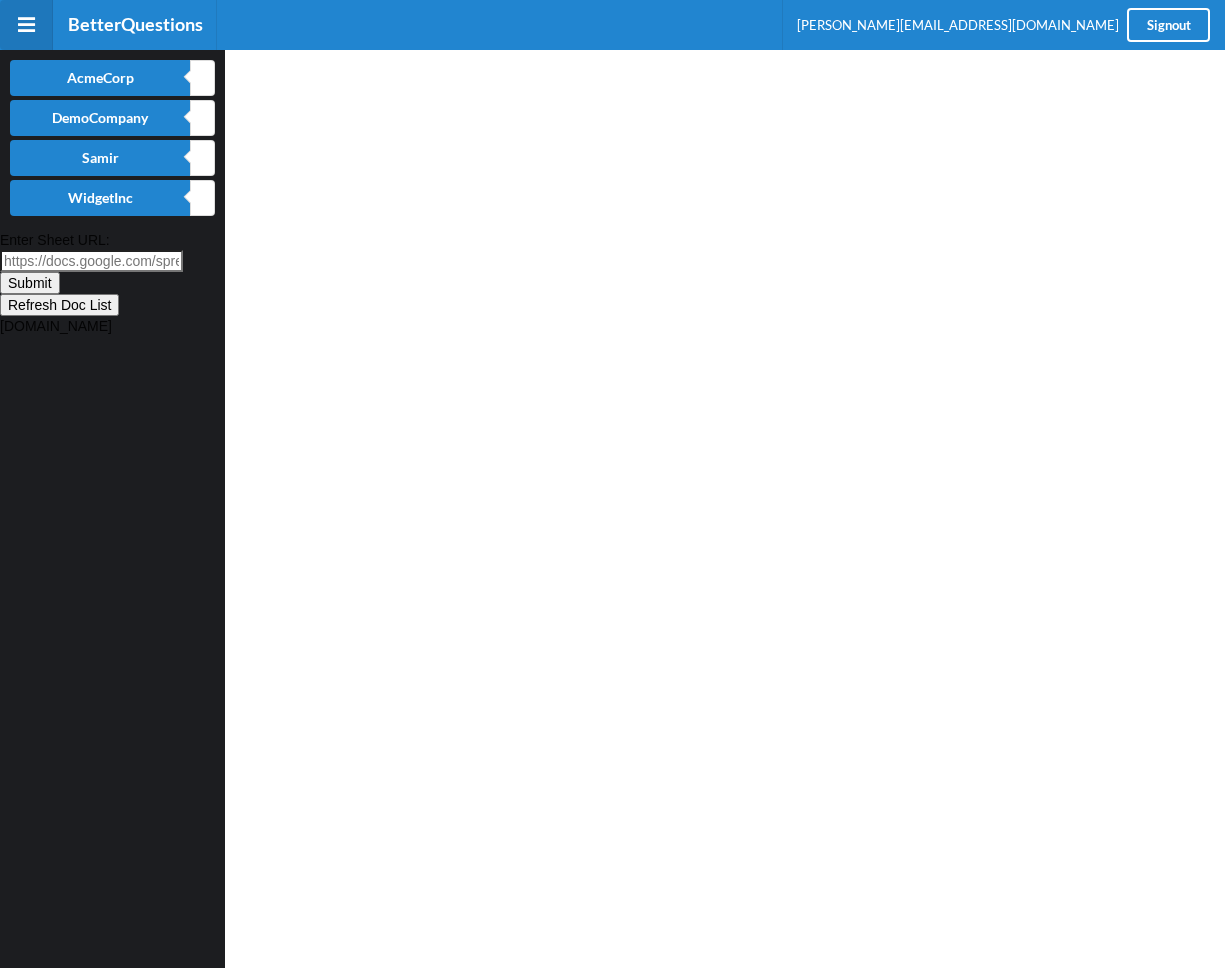 click at bounding box center (725, 509) 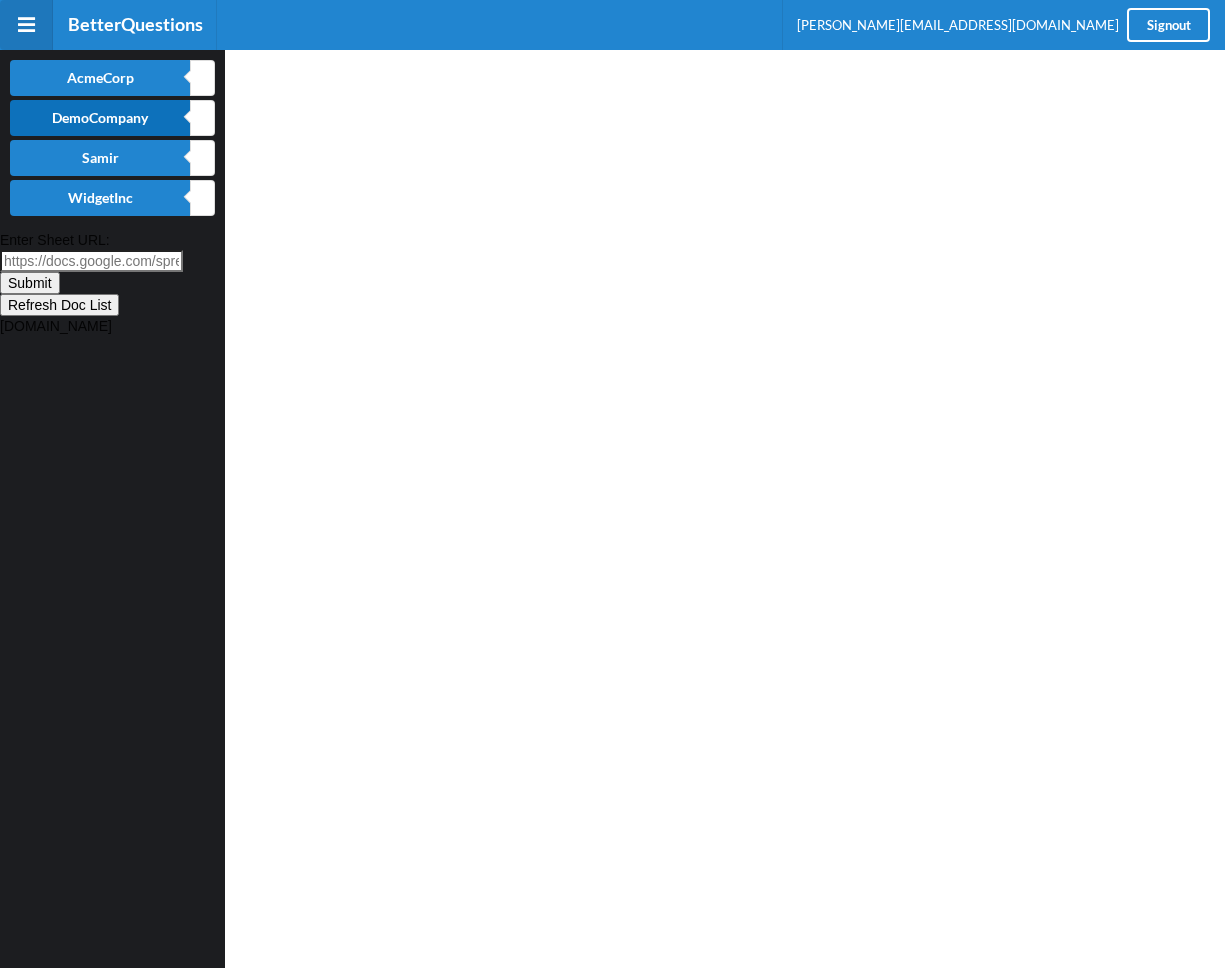 click on "DemoCompany" at bounding box center (100, 118) 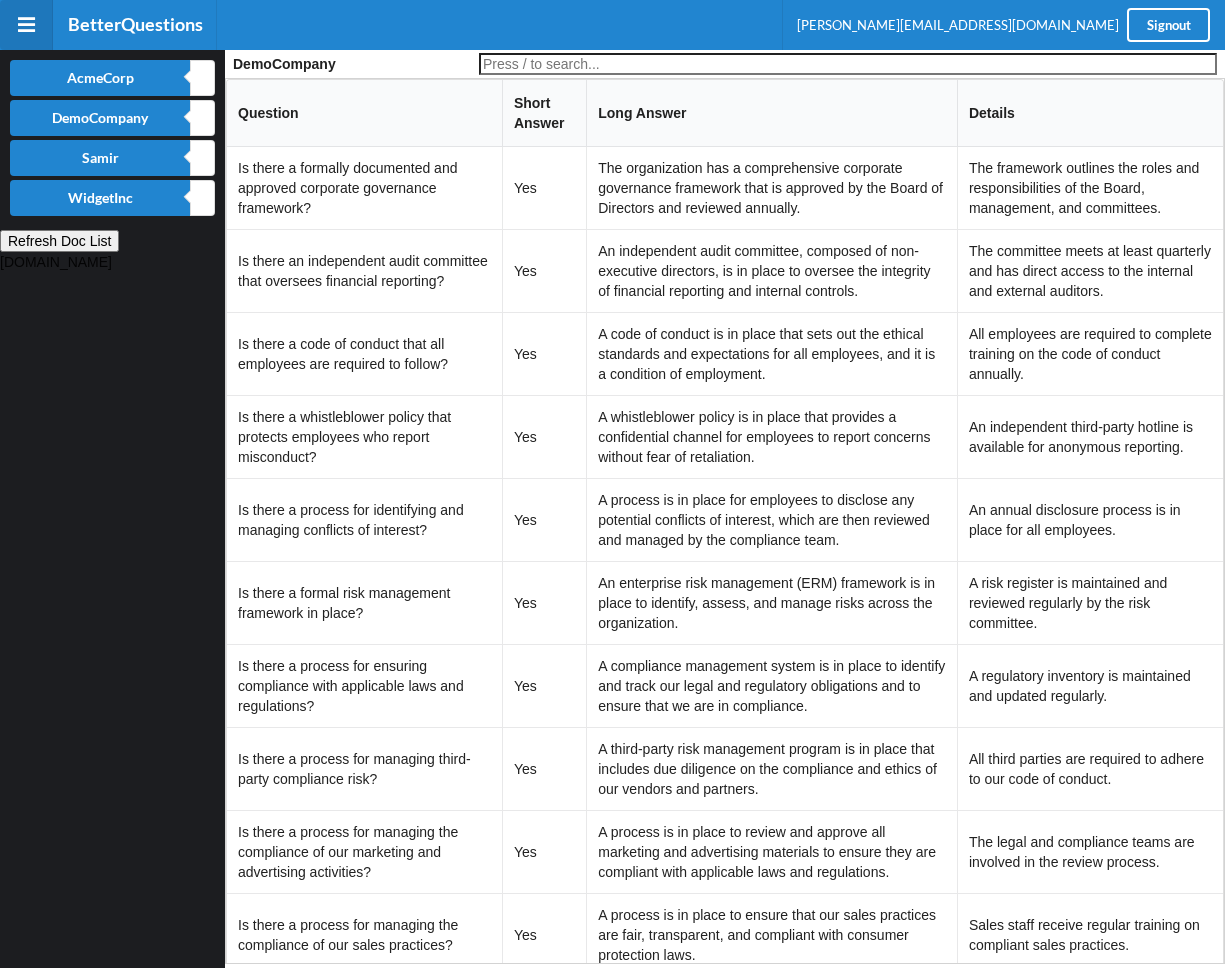 click at bounding box center (848, 64) 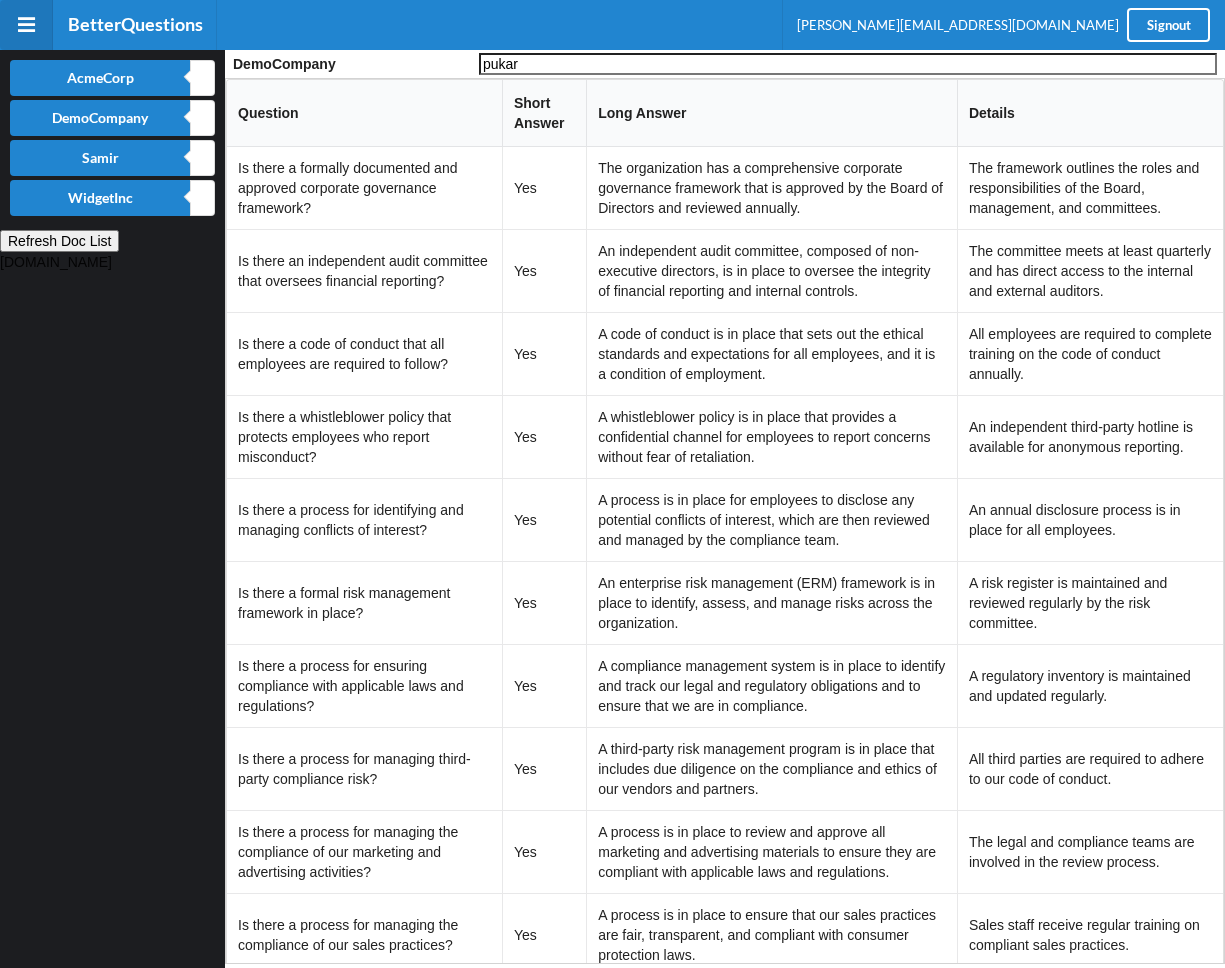 click at bounding box center (0, 0) 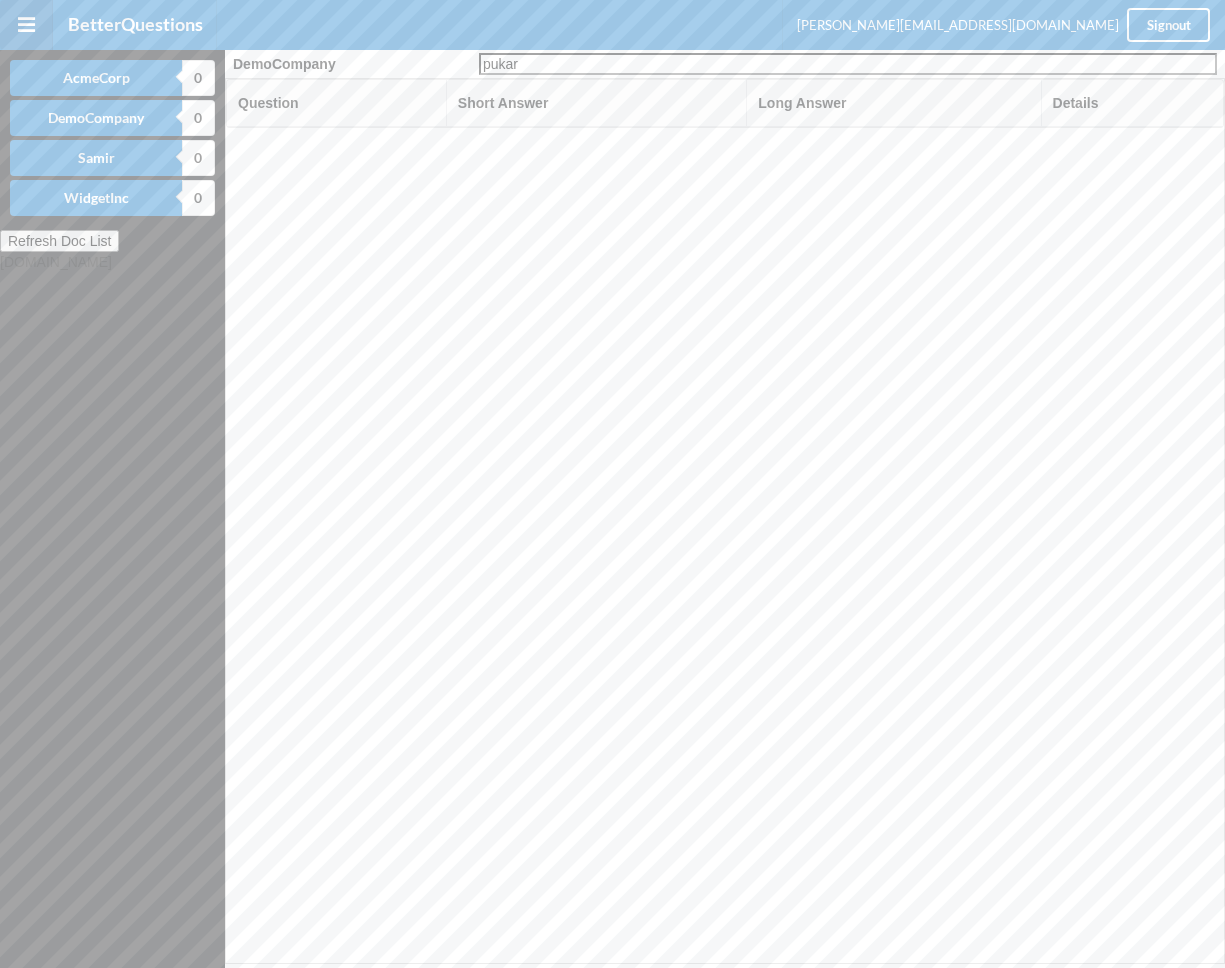 click on "pukar" at bounding box center (848, 64) 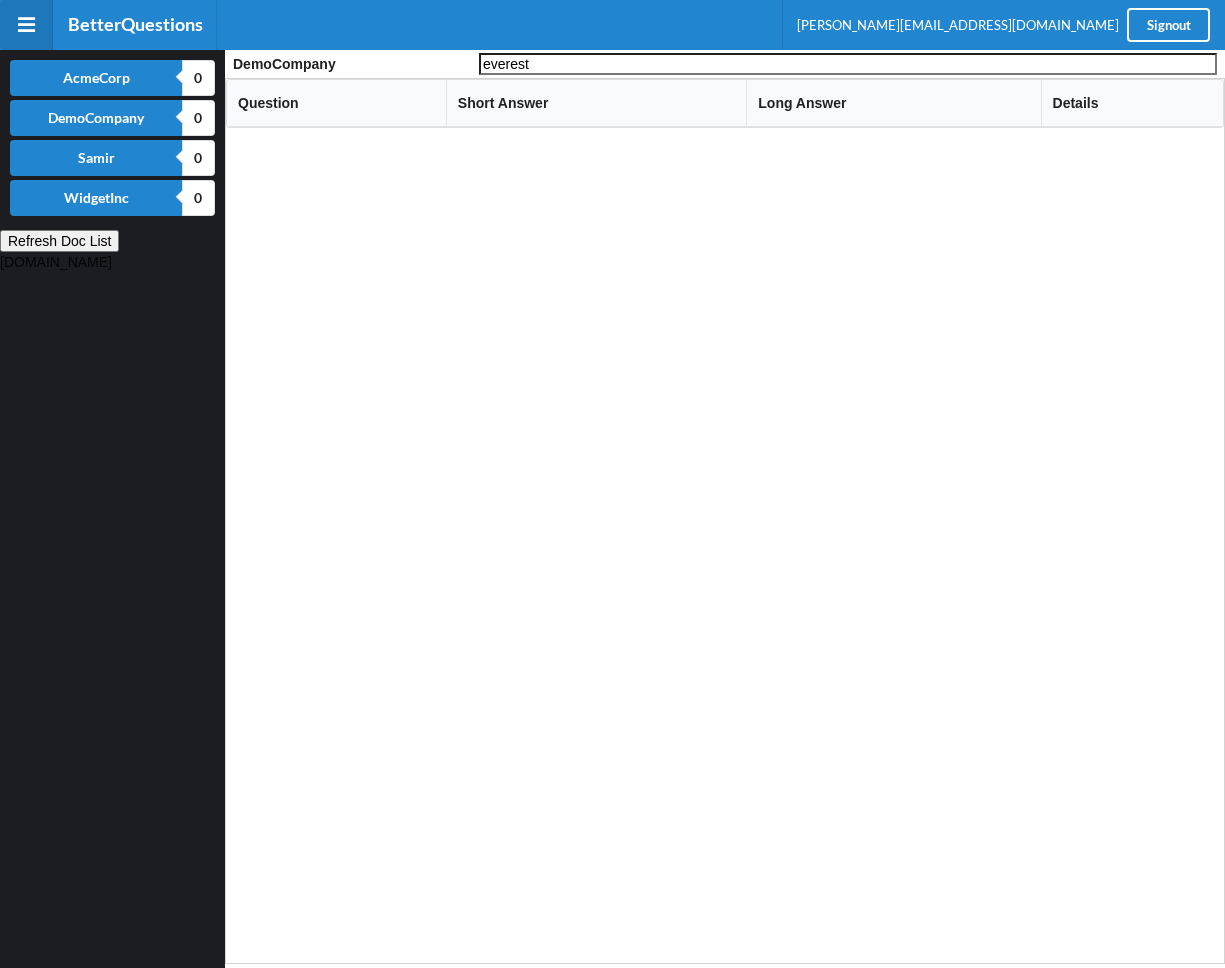 type on "everest" 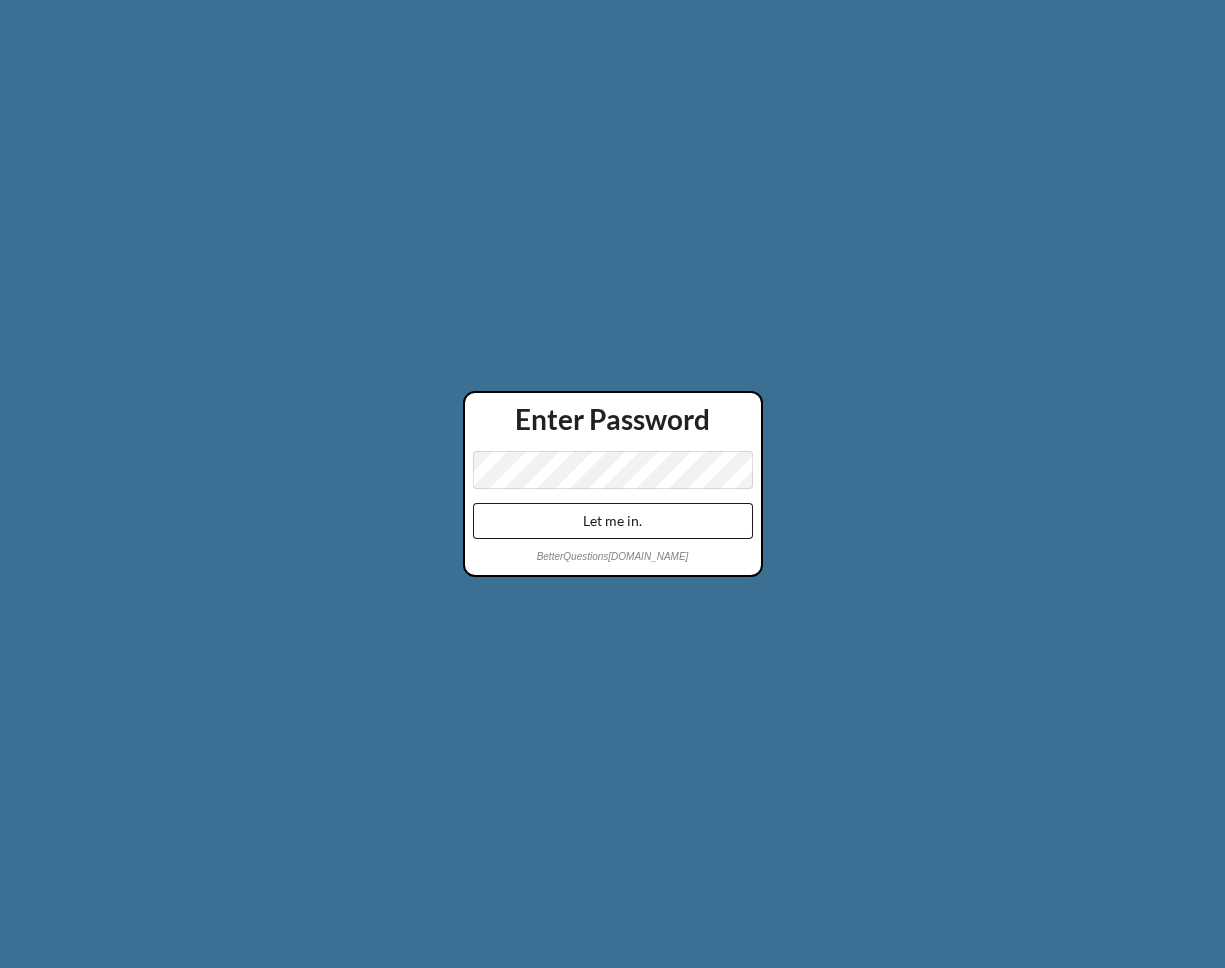 scroll, scrollTop: 0, scrollLeft: 0, axis: both 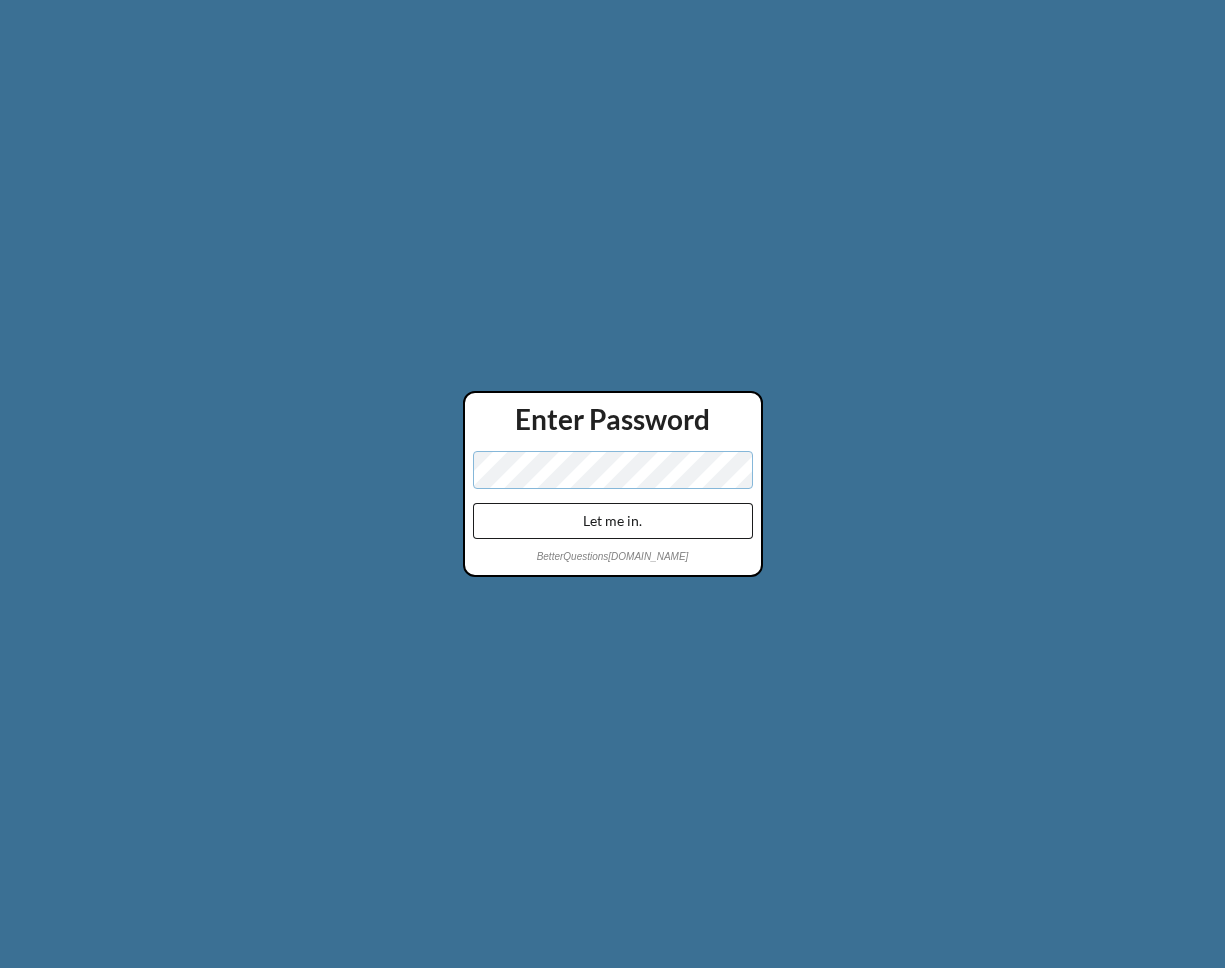 click on "Let me in." at bounding box center [613, 521] 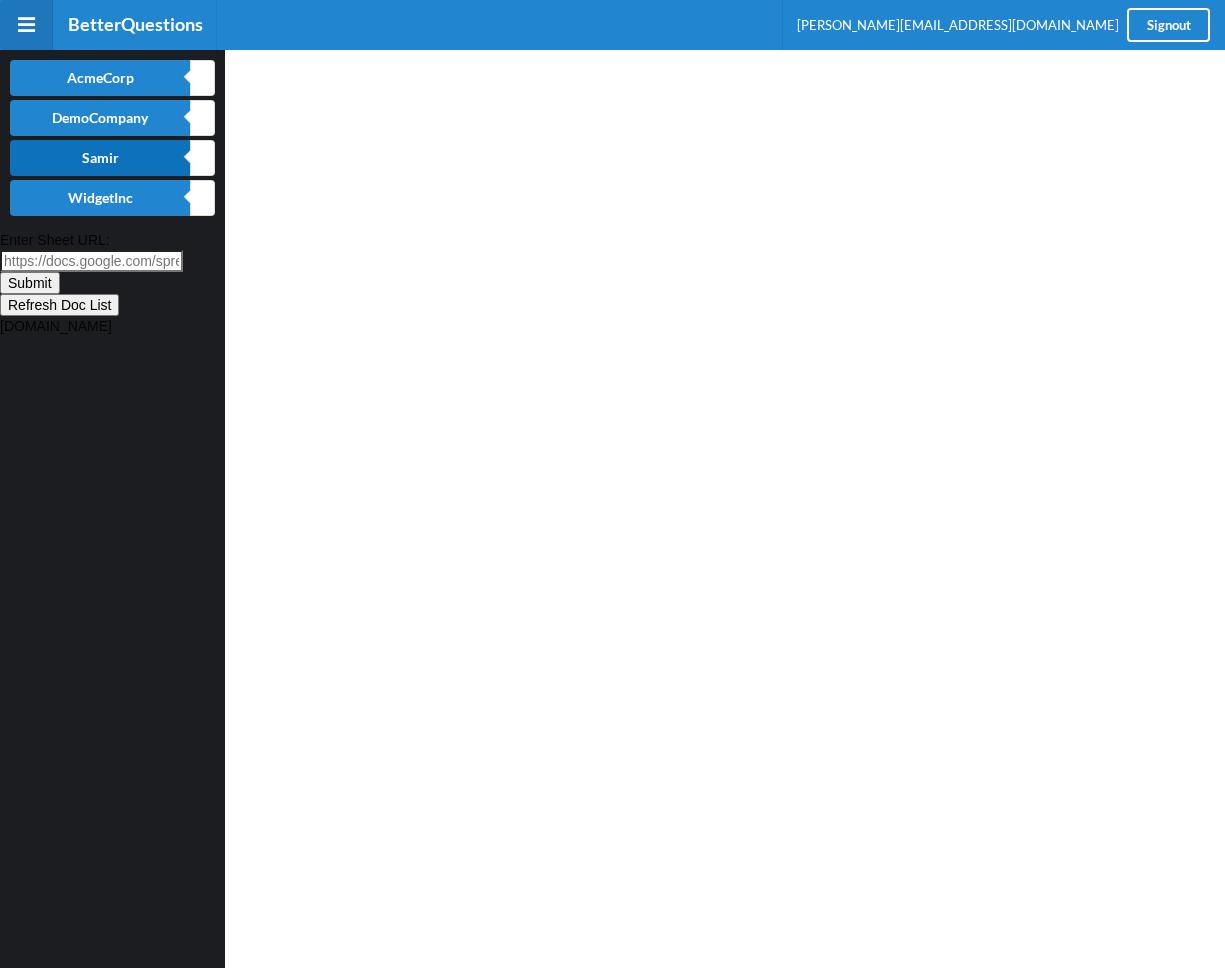 click on "Samir" at bounding box center [100, 158] 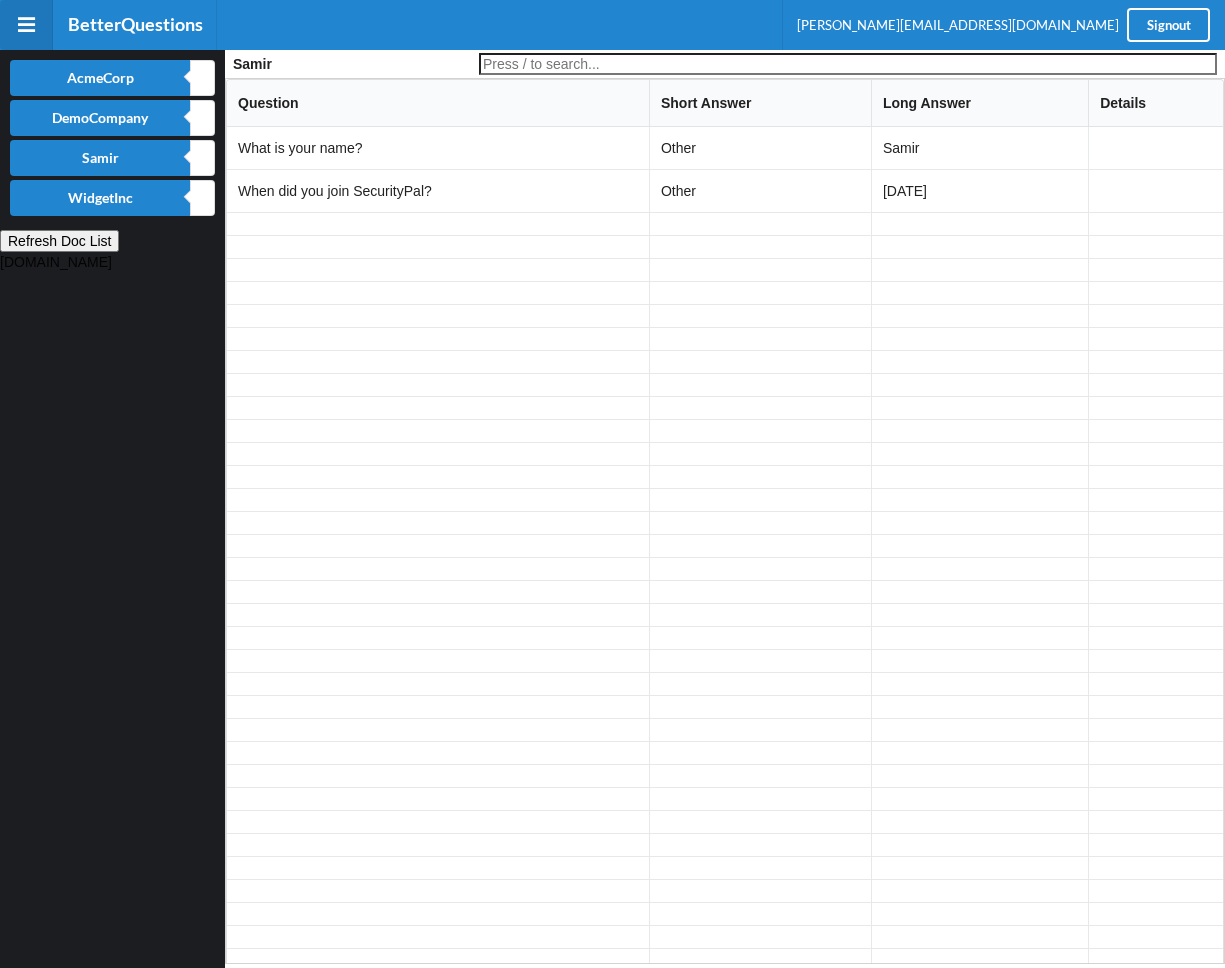 click at bounding box center (848, 64) 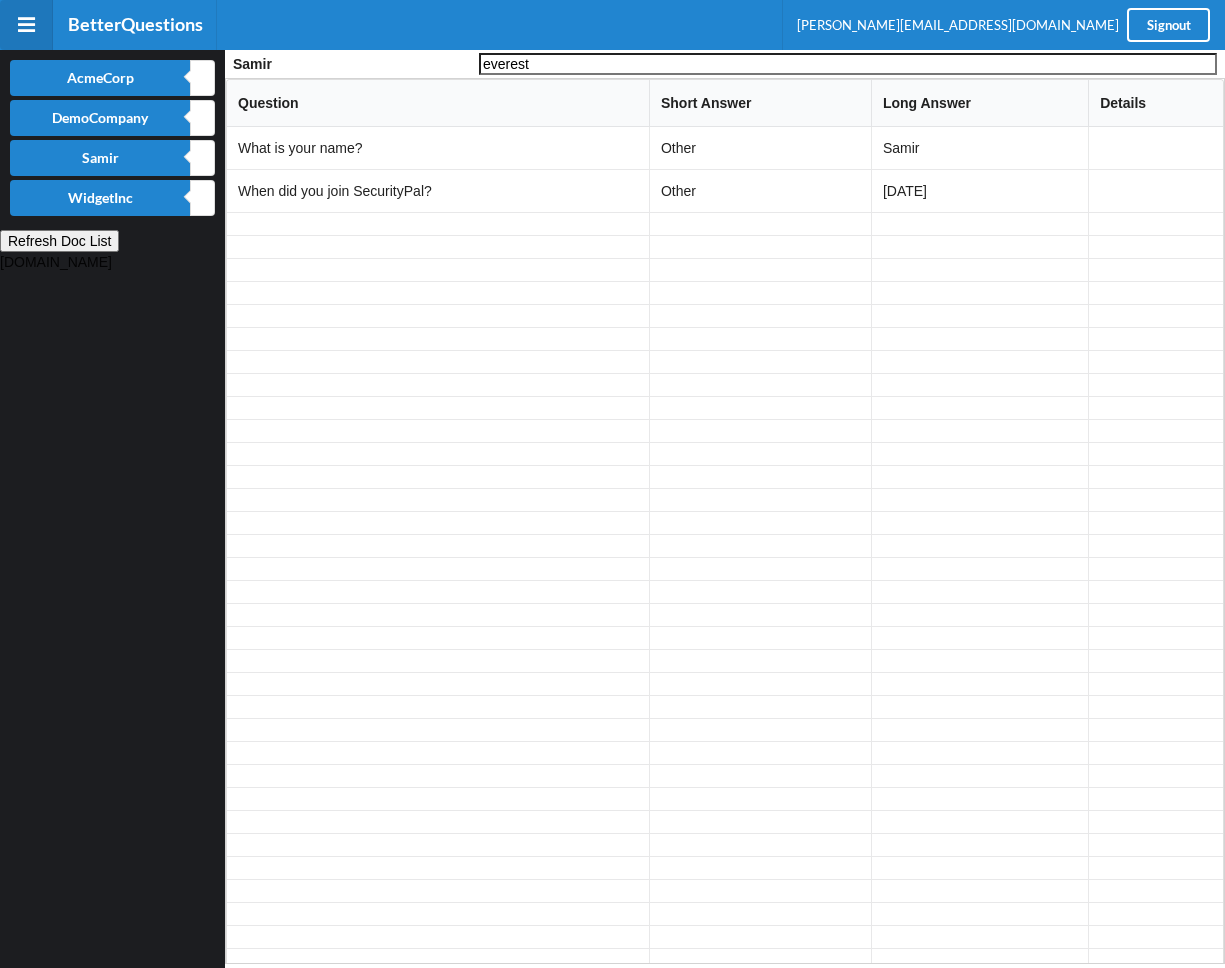 type on "everest" 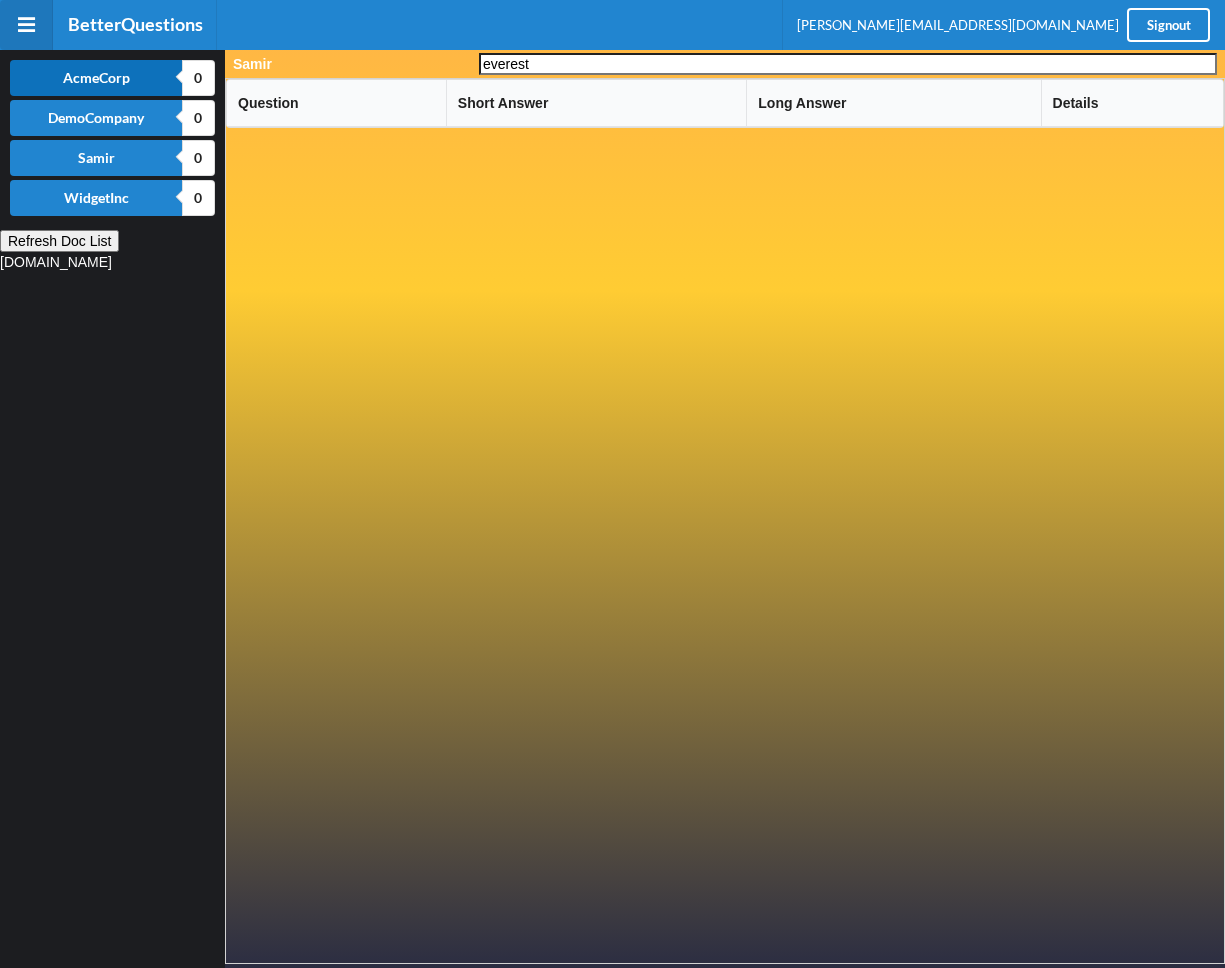 click on "AcmeCorp" at bounding box center [96, 78] 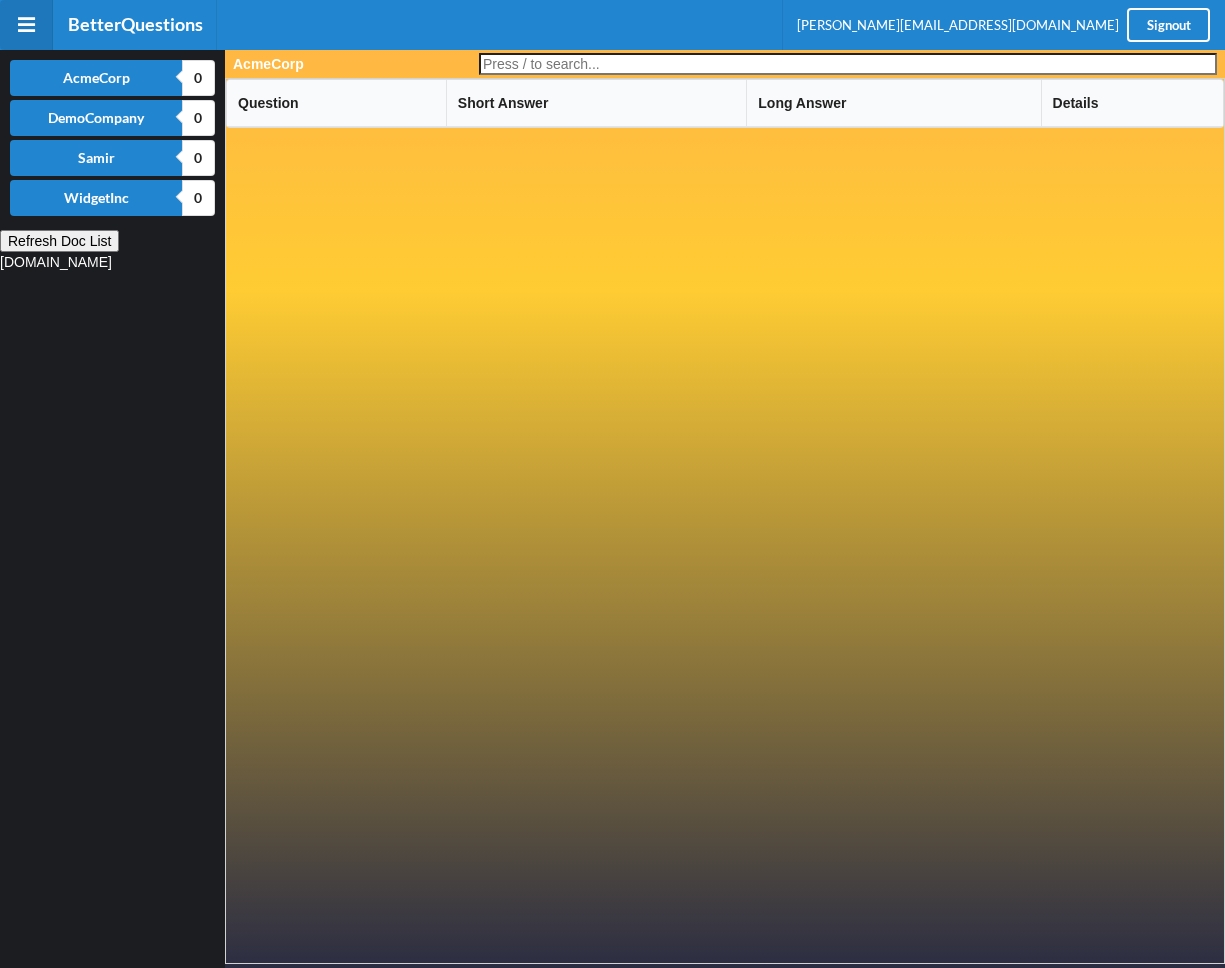click at bounding box center (848, 64) 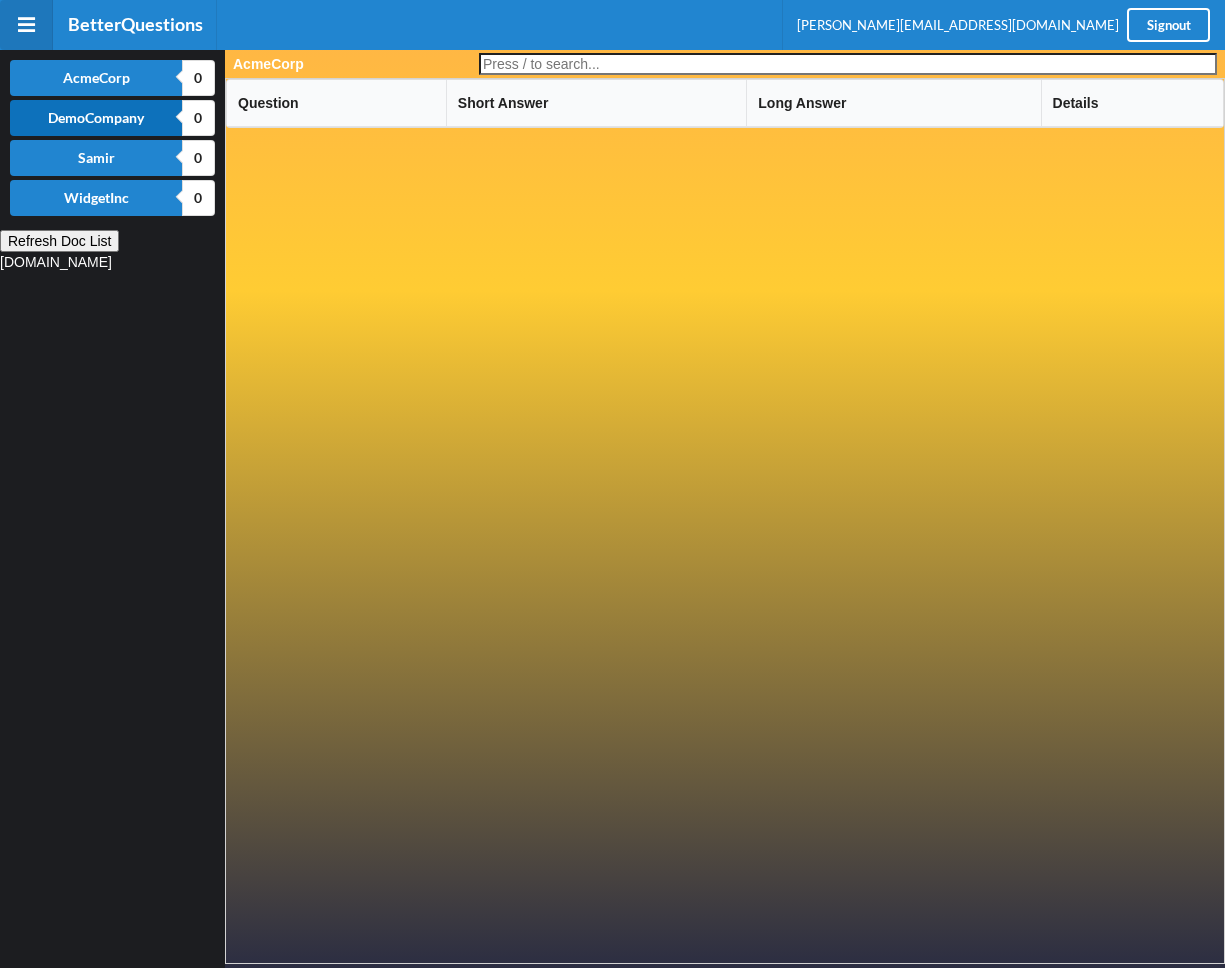 click on "DemoCompany" at bounding box center [96, 118] 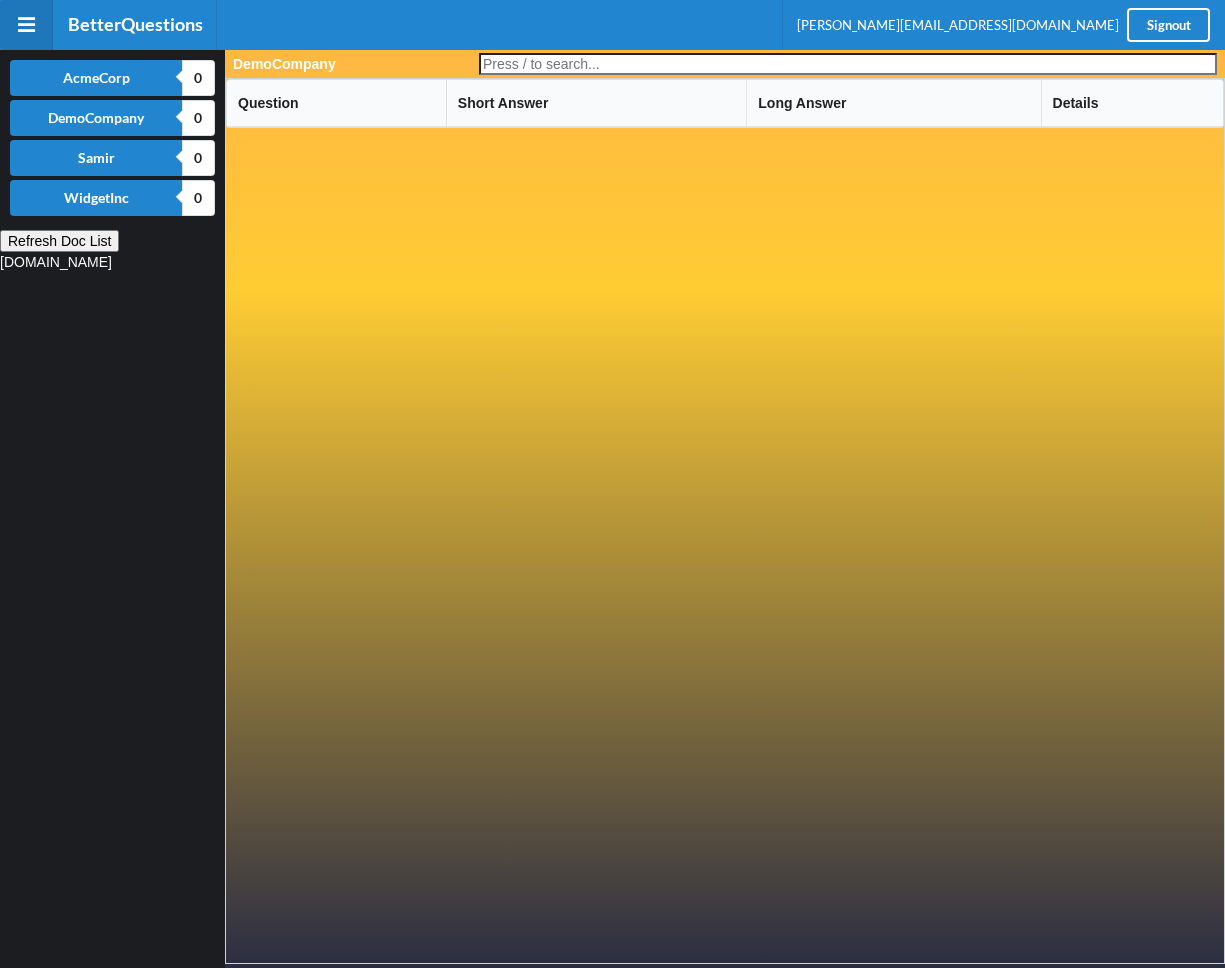 click at bounding box center (848, 64) 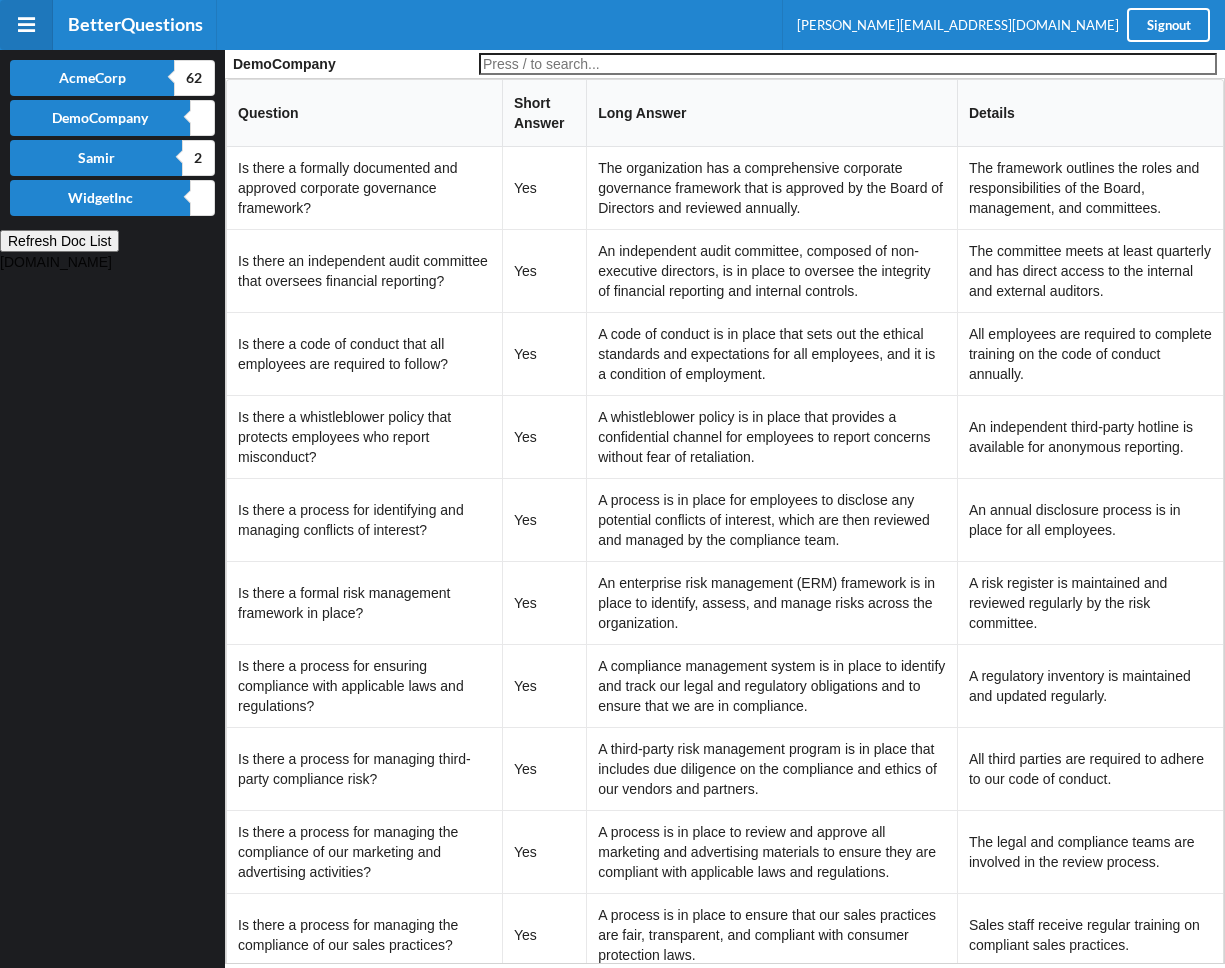 click at bounding box center [848, 64] 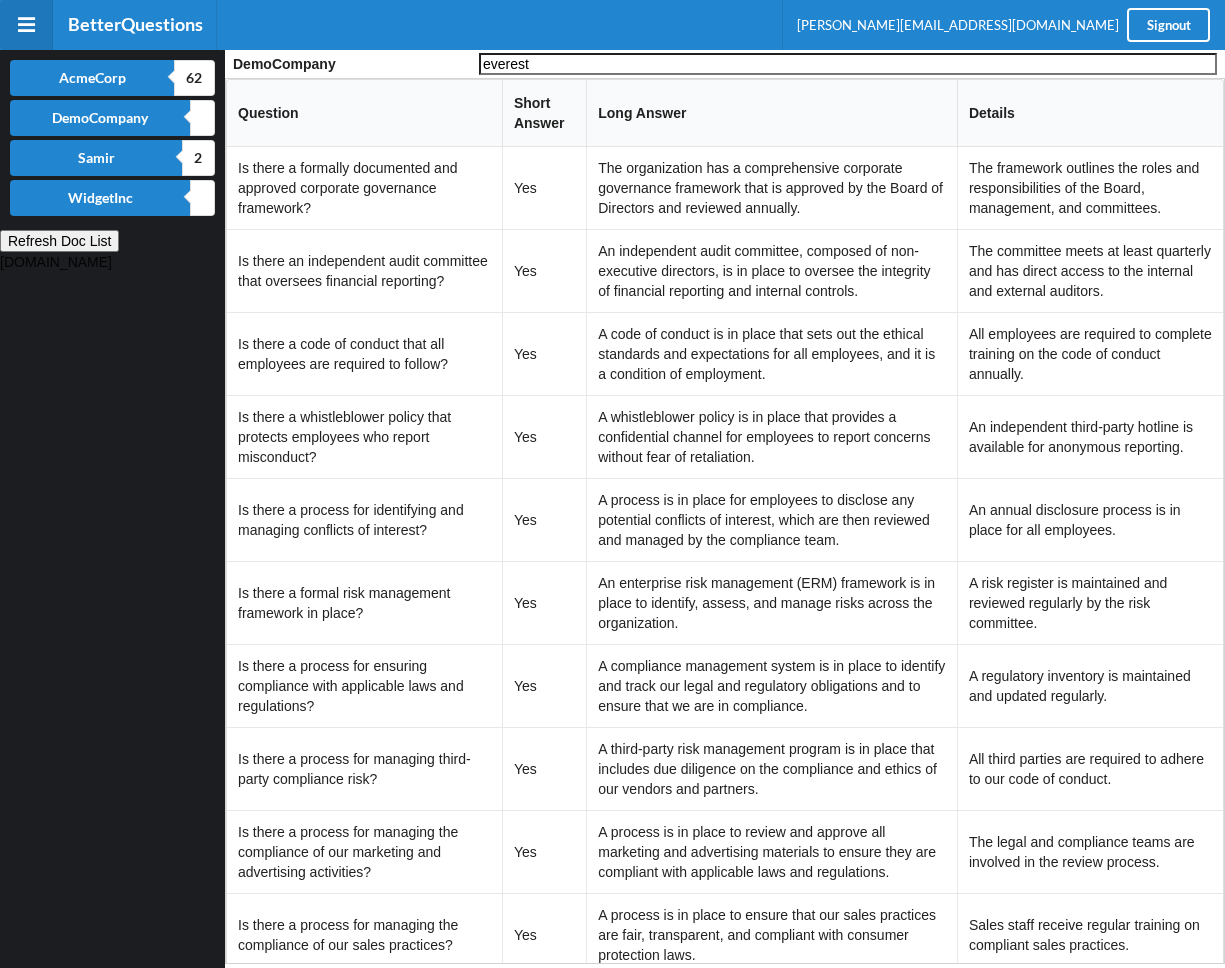 type on "everest" 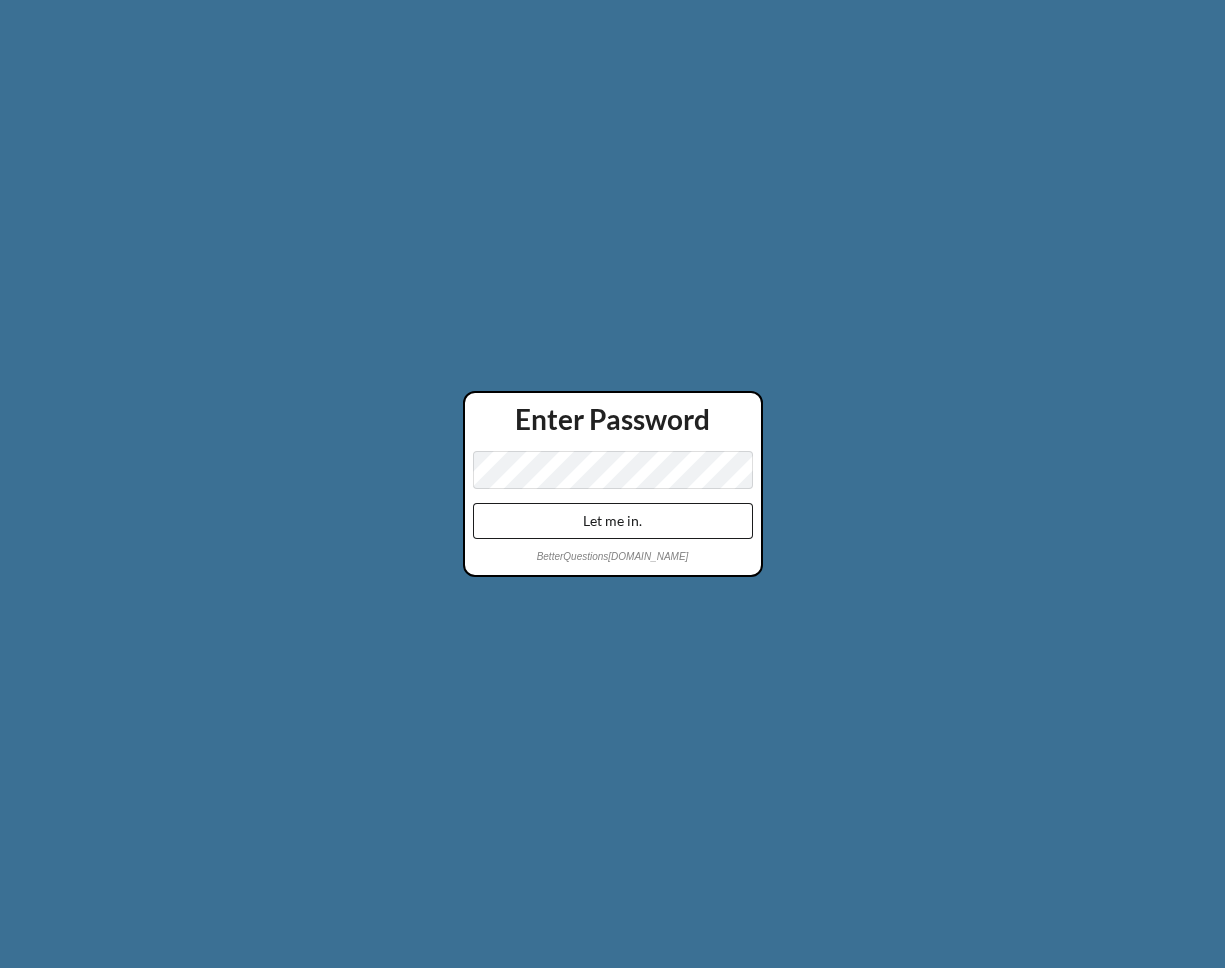 scroll, scrollTop: 0, scrollLeft: 0, axis: both 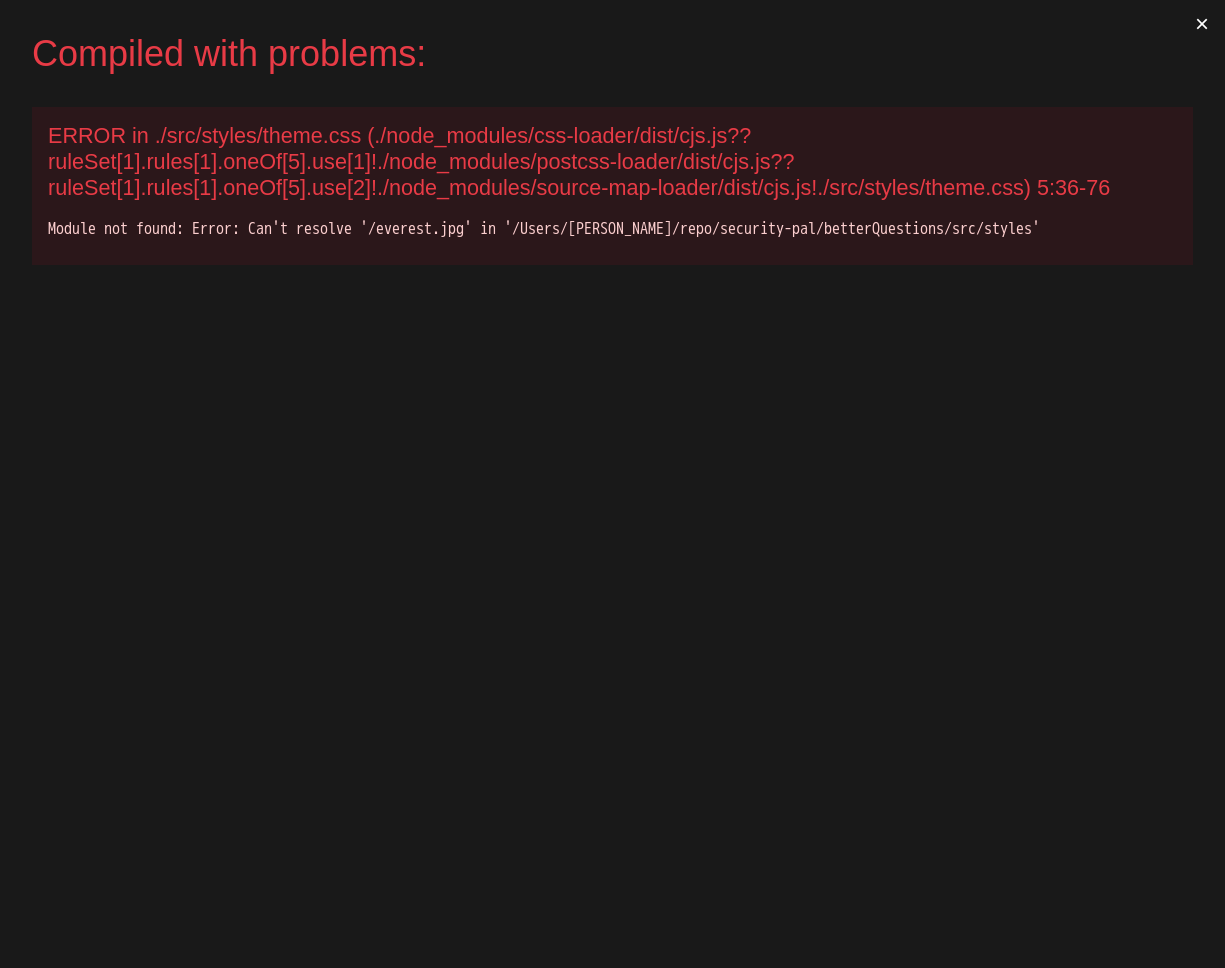 click on "Module not found: Error: Can't resolve '/everest.jpg' in '/Users/[PERSON_NAME]/repo/security-pal/betterQuestions/src/styles'" at bounding box center [612, 229] 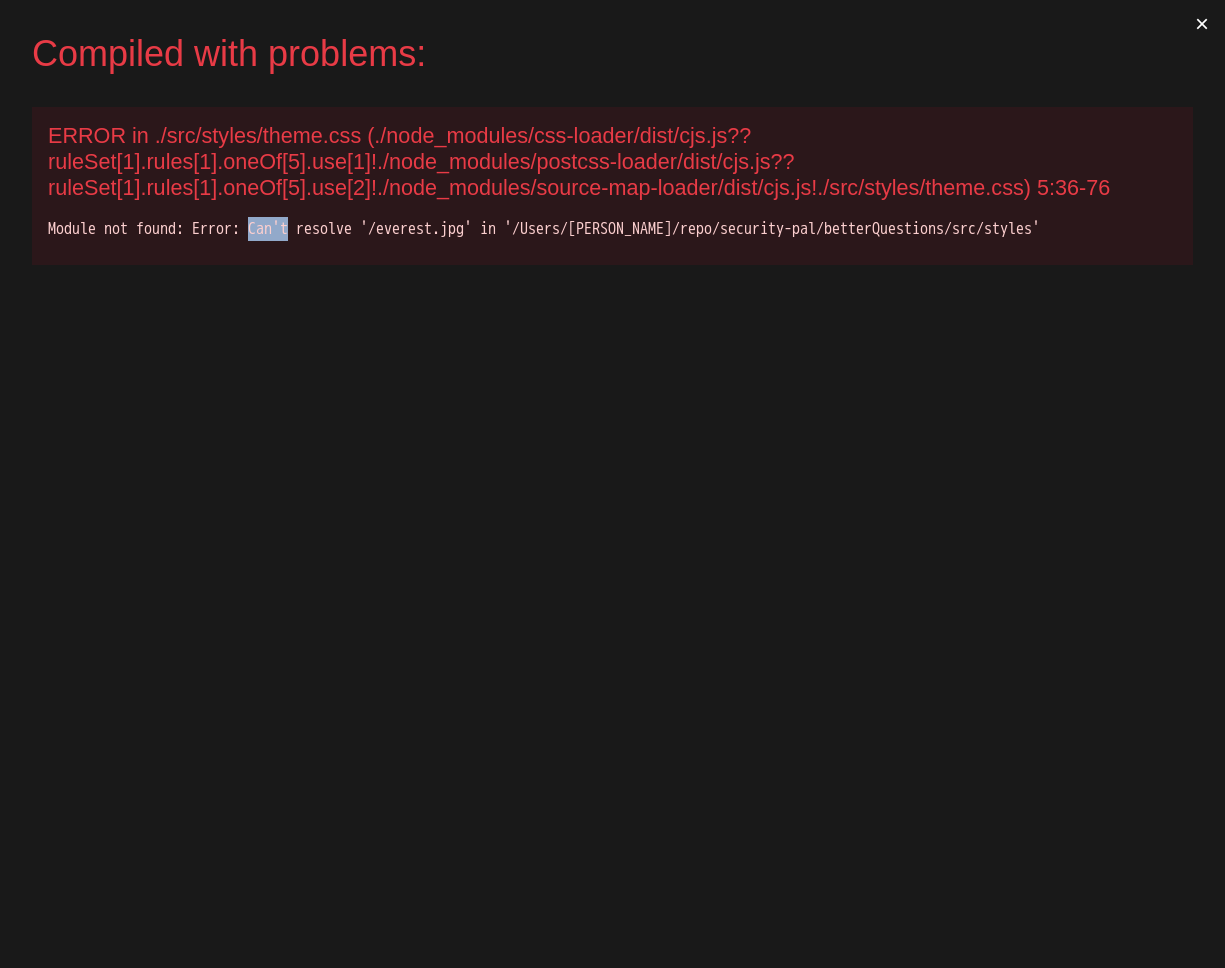 click on "Module not found: Error: Can't resolve '/everest.jpg' in '/Users/chayev/repo/security-pal/betterQuestions/src/styles'" at bounding box center (612, 229) 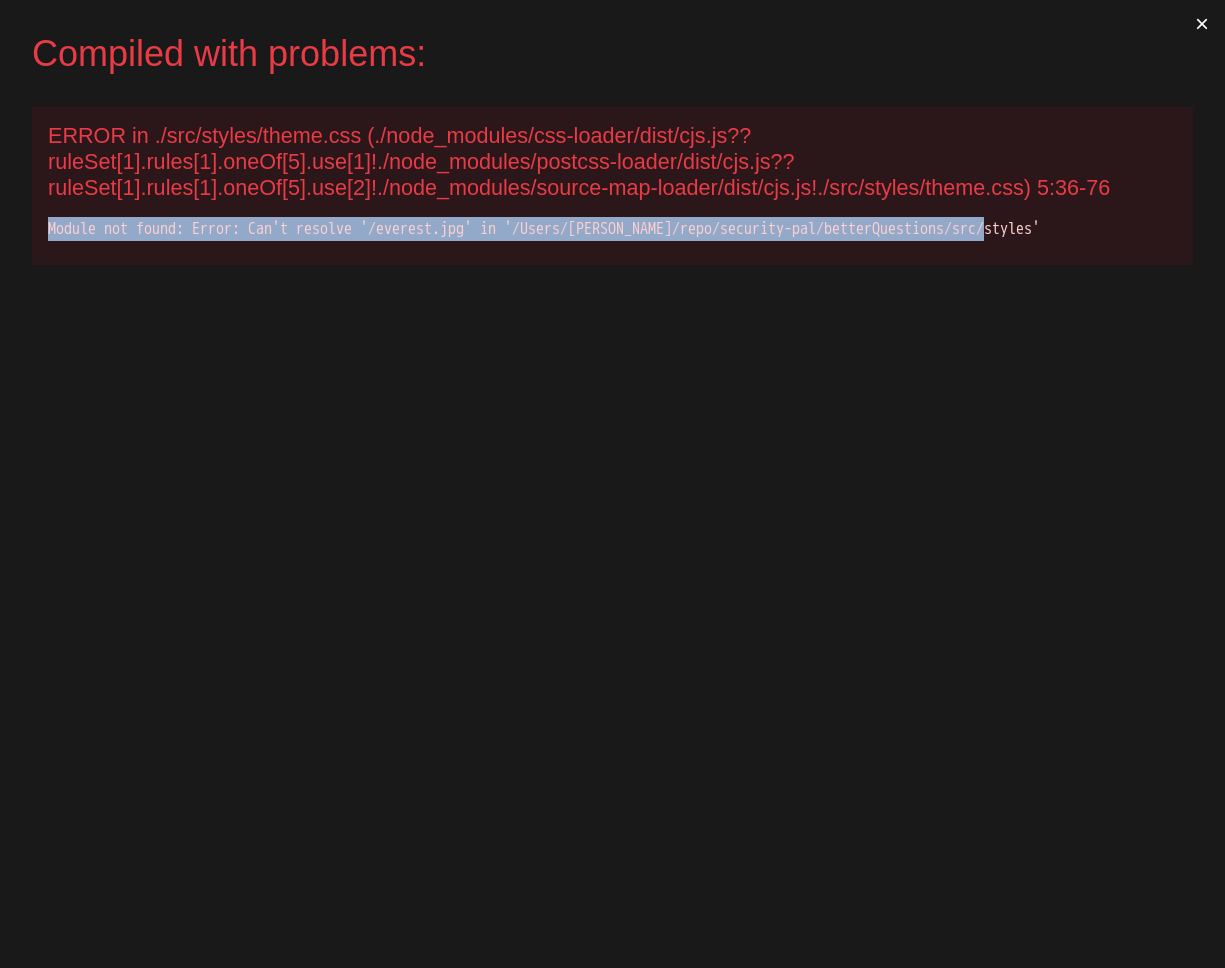 click on "Module not found: Error: Can't resolve '/everest.jpg' in '/Users/chayev/repo/security-pal/betterQuestions/src/styles'" at bounding box center (612, 229) 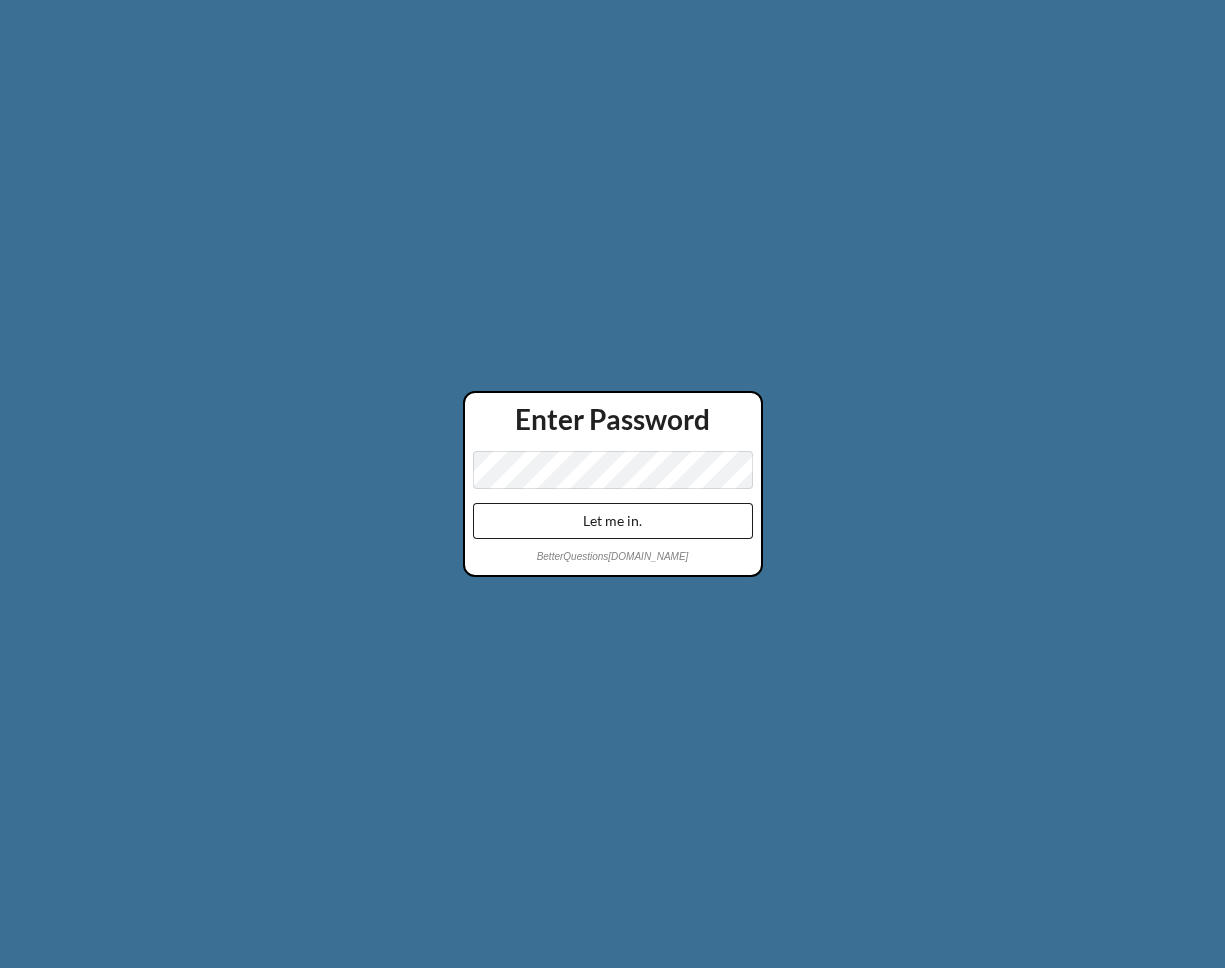 scroll, scrollTop: 0, scrollLeft: 0, axis: both 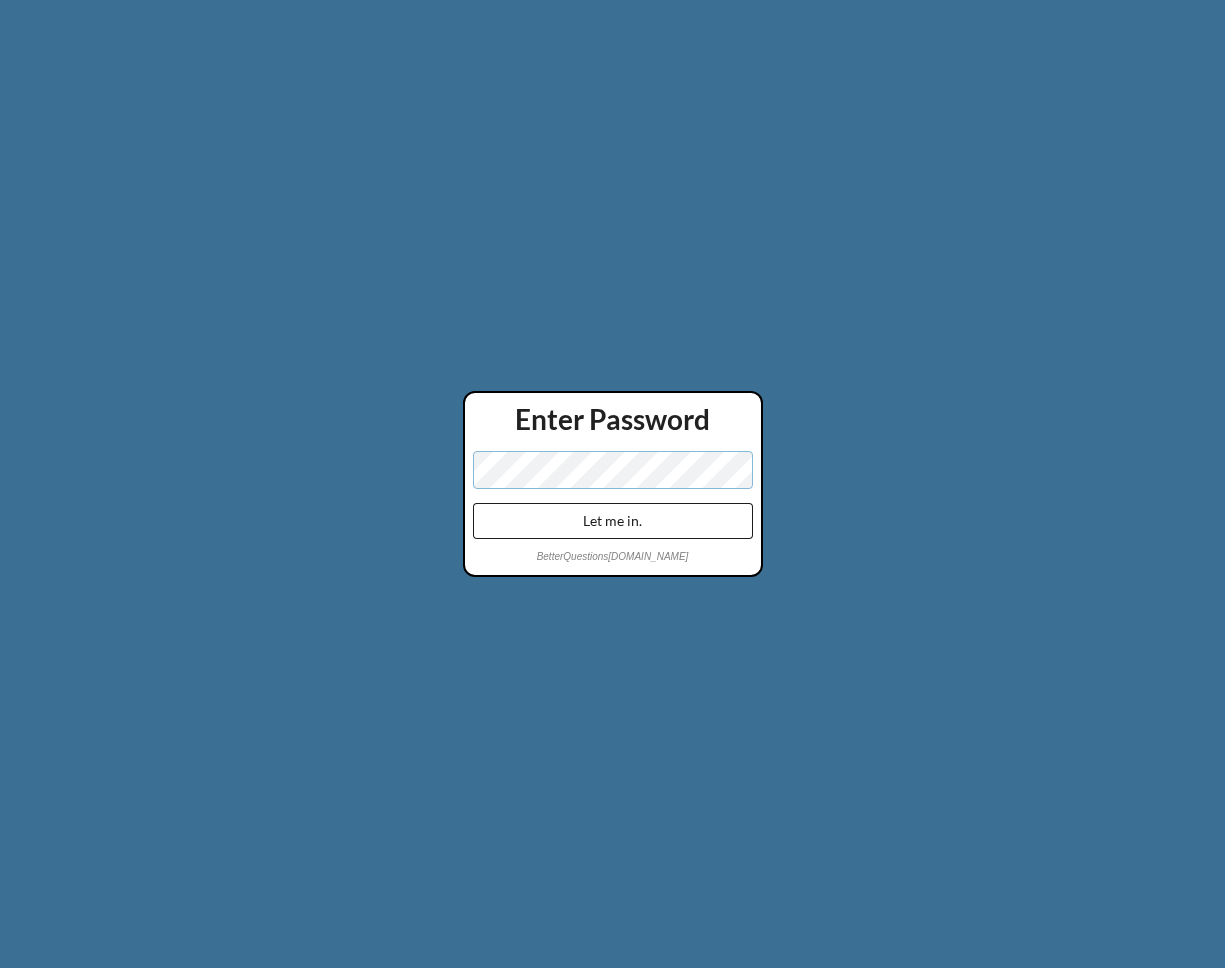 click on "Let me in." at bounding box center (613, 521) 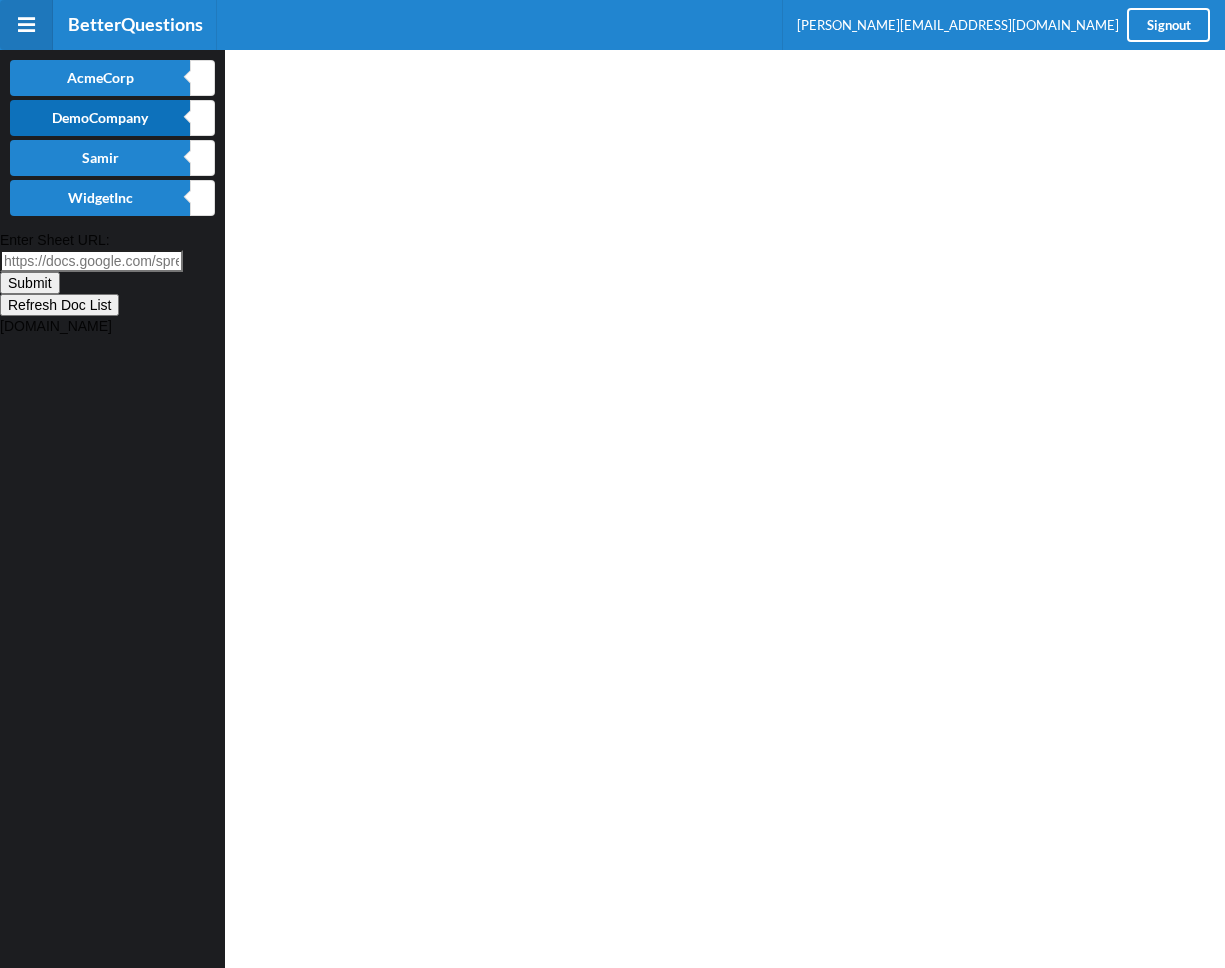 click on "DemoCompany" at bounding box center (100, 118) 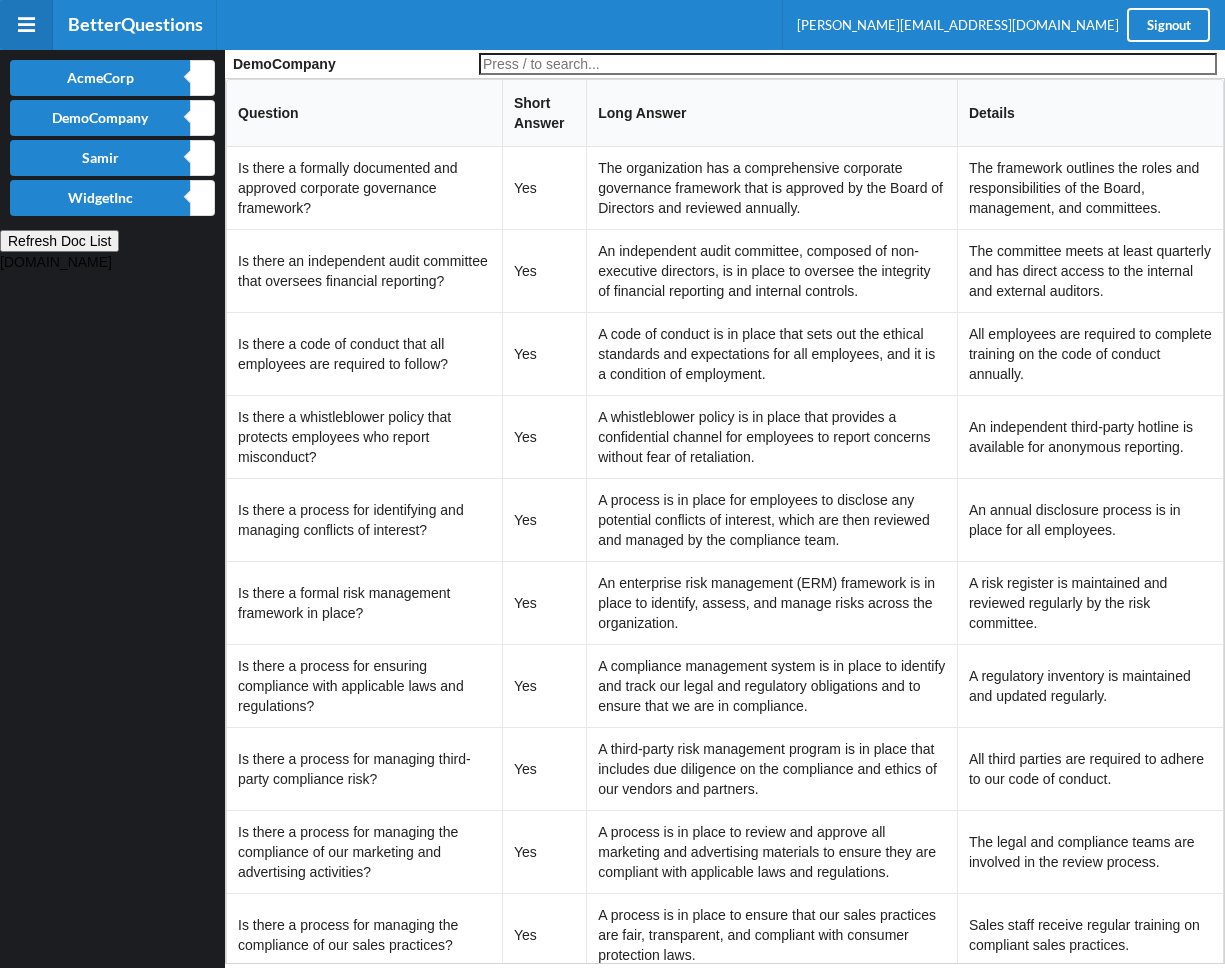 click at bounding box center [848, 64] 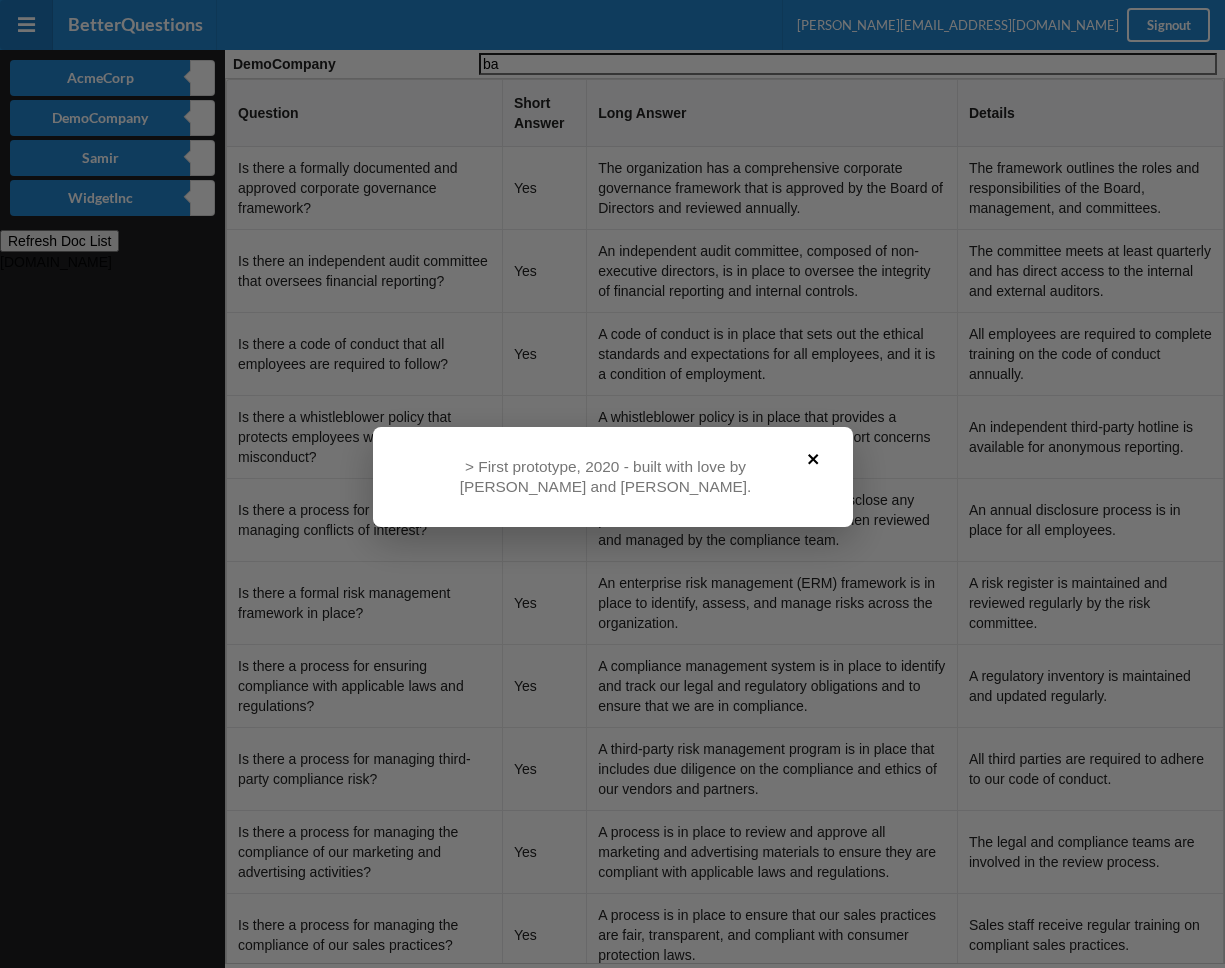 type on "ba" 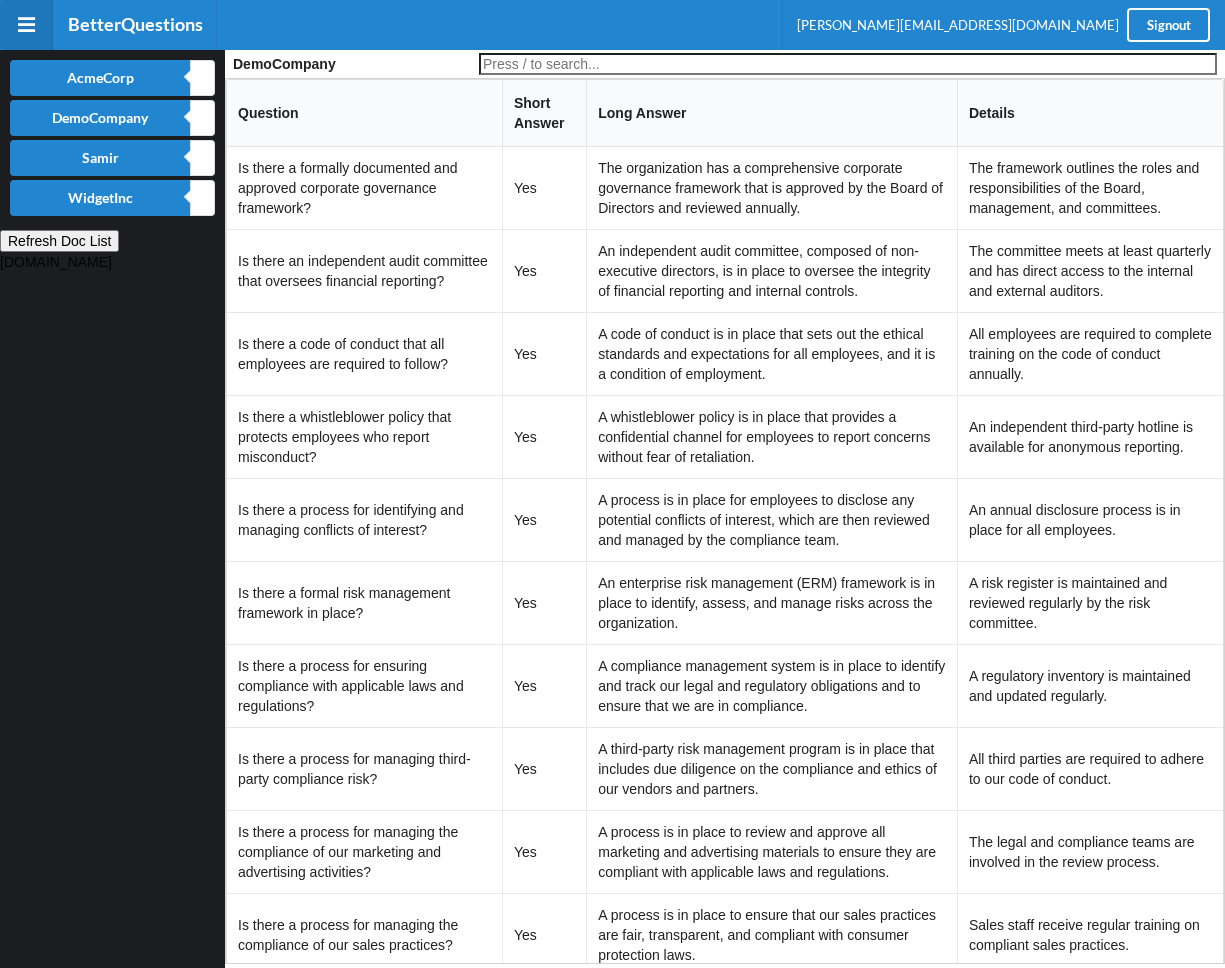 click at bounding box center [848, 64] 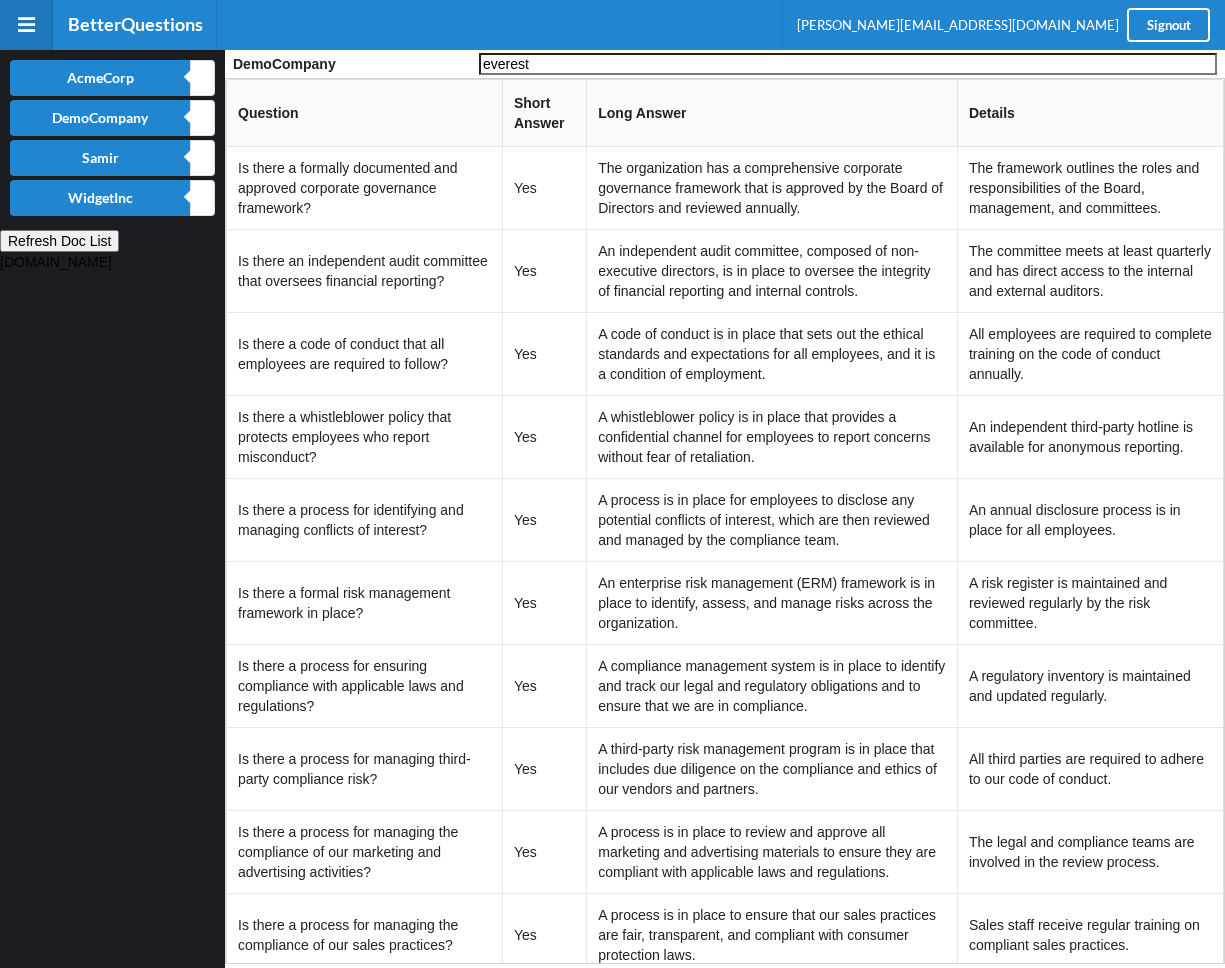 type on "everest" 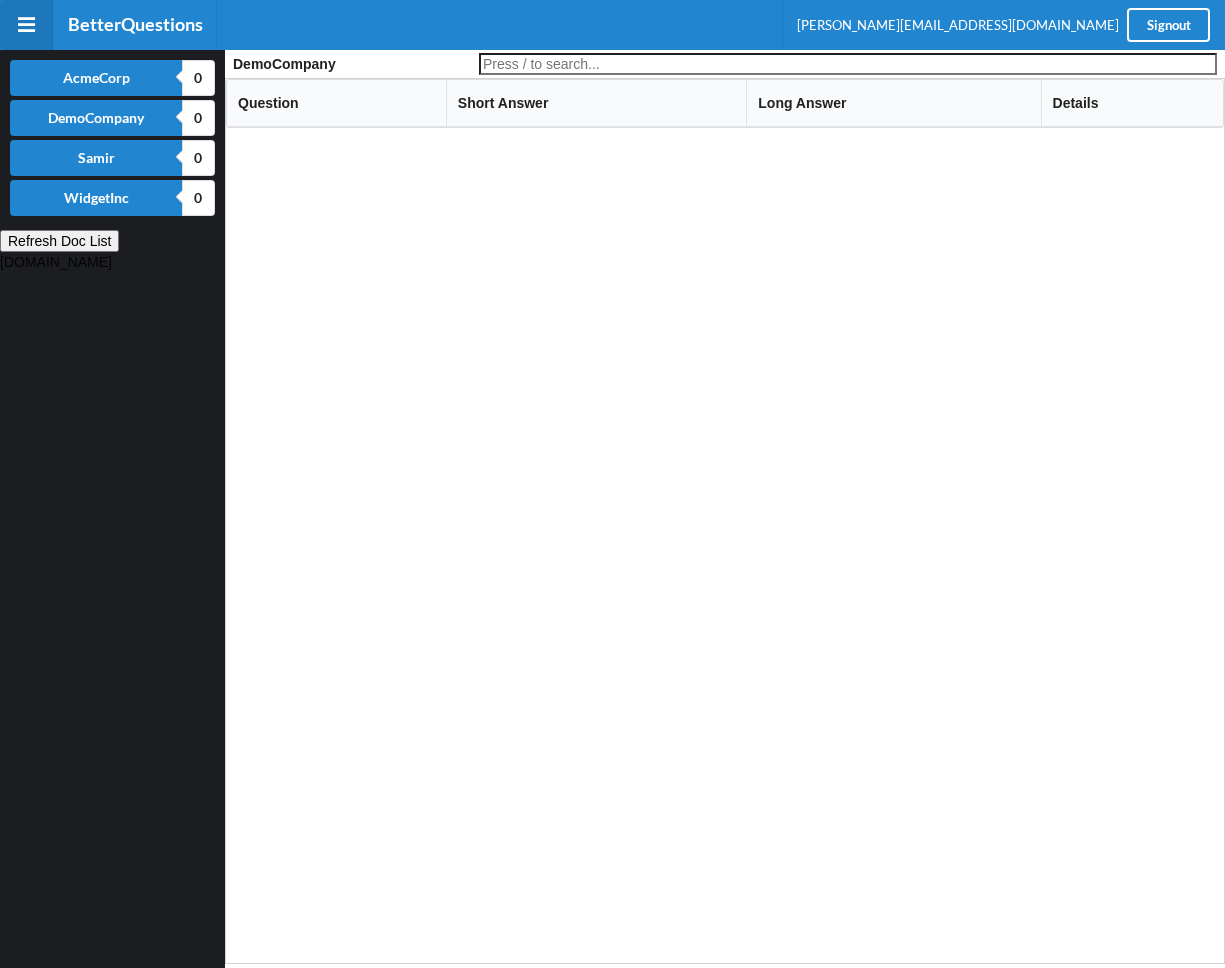 click at bounding box center [848, 64] 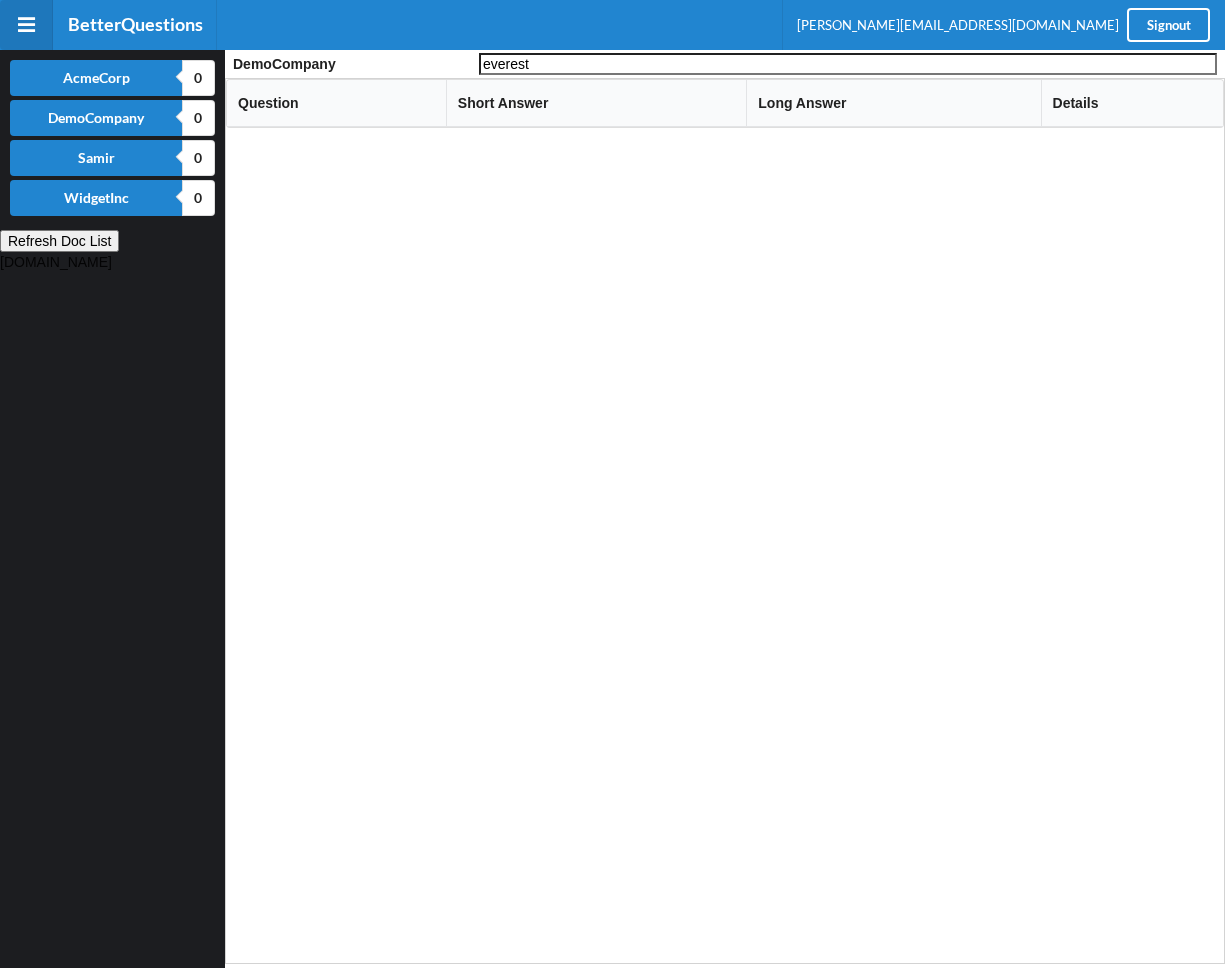 type on "everest" 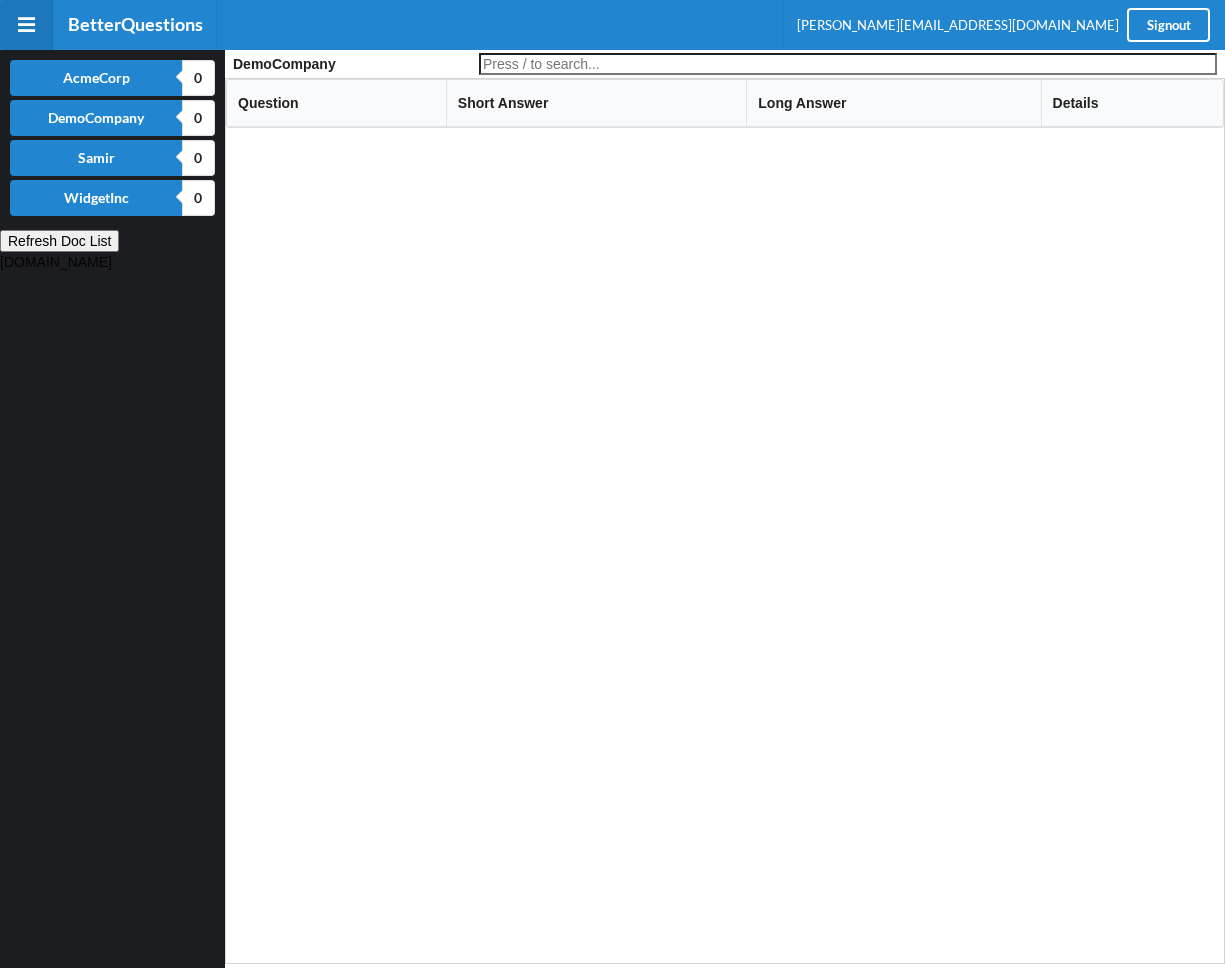 click at bounding box center (848, 64) 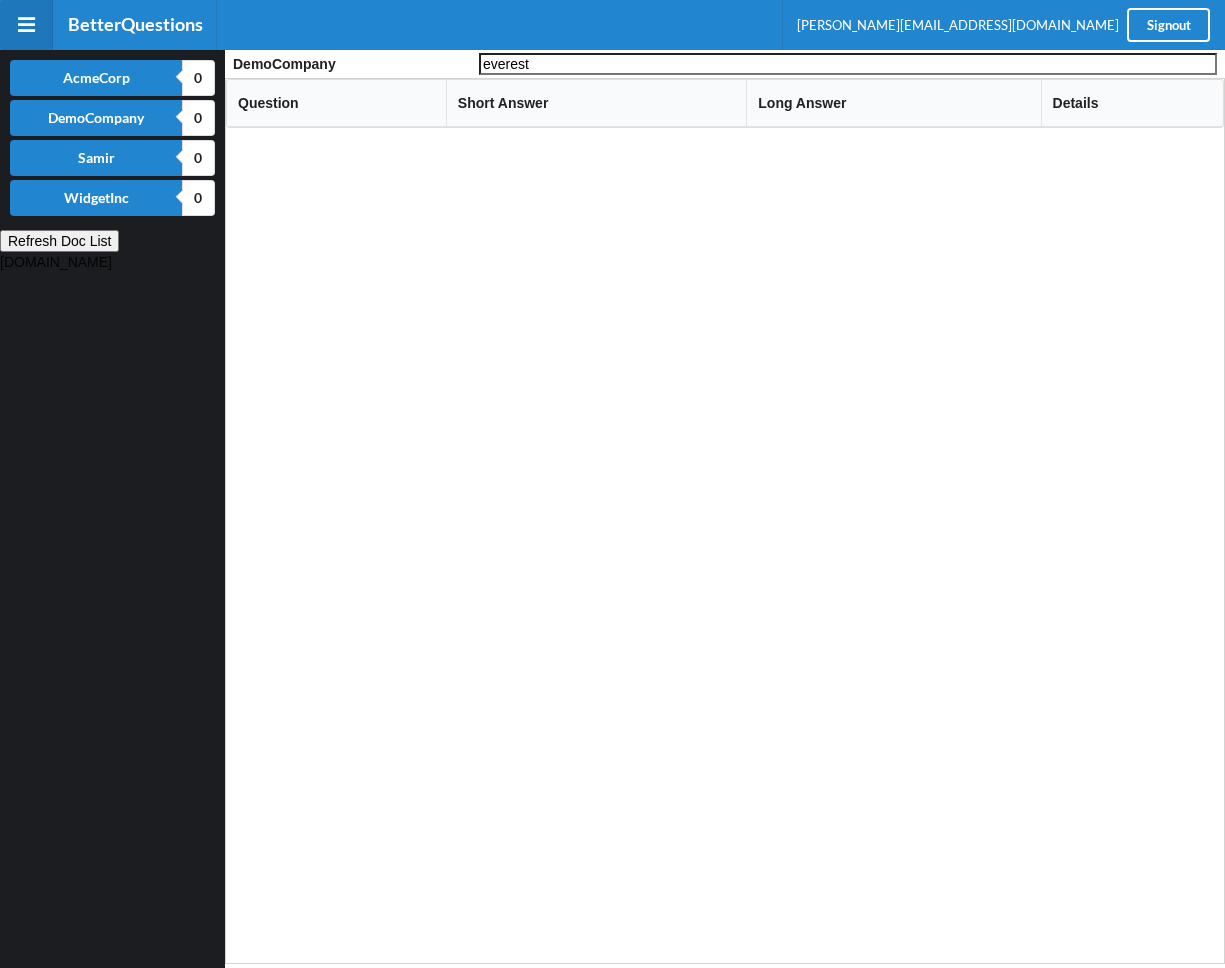 type on "everest" 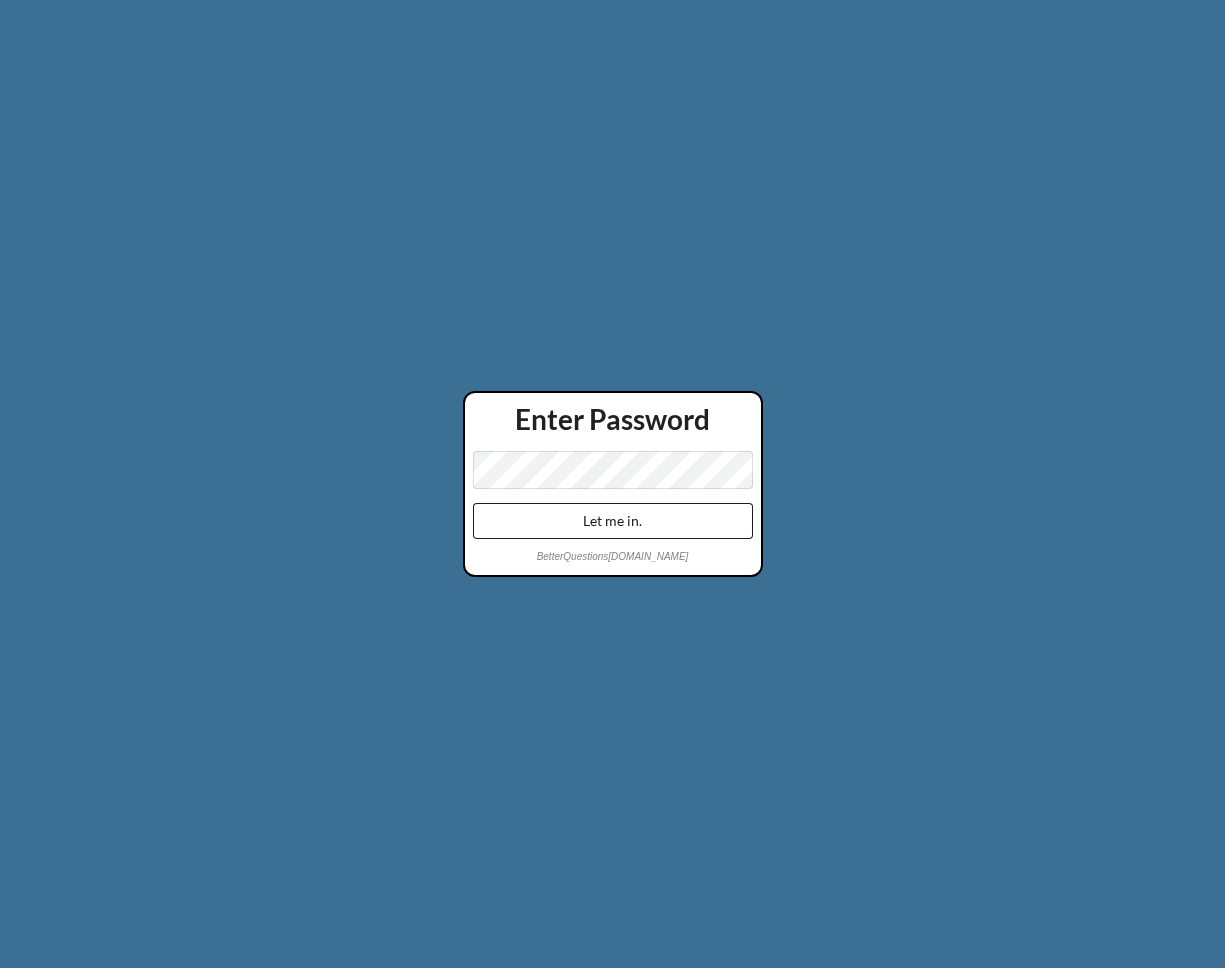 scroll, scrollTop: 0, scrollLeft: 0, axis: both 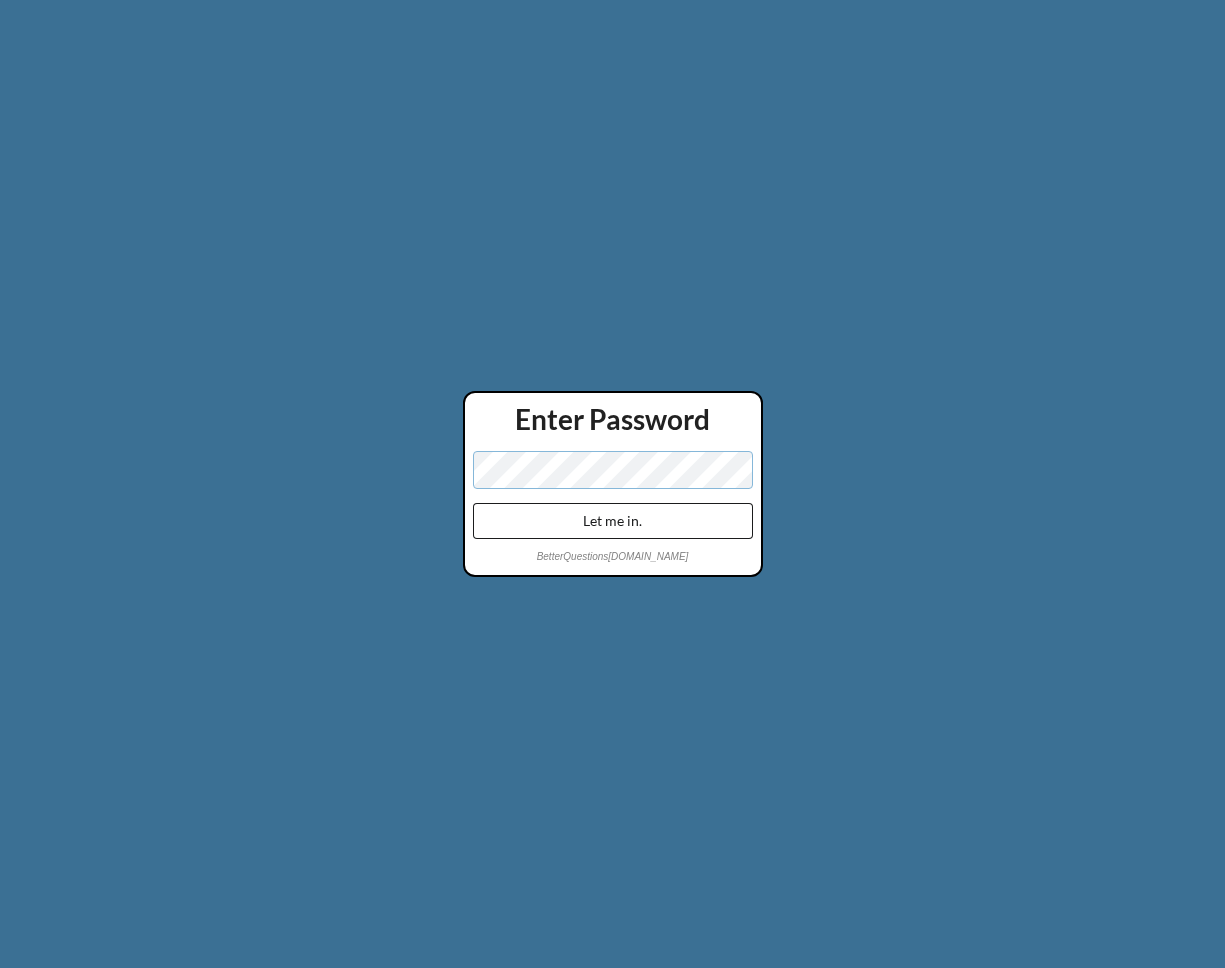 click on "Let me in." at bounding box center [613, 521] 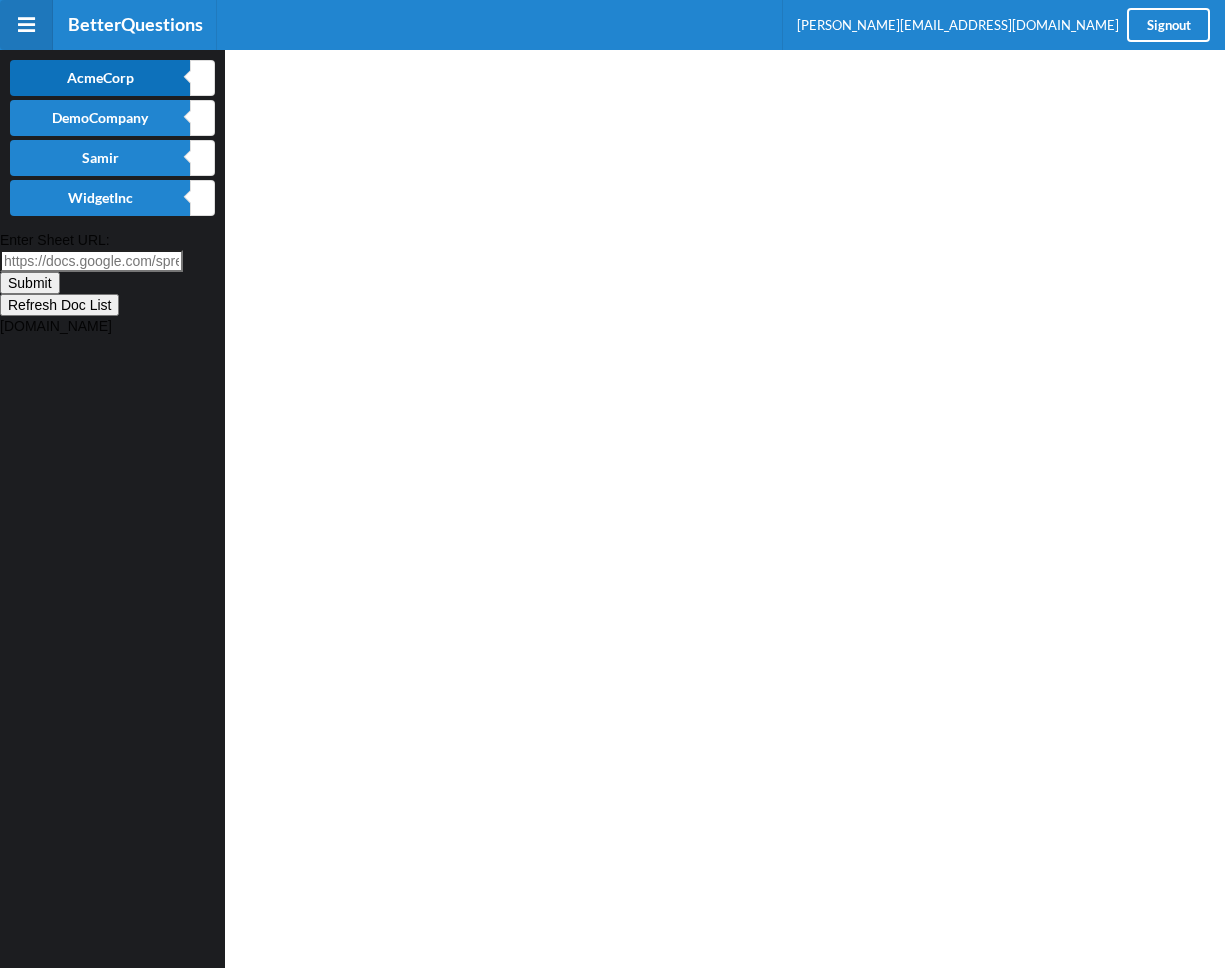 click on "AcmeCorp" at bounding box center (100, 78) 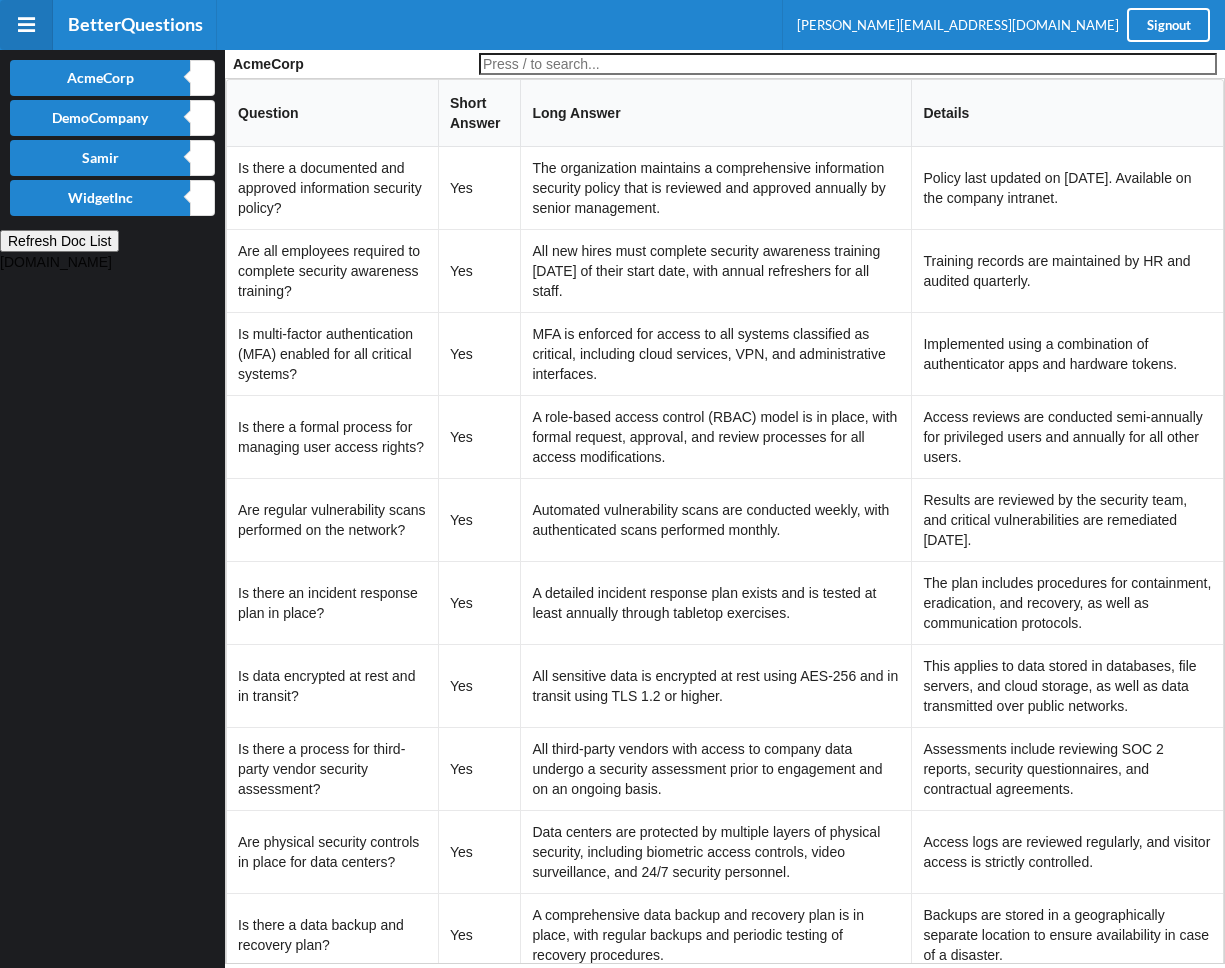 click at bounding box center [848, 64] 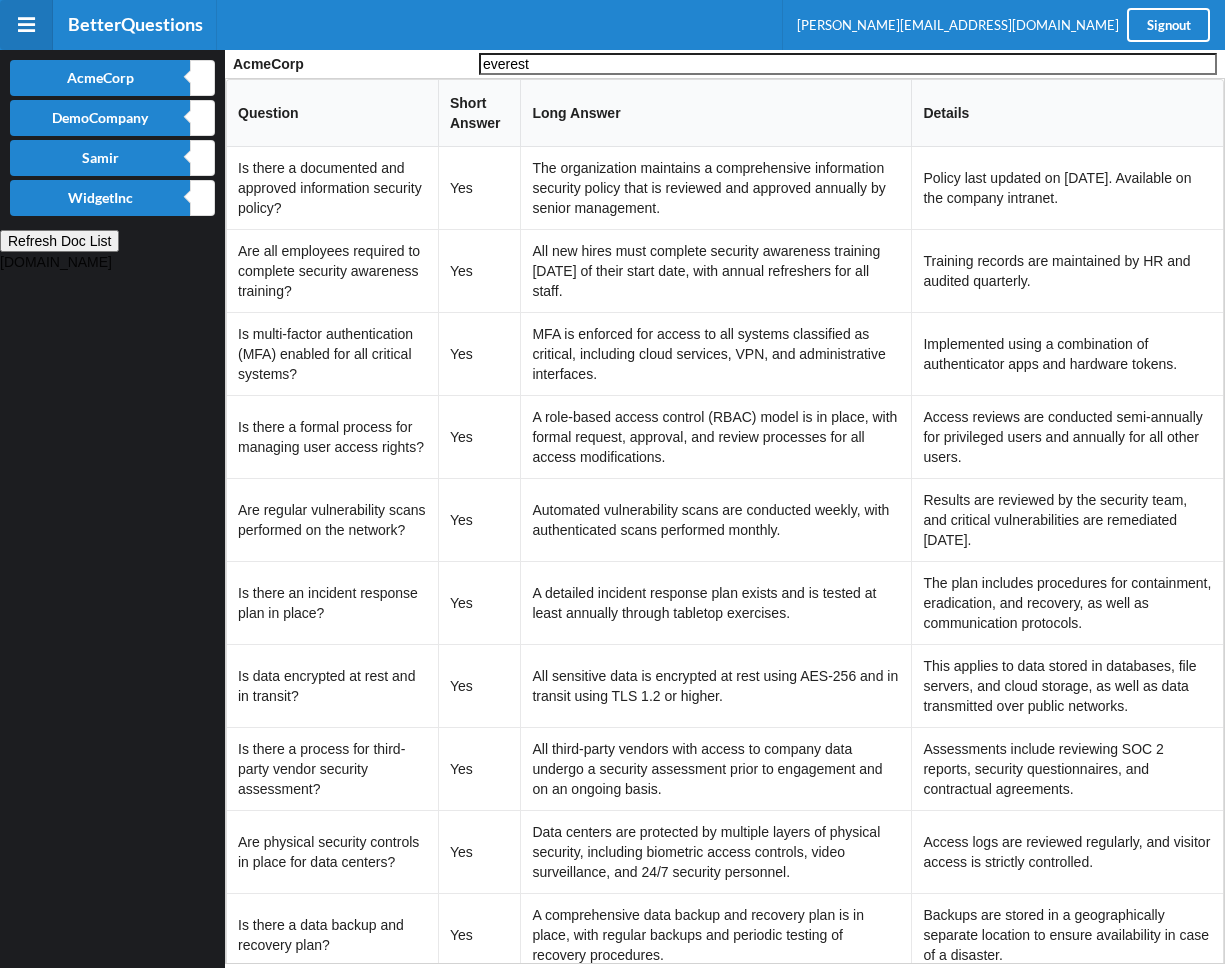 type on "everest" 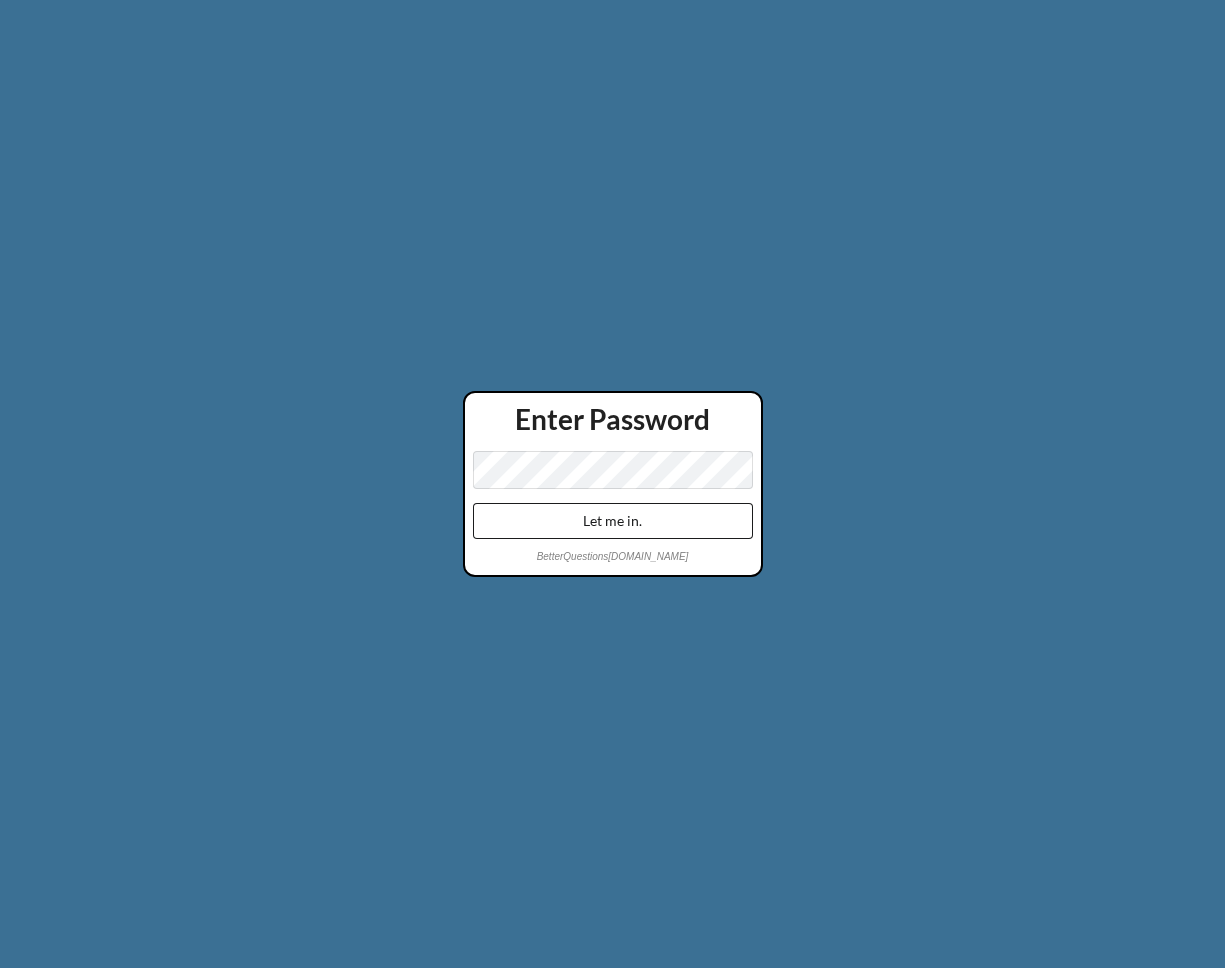 scroll, scrollTop: 0, scrollLeft: 0, axis: both 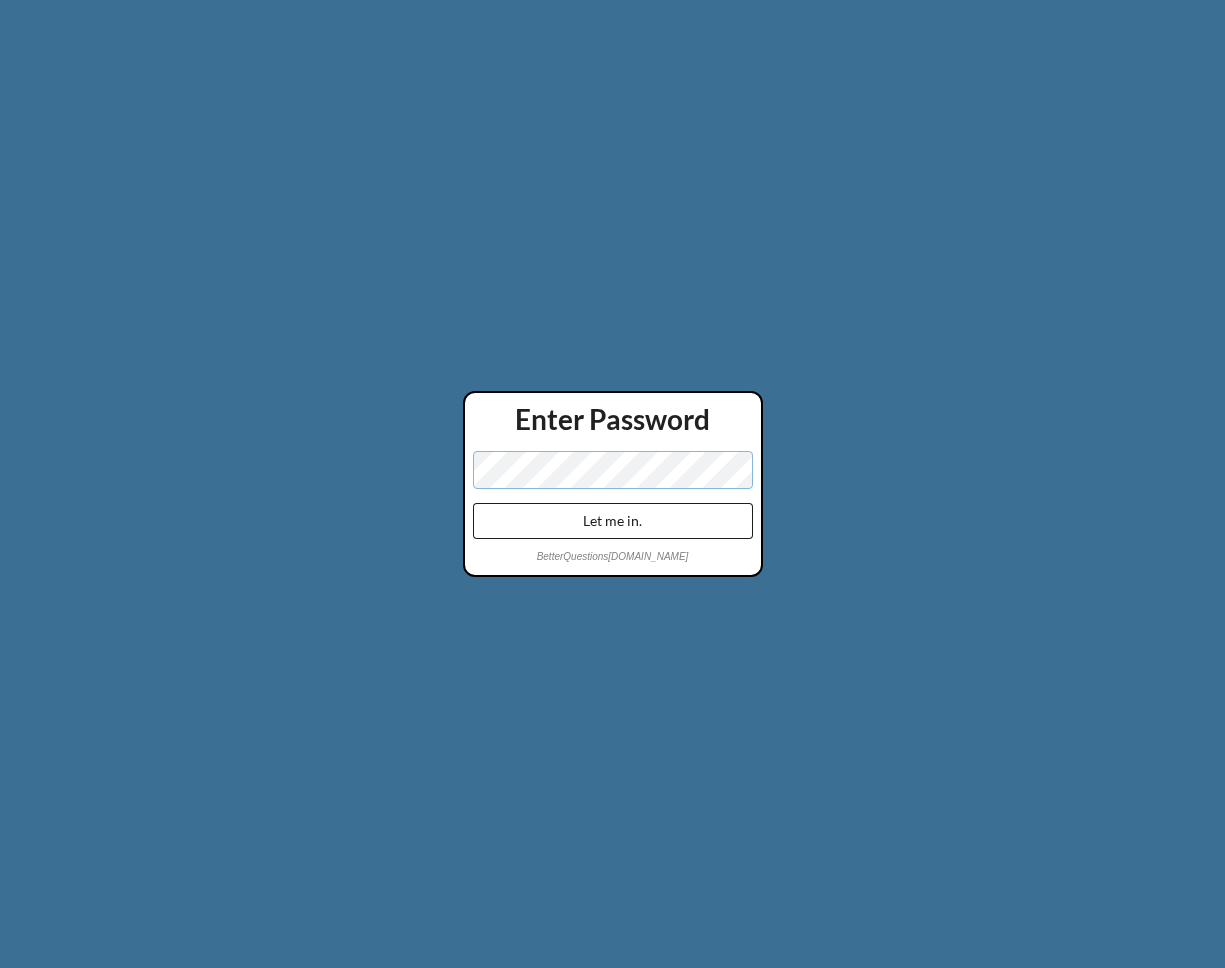 click on "Let me in." at bounding box center (613, 521) 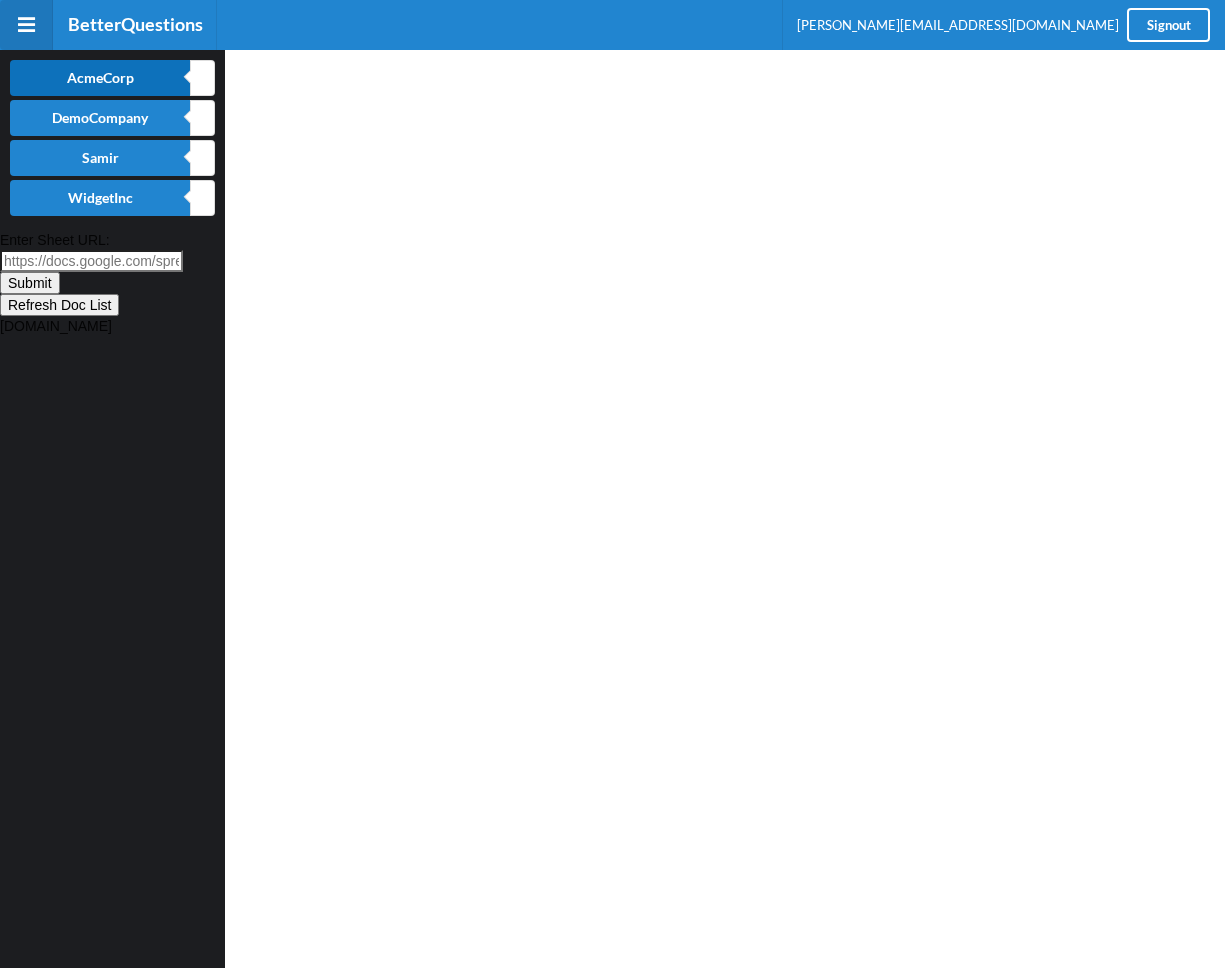 click on "AcmeCorp" at bounding box center (100, 78) 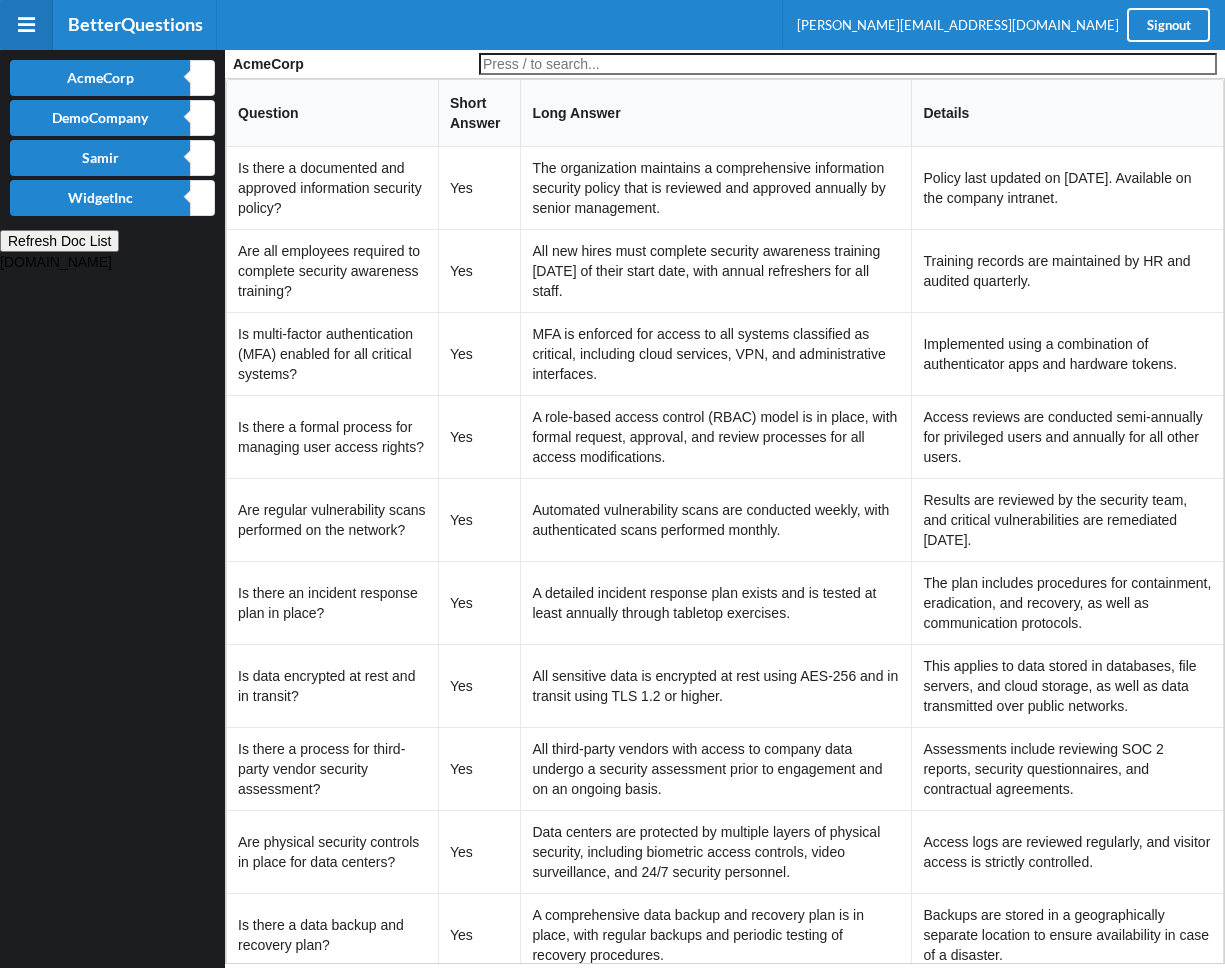 click at bounding box center (848, 64) 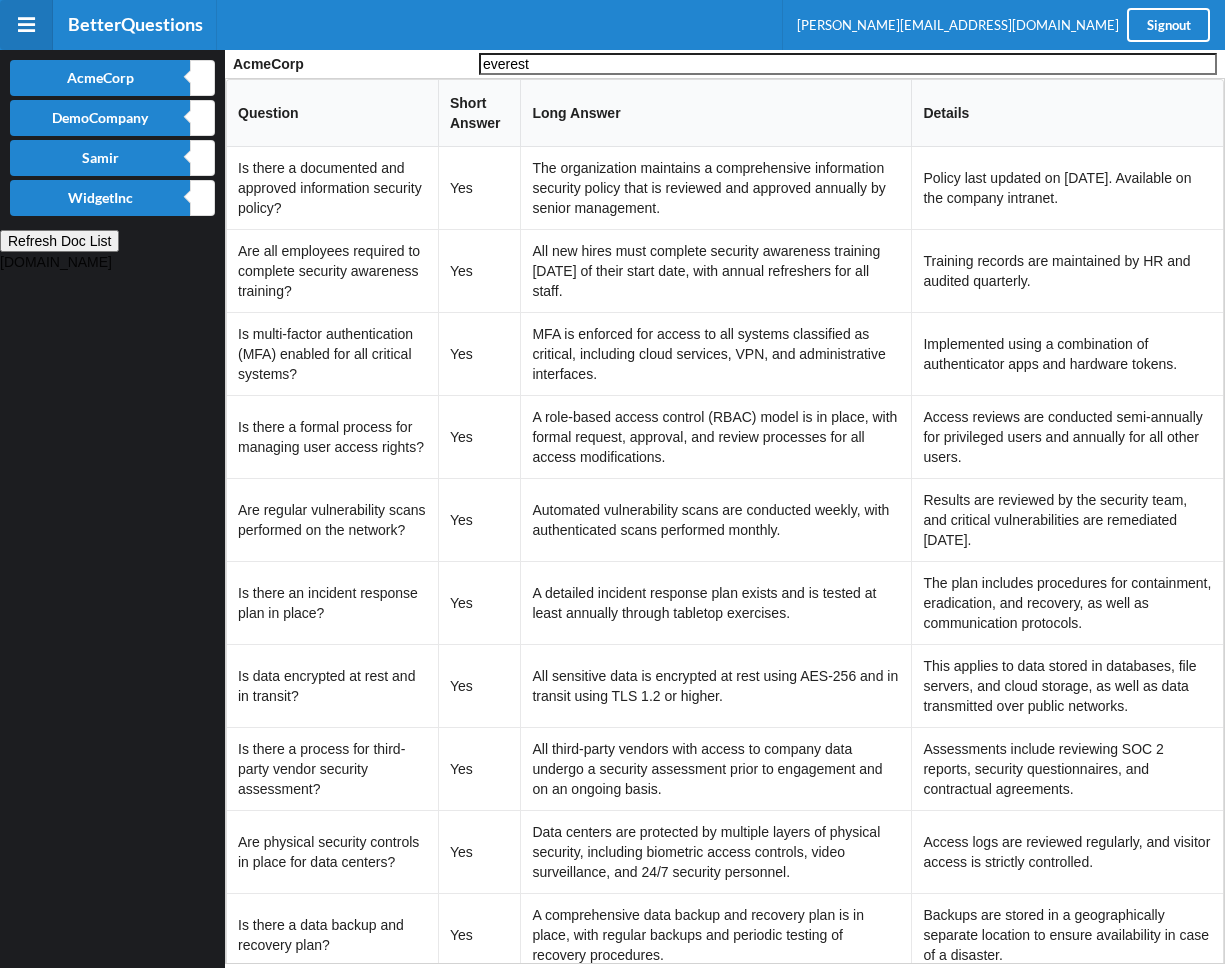 type on "everest" 